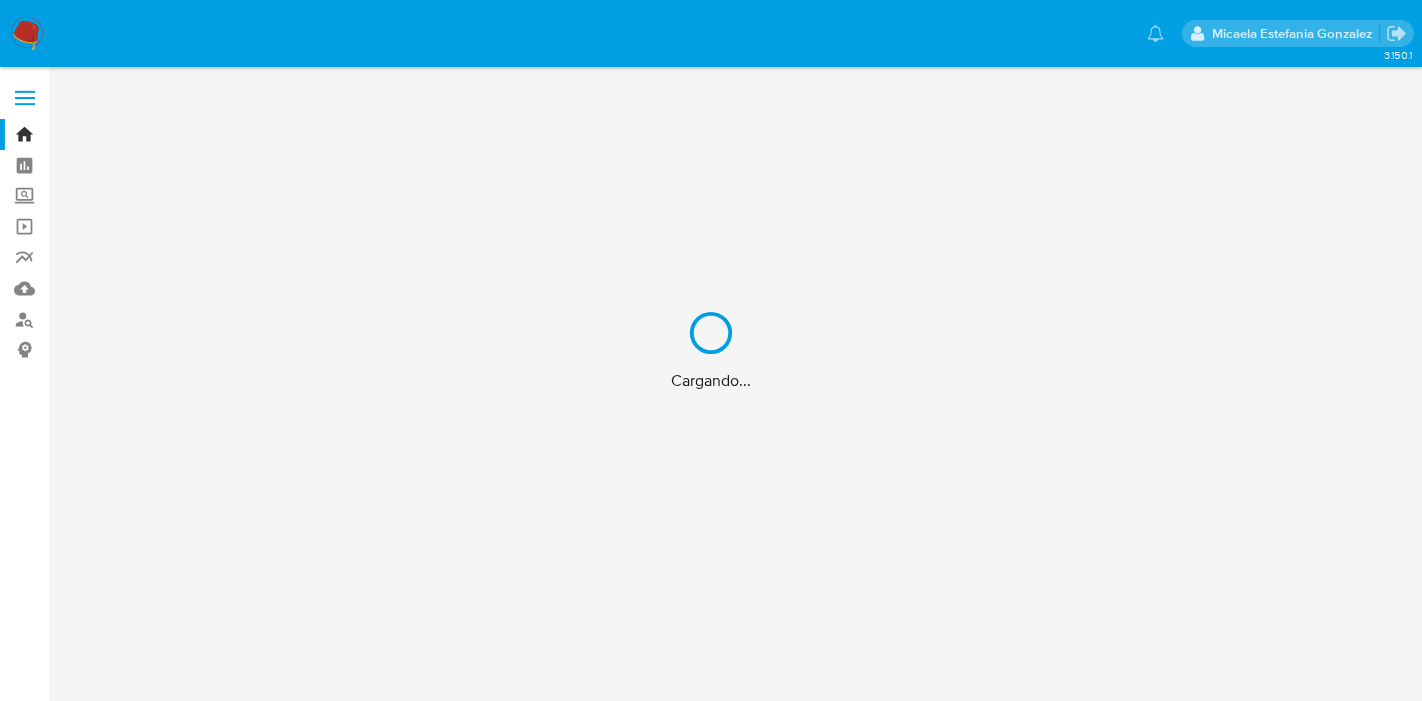 scroll, scrollTop: 0, scrollLeft: 0, axis: both 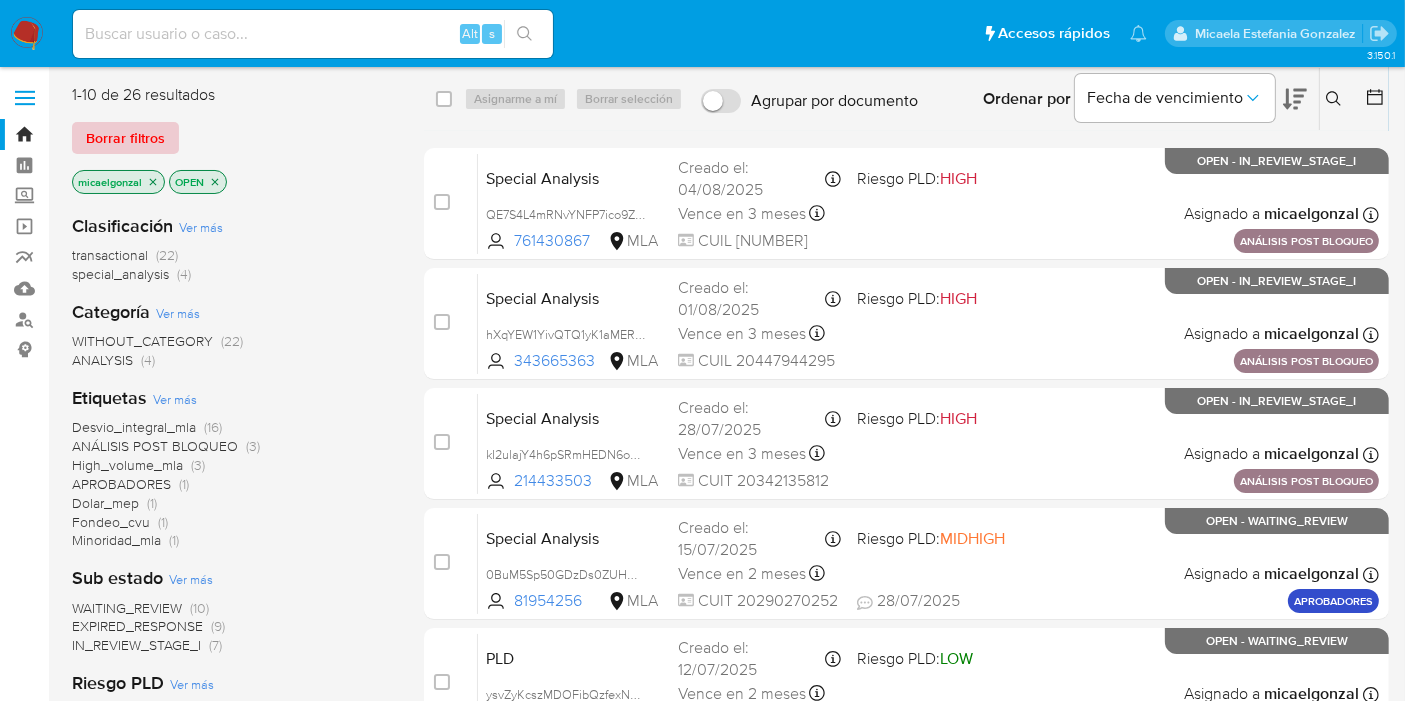 click on "Borrar filtros" at bounding box center [125, 138] 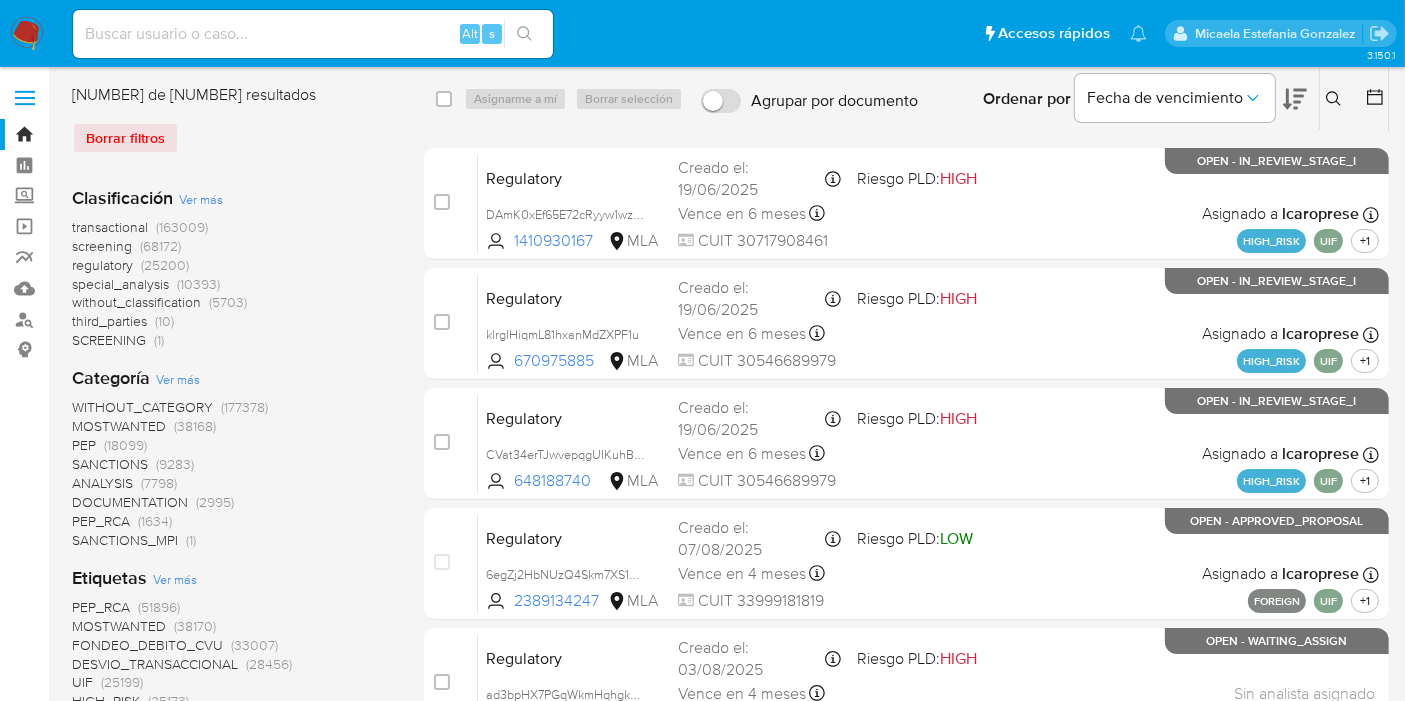 click 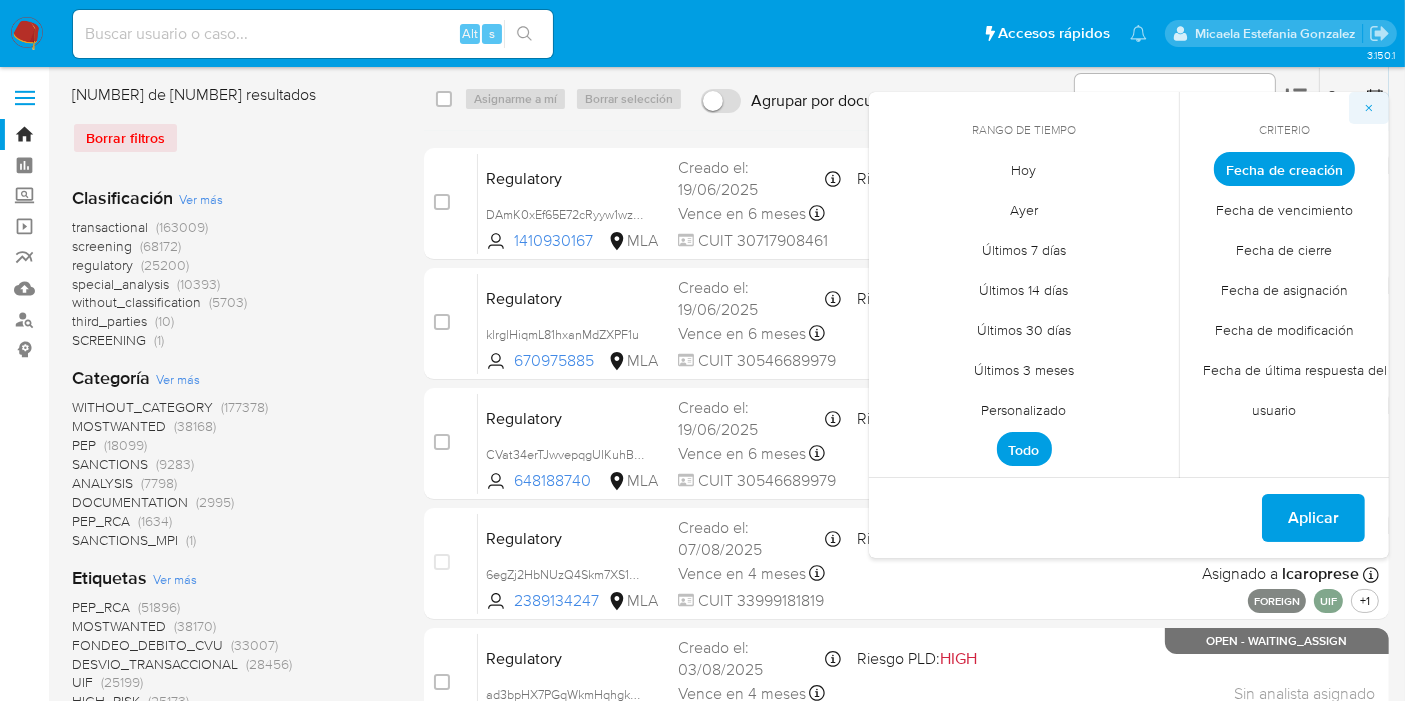 click at bounding box center [1369, 108] 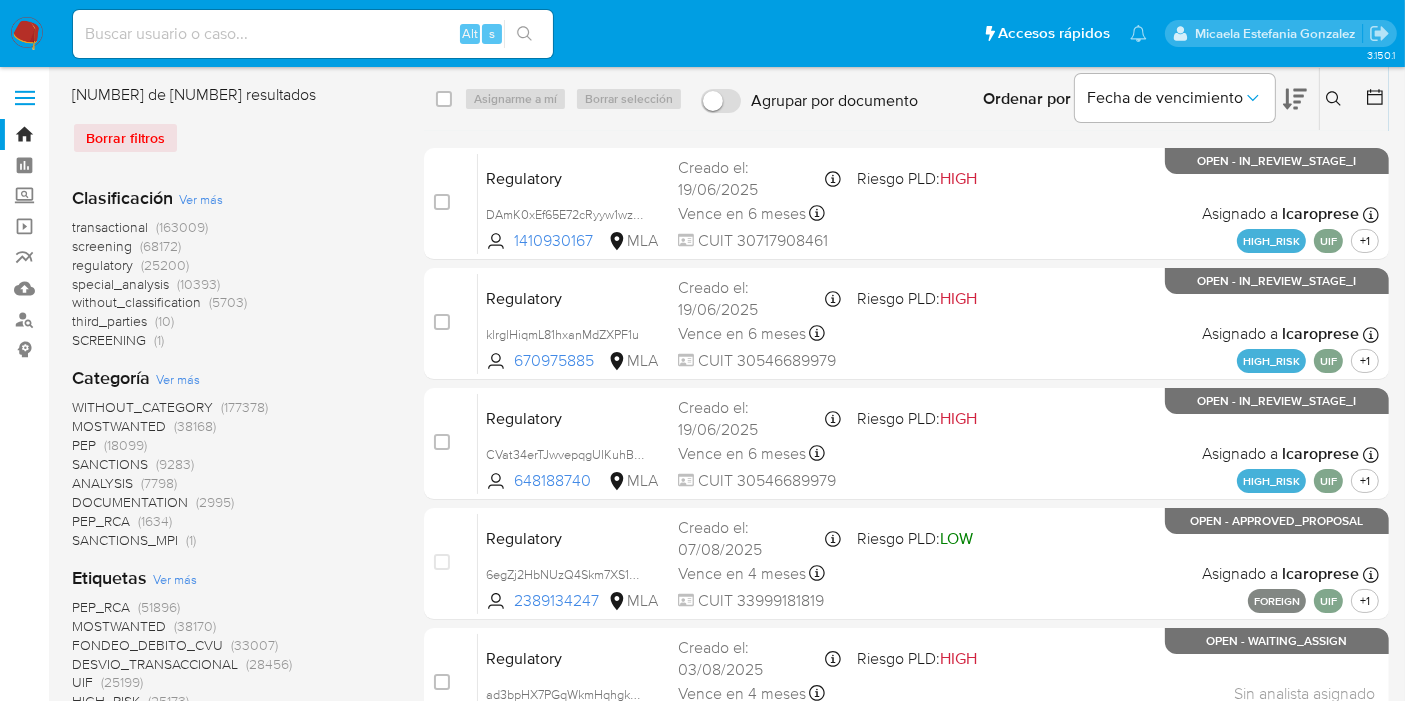 click 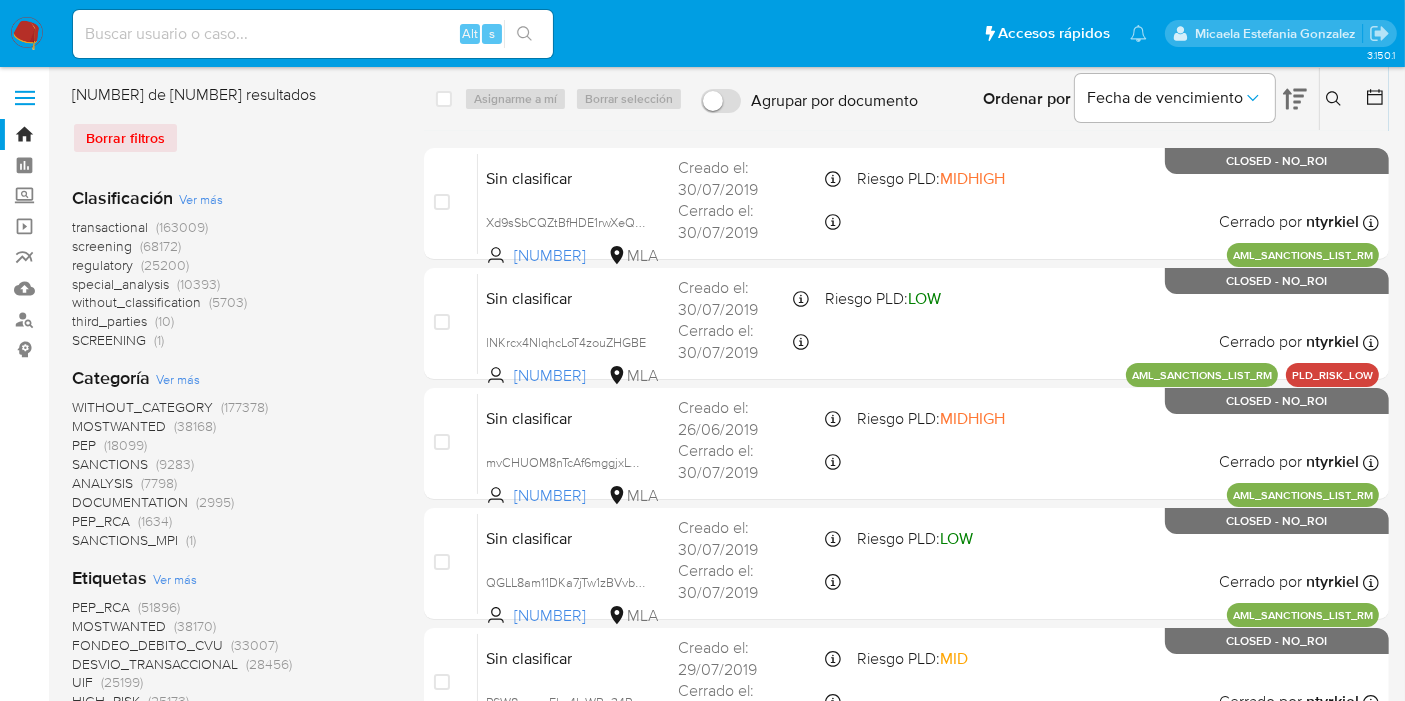 click 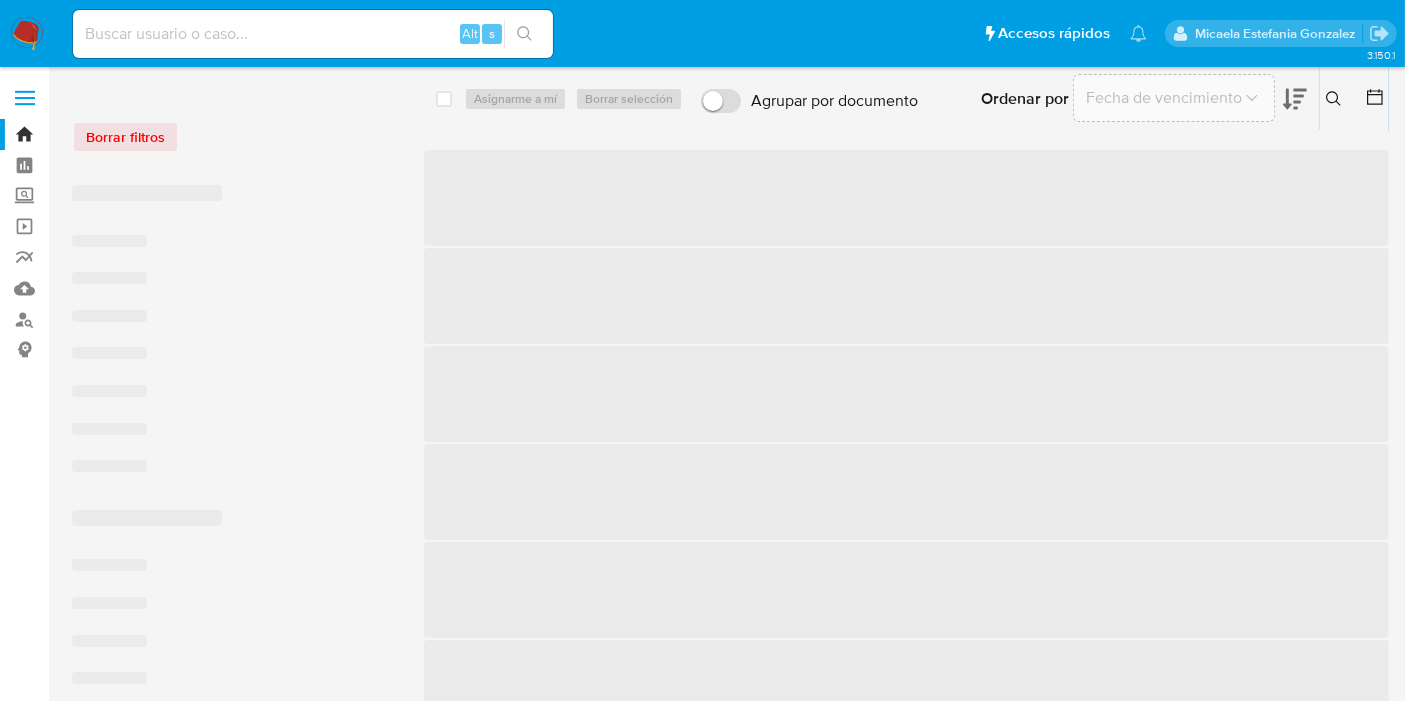 click 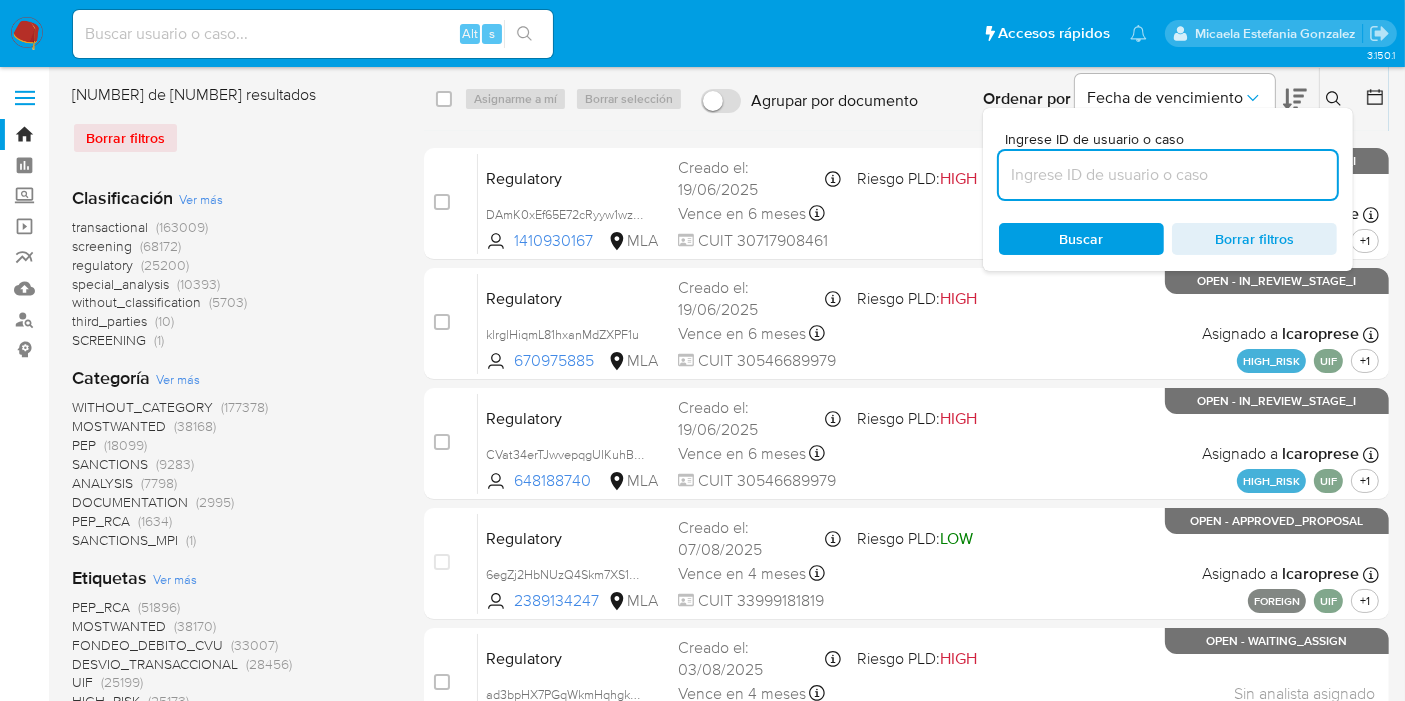 click at bounding box center (1168, 175) 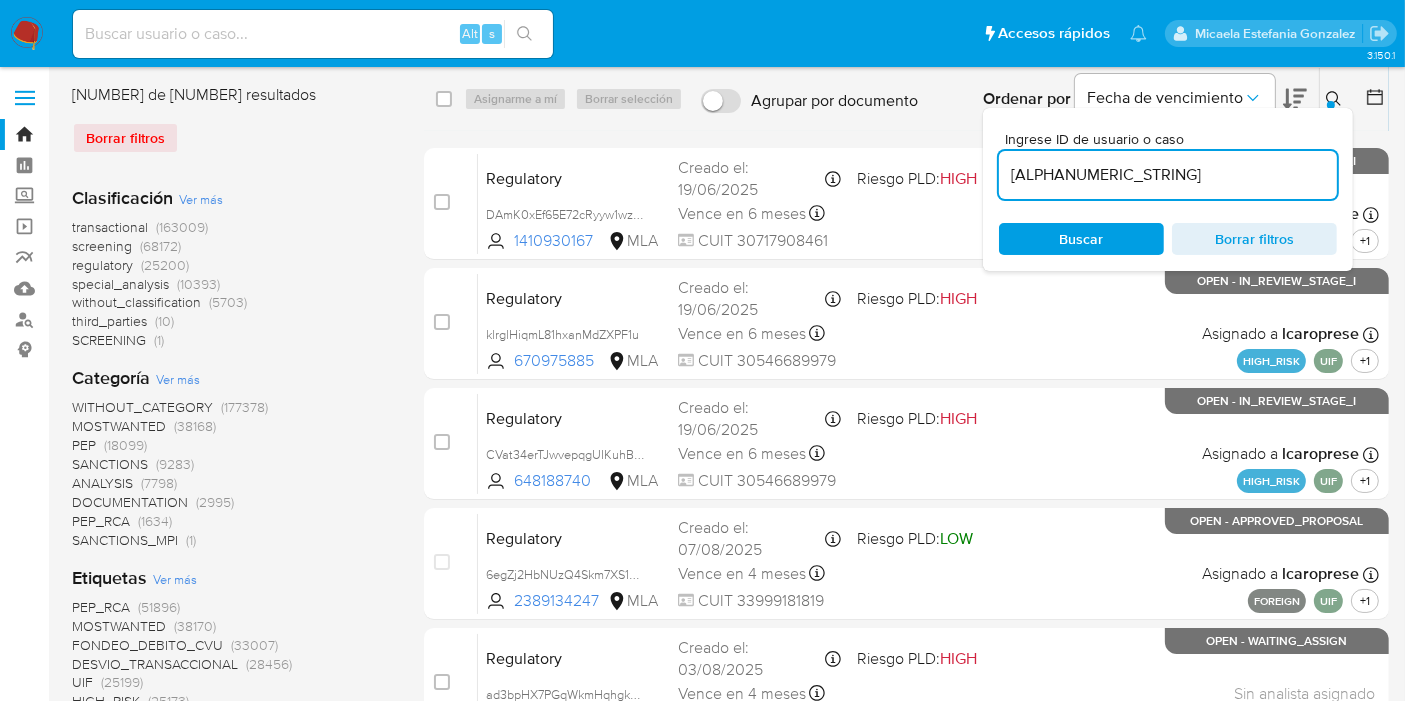 type on "AWmniLB21VOq0WQq2kUrWuQc" 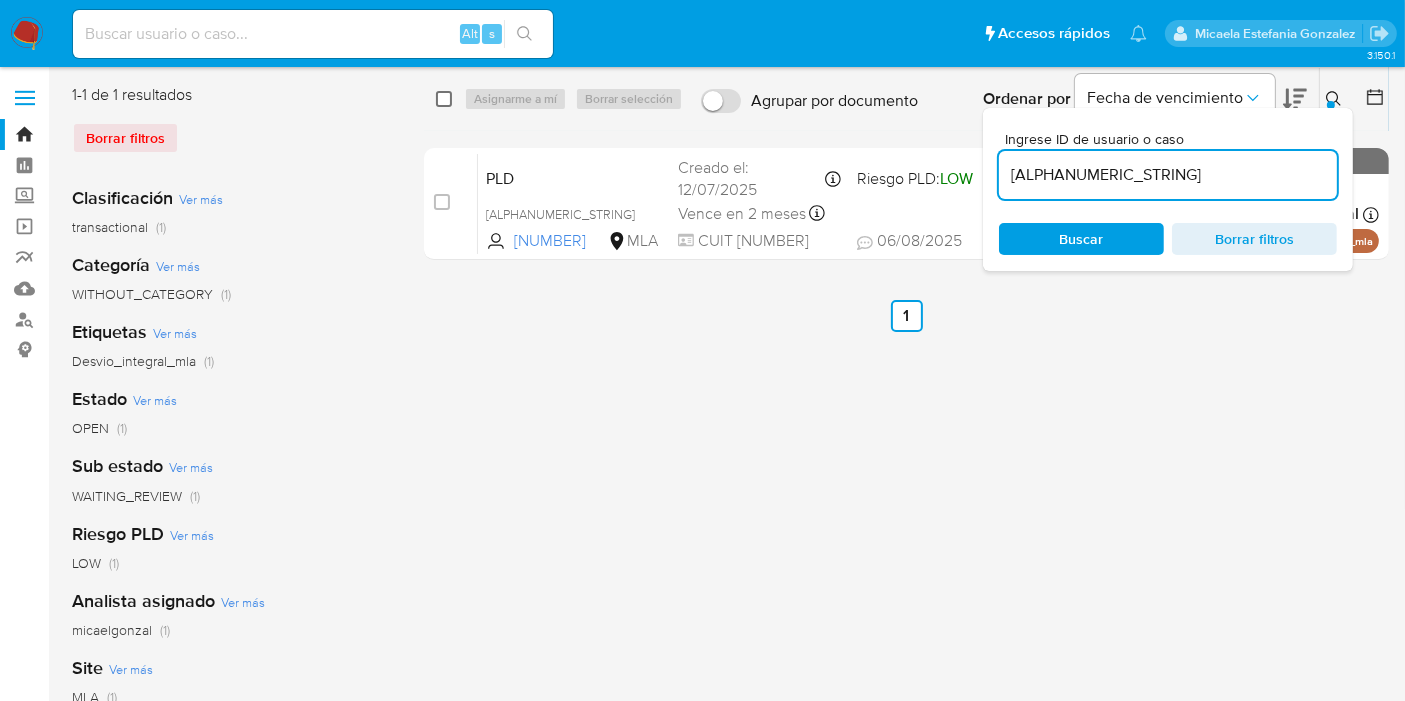 click at bounding box center (444, 99) 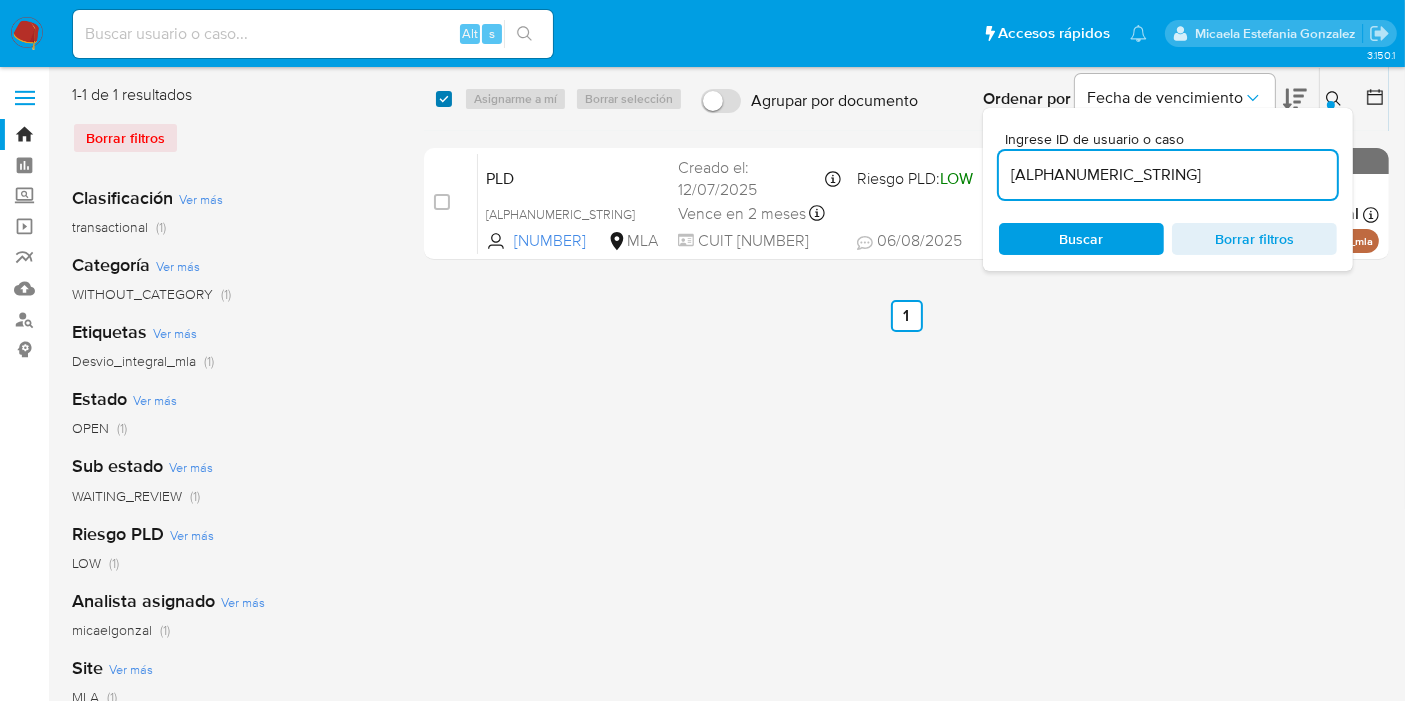 checkbox on "true" 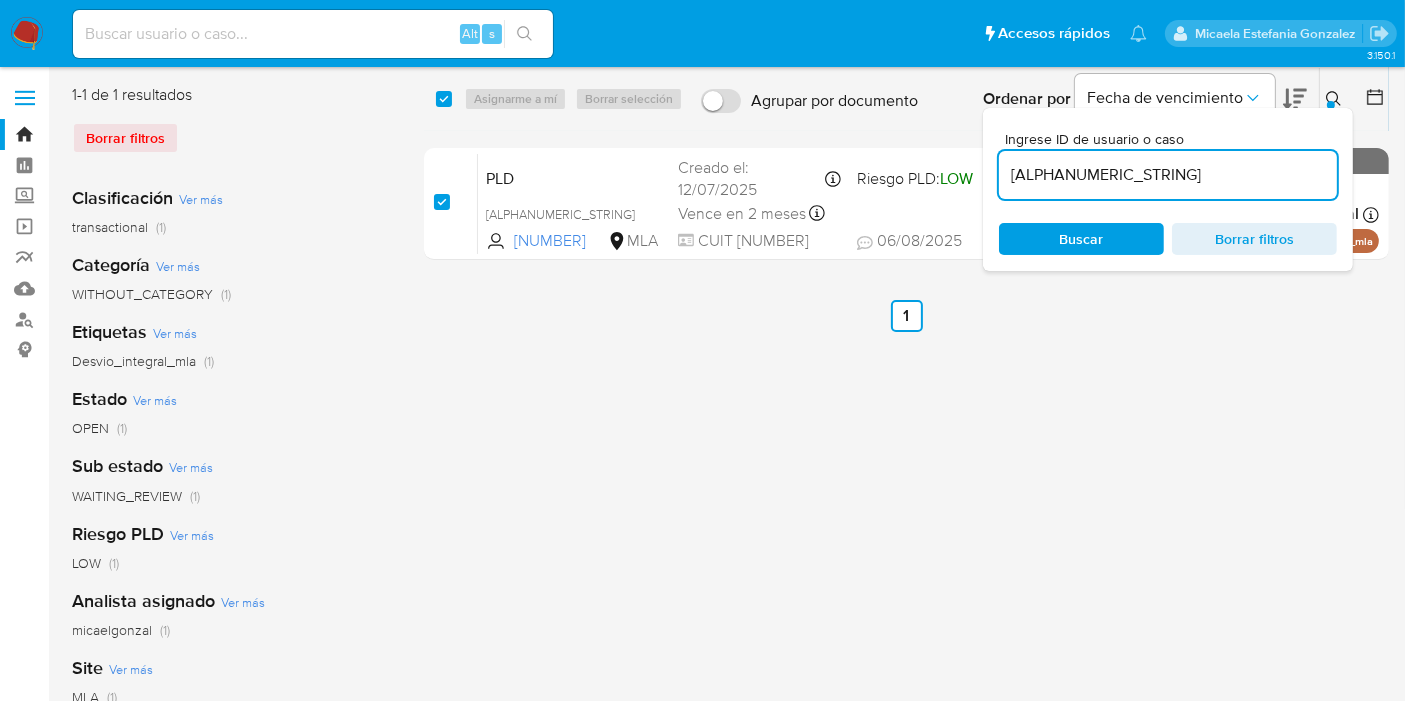 checkbox on "true" 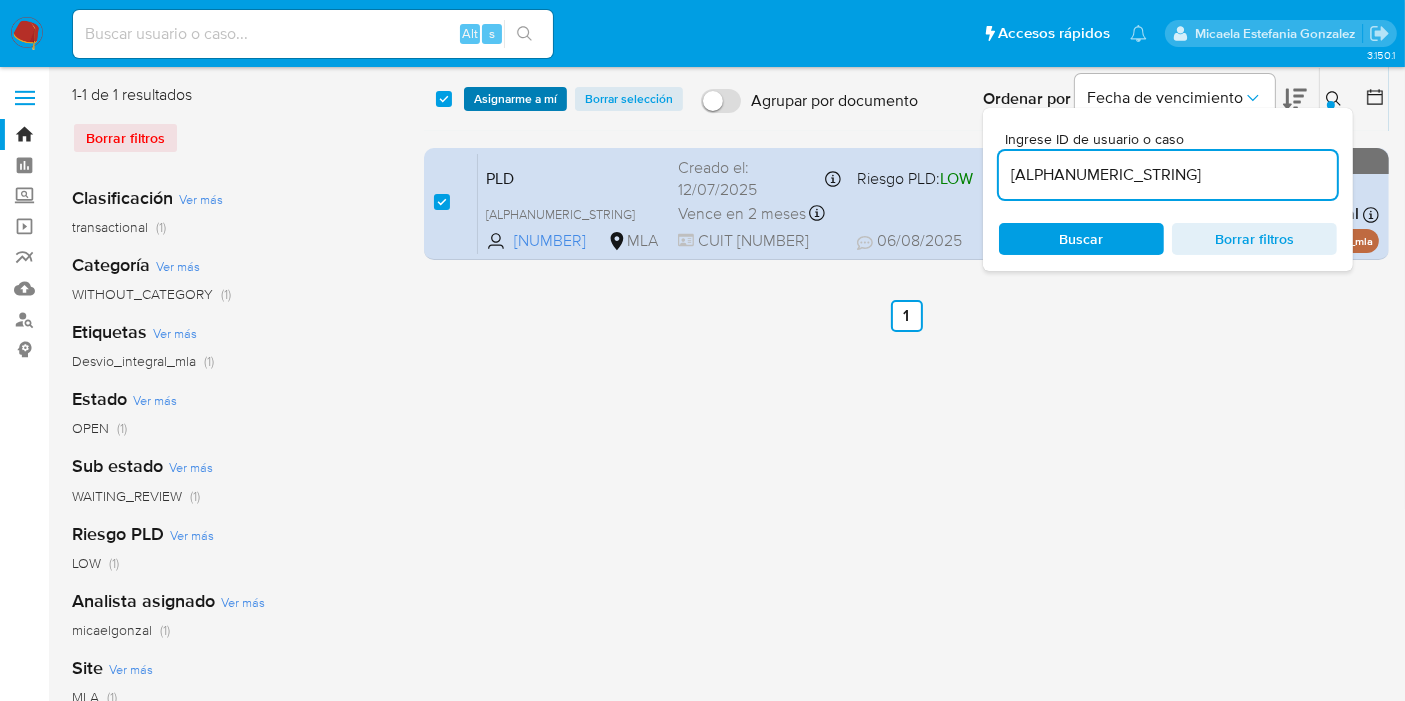 click on "Asignarme a mí" at bounding box center (515, 99) 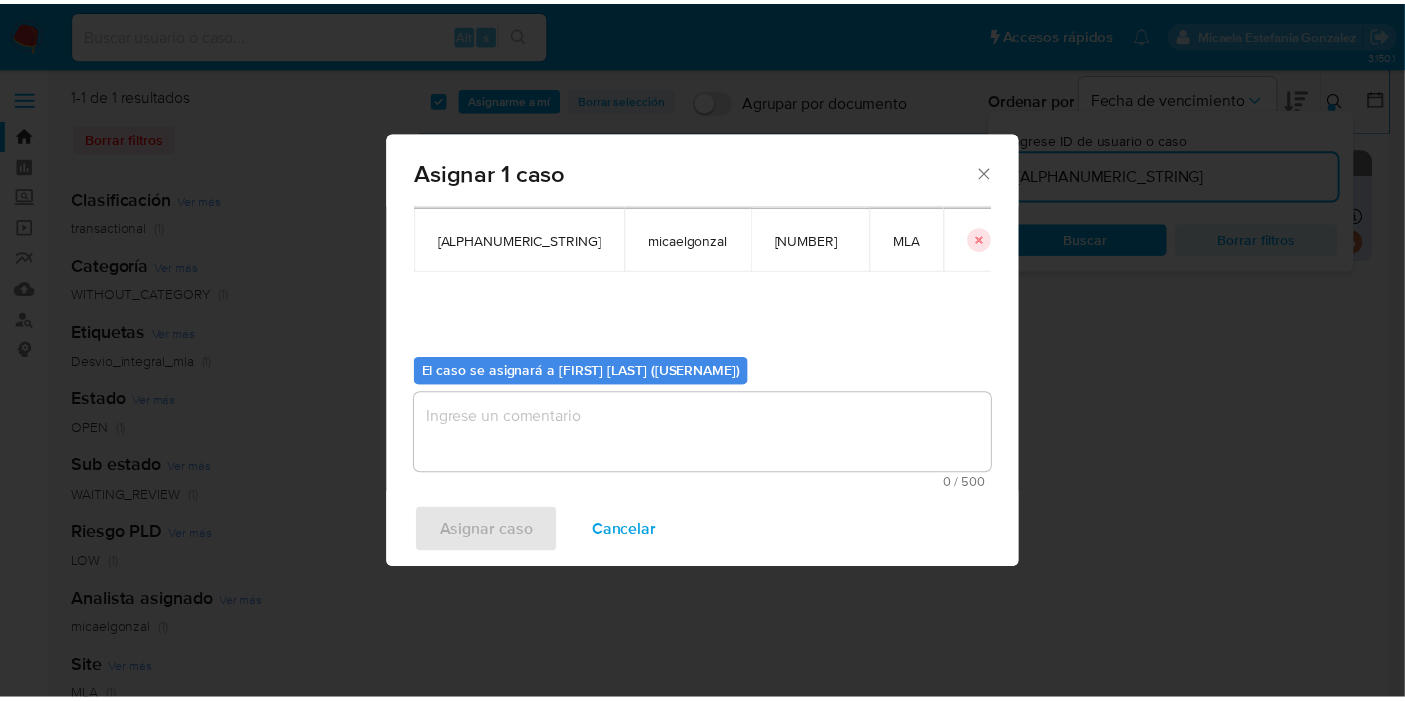 scroll, scrollTop: 120, scrollLeft: 0, axis: vertical 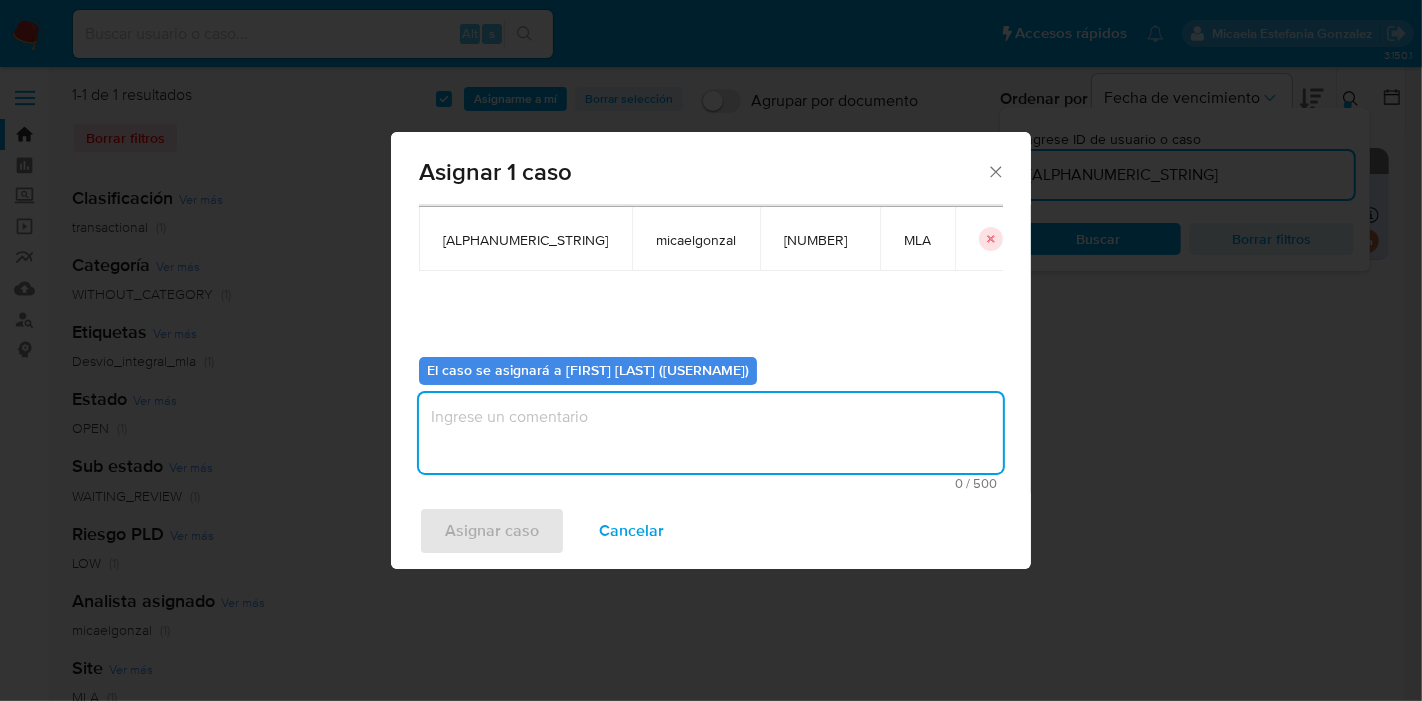 click at bounding box center (711, 433) 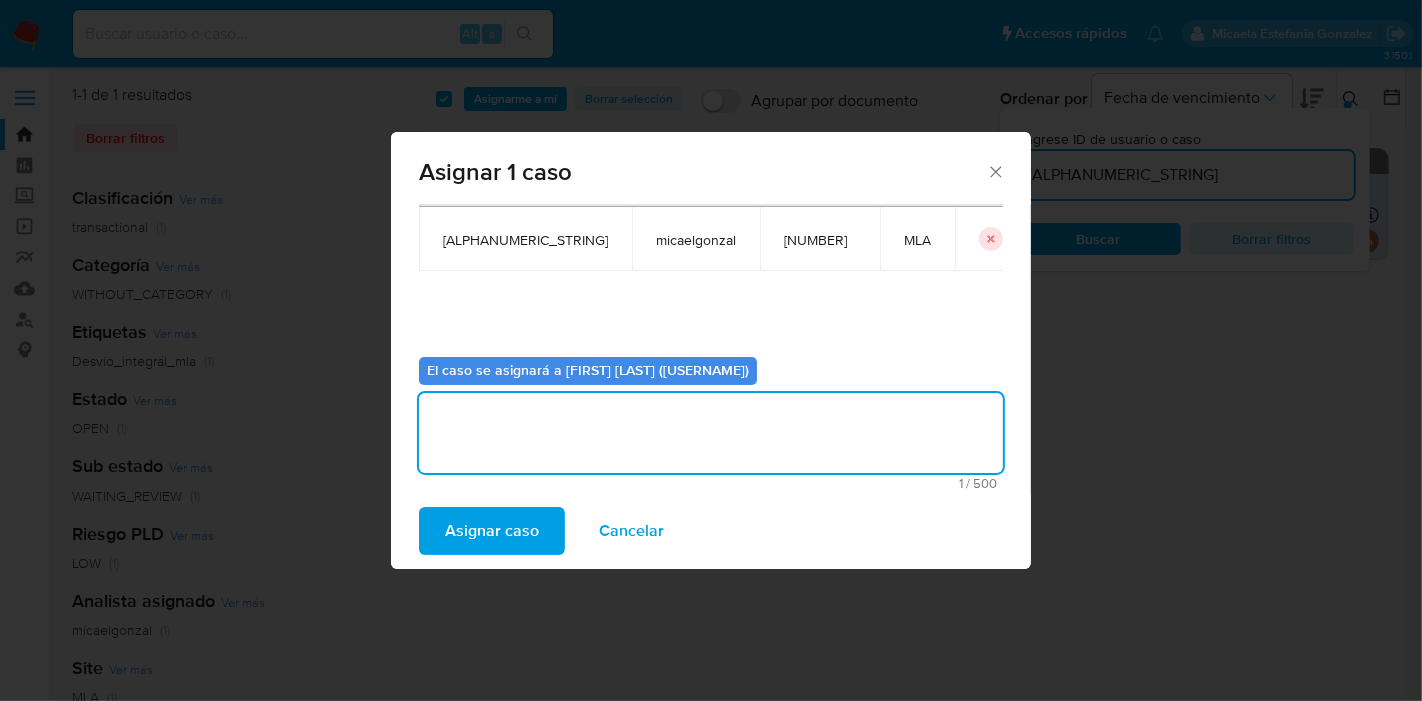 click on "Asignar caso Cancelar" at bounding box center (711, 531) 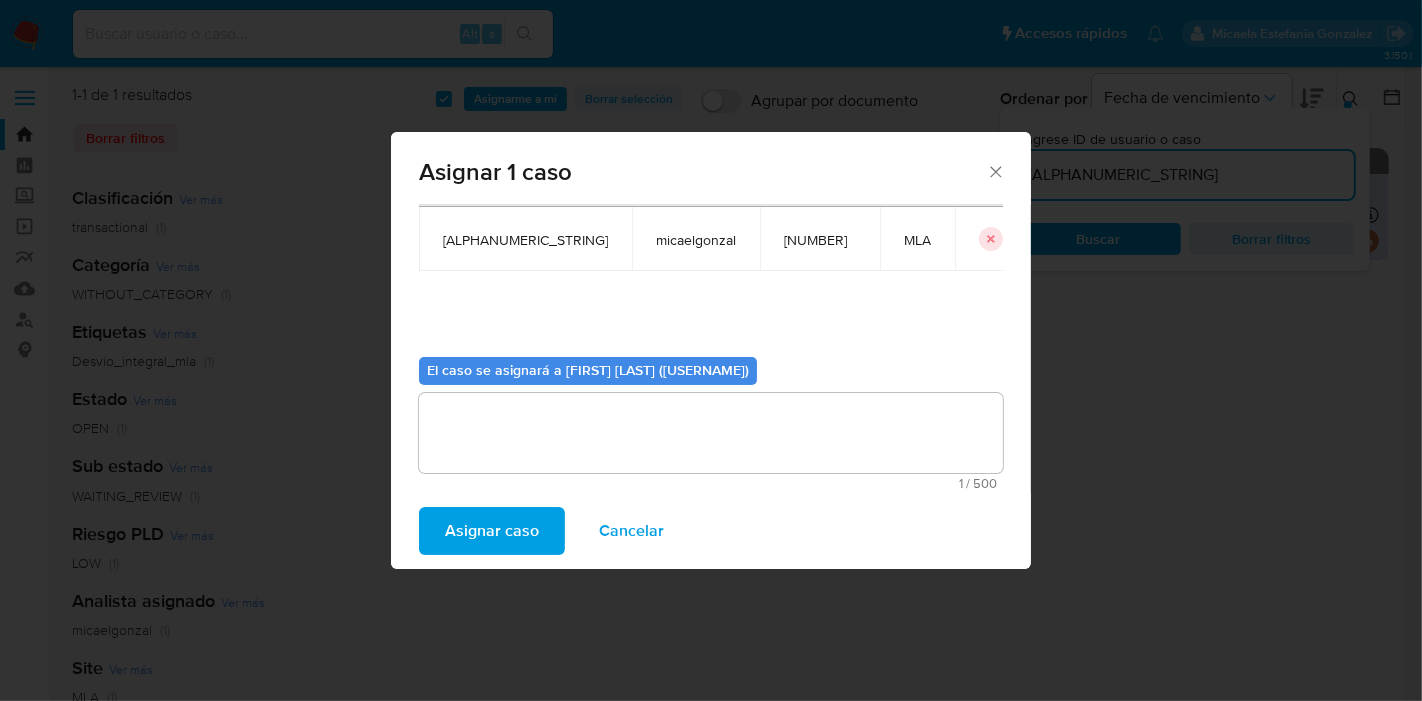 click on "Asignar caso" at bounding box center [492, 531] 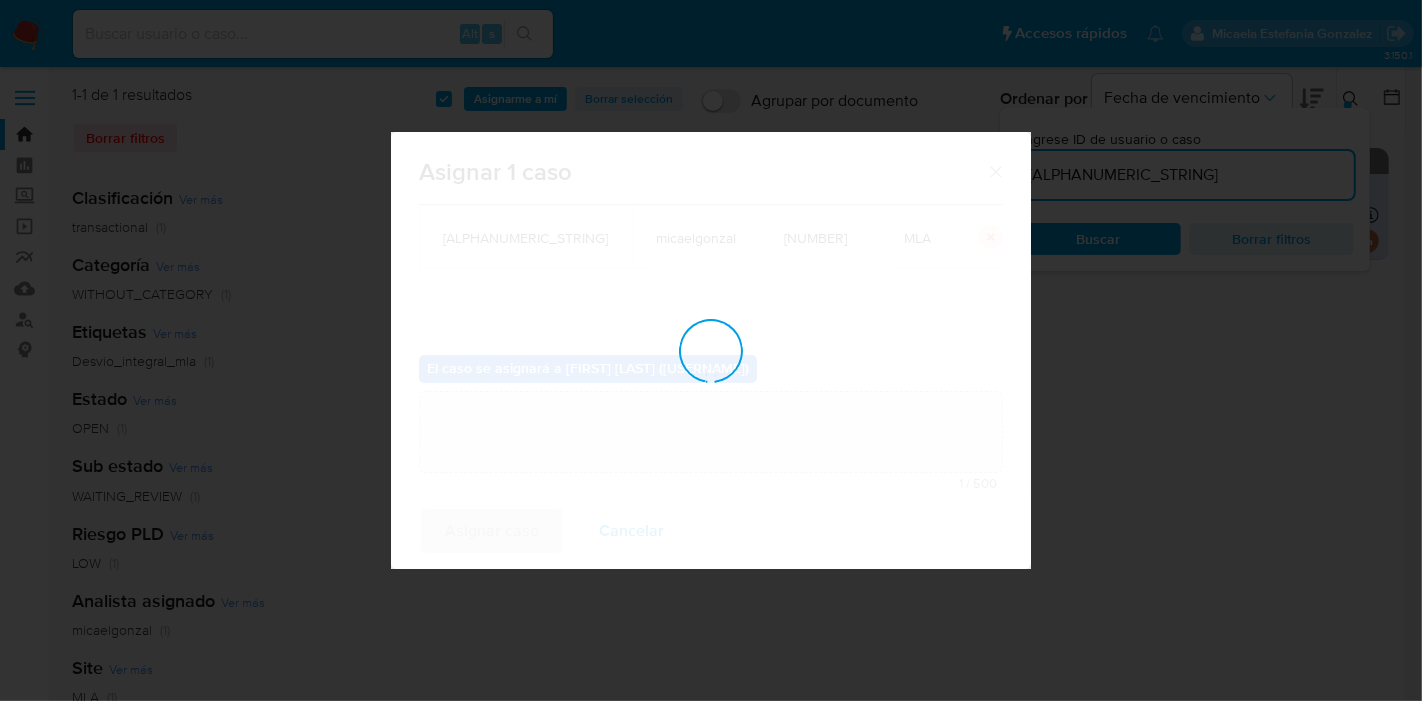 type 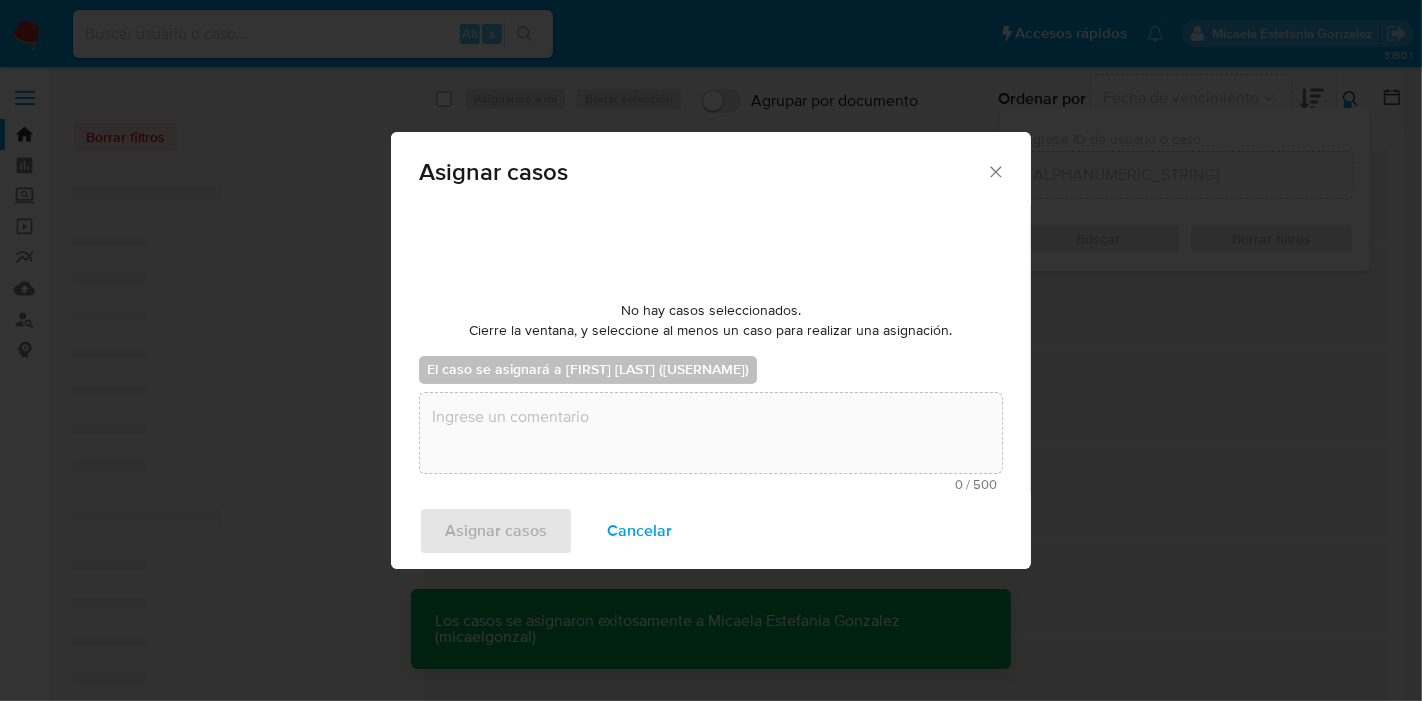 checkbox on "false" 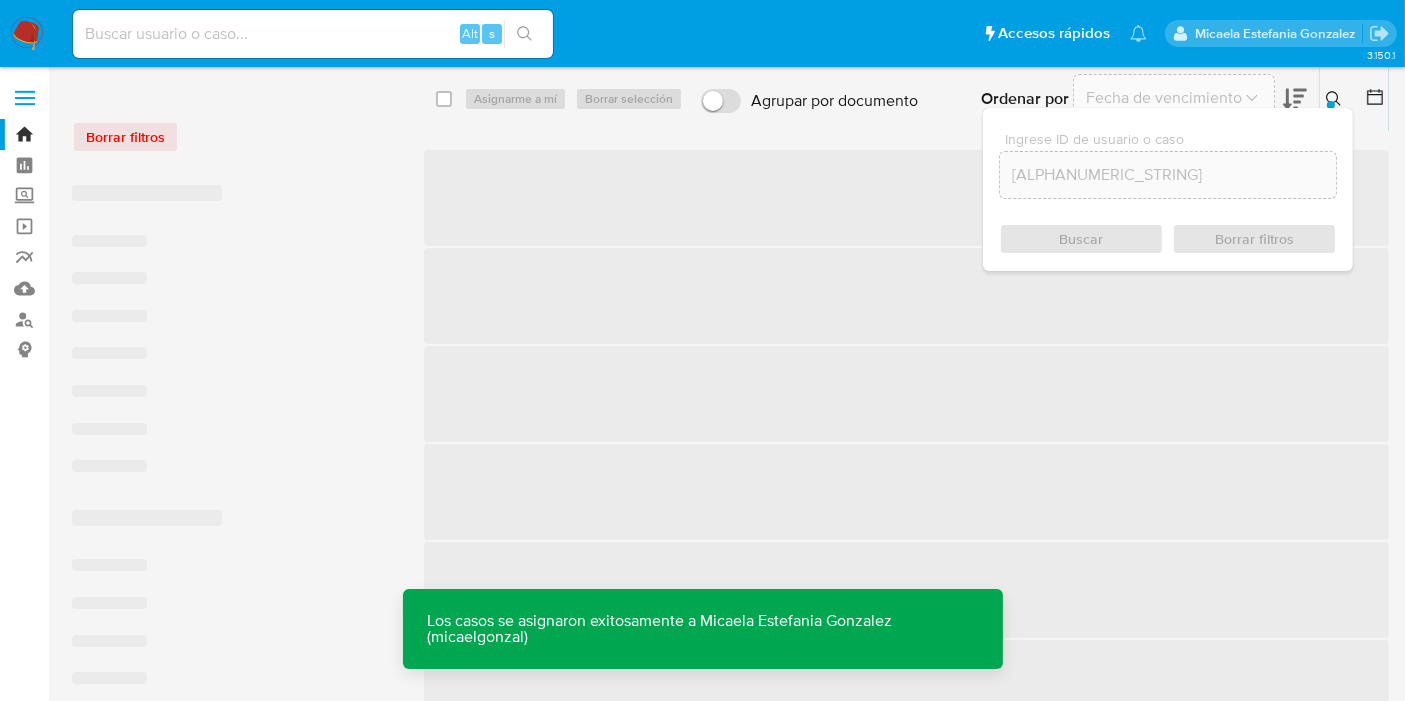 click at bounding box center (313, 34) 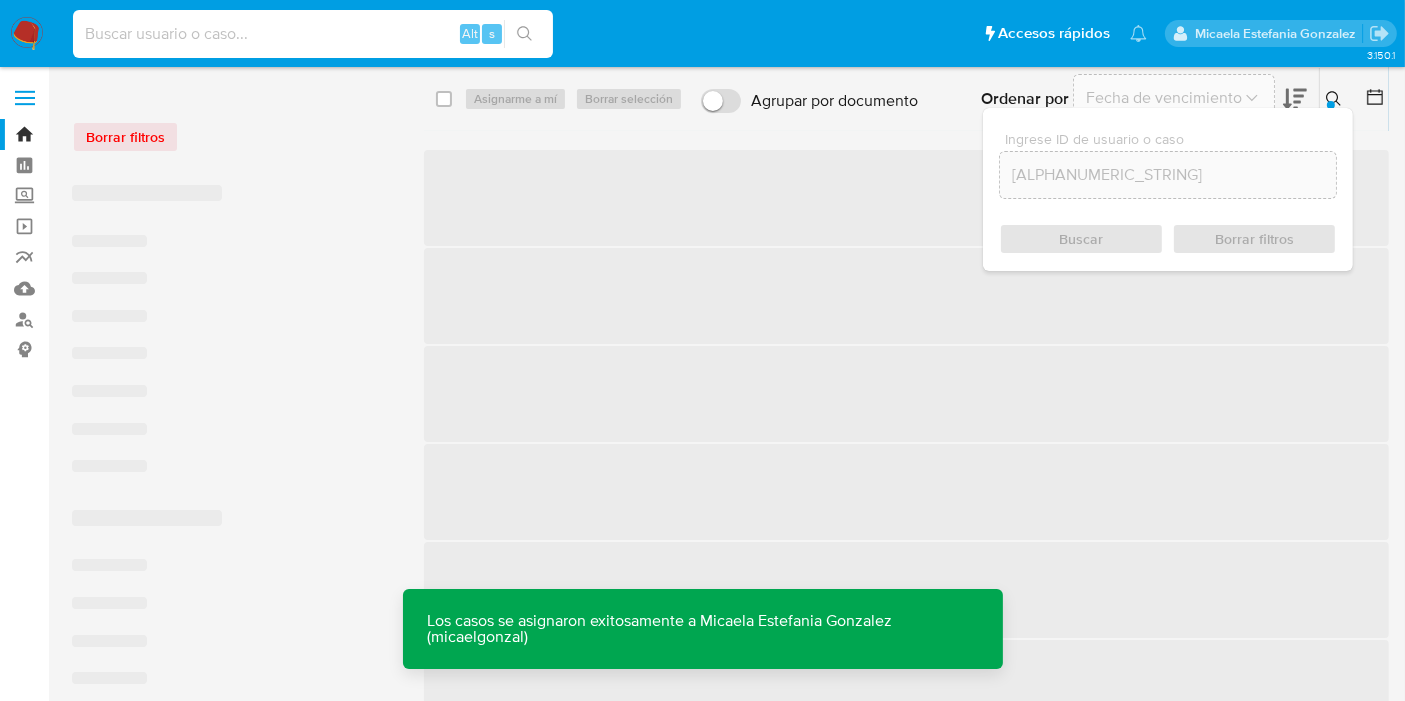 paste on "AWmniLB21VOq0WQq2kUrWuQc" 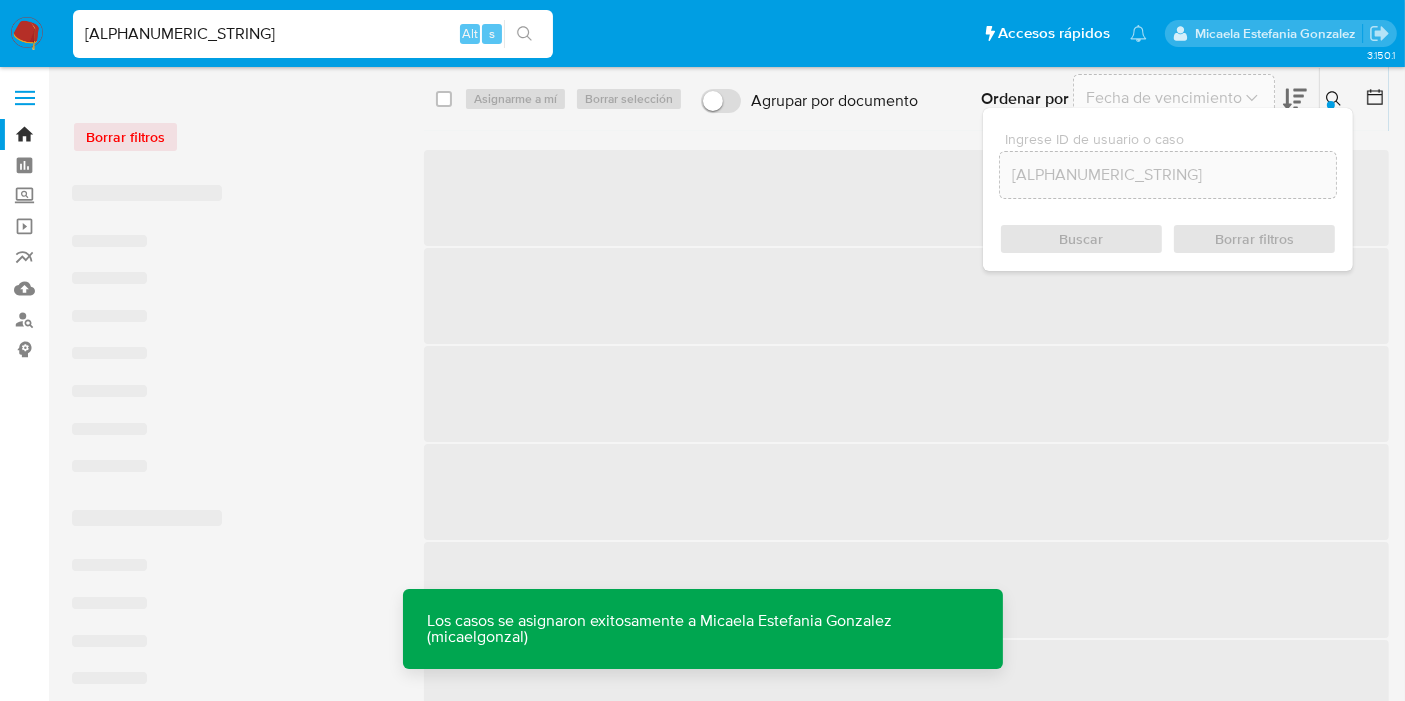 type on "AWmniLB21VOq0WQq2kUrWuQc" 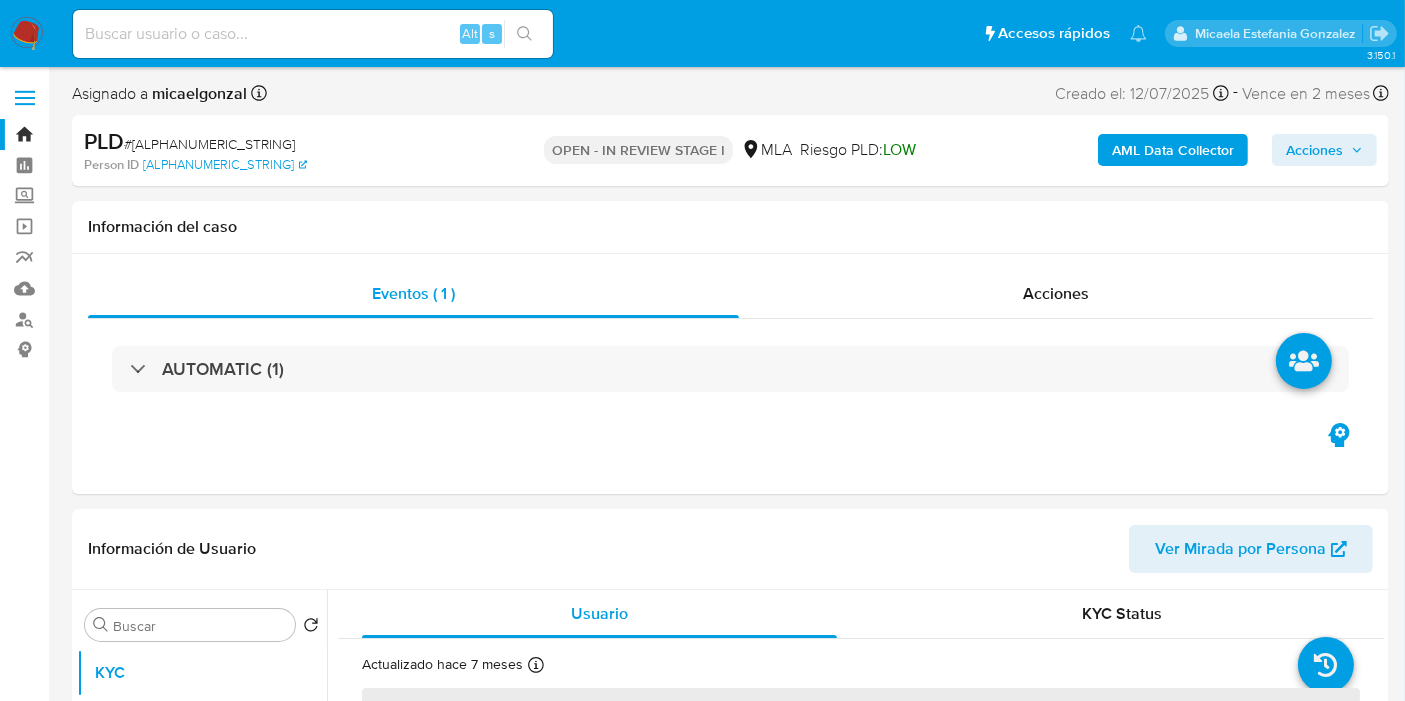 select on "10" 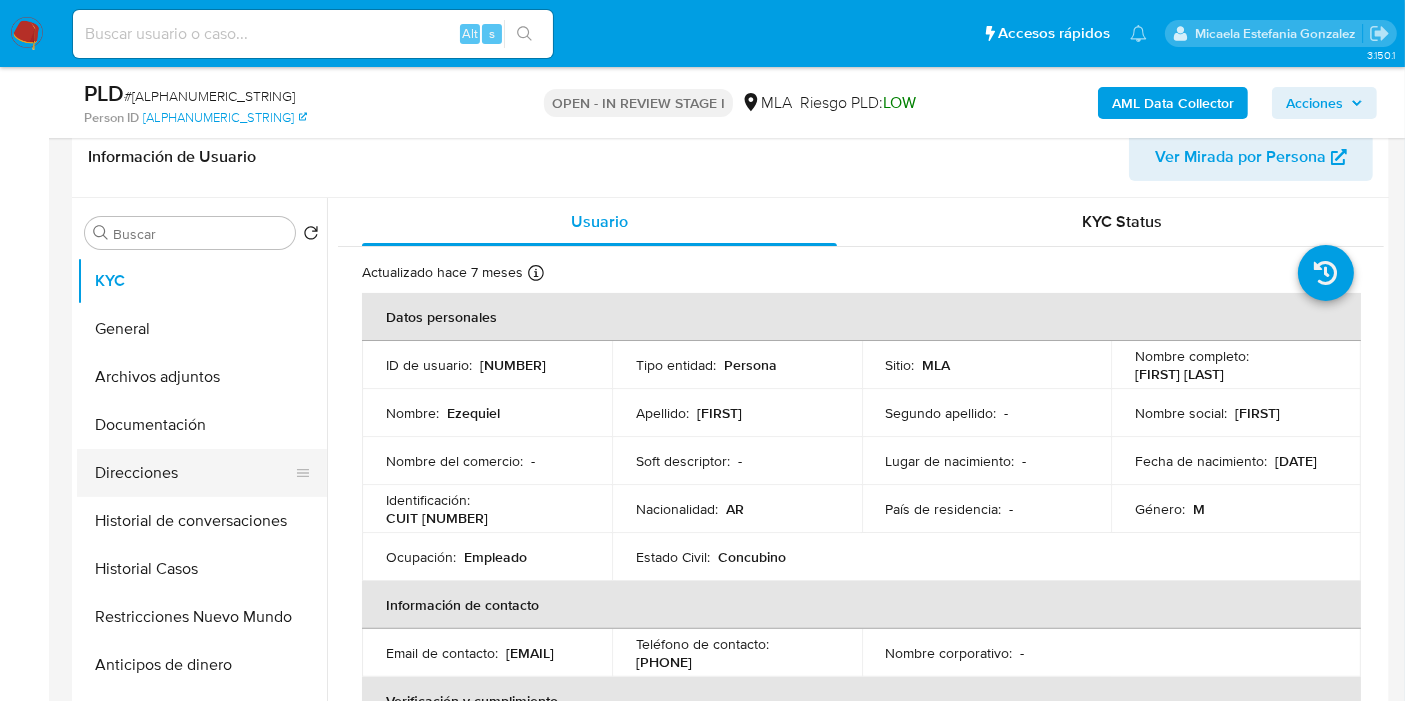 scroll, scrollTop: 333, scrollLeft: 0, axis: vertical 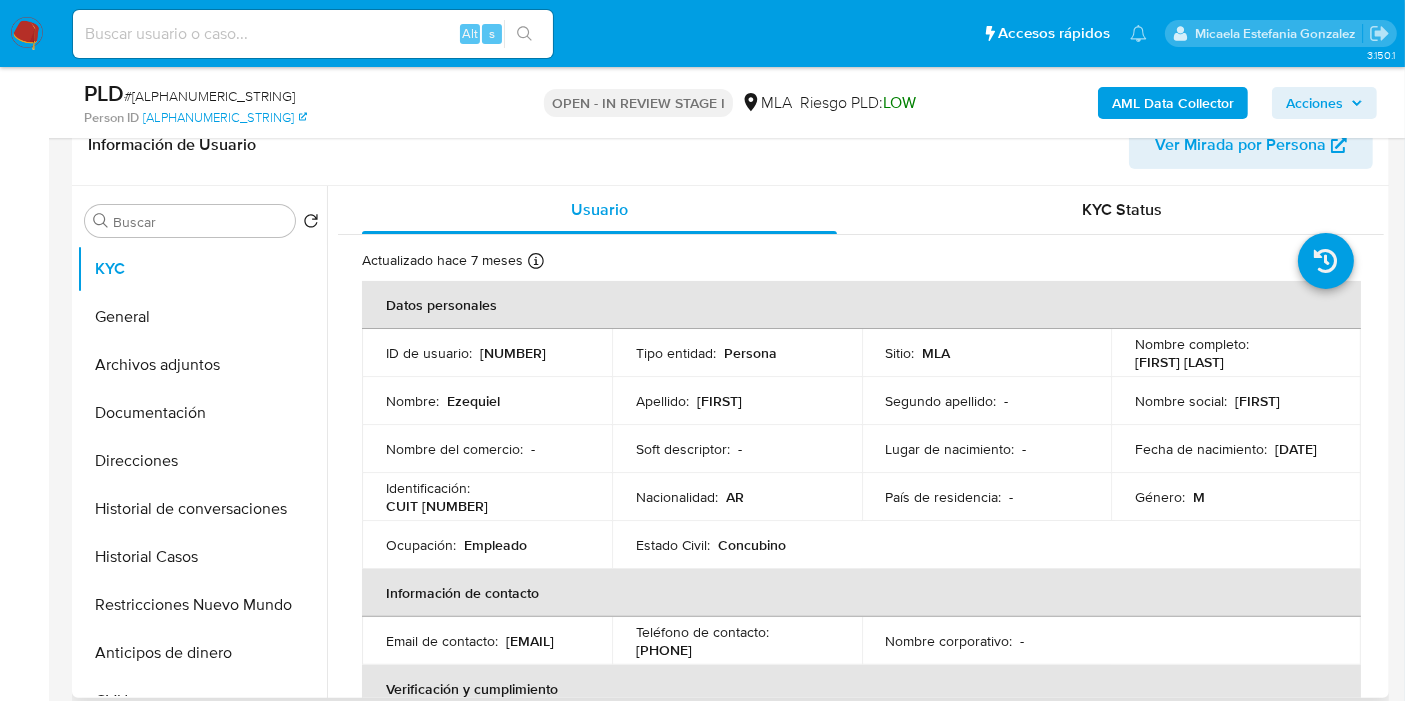 click on "Estado Civil :    Concubino" at bounding box center [737, 545] 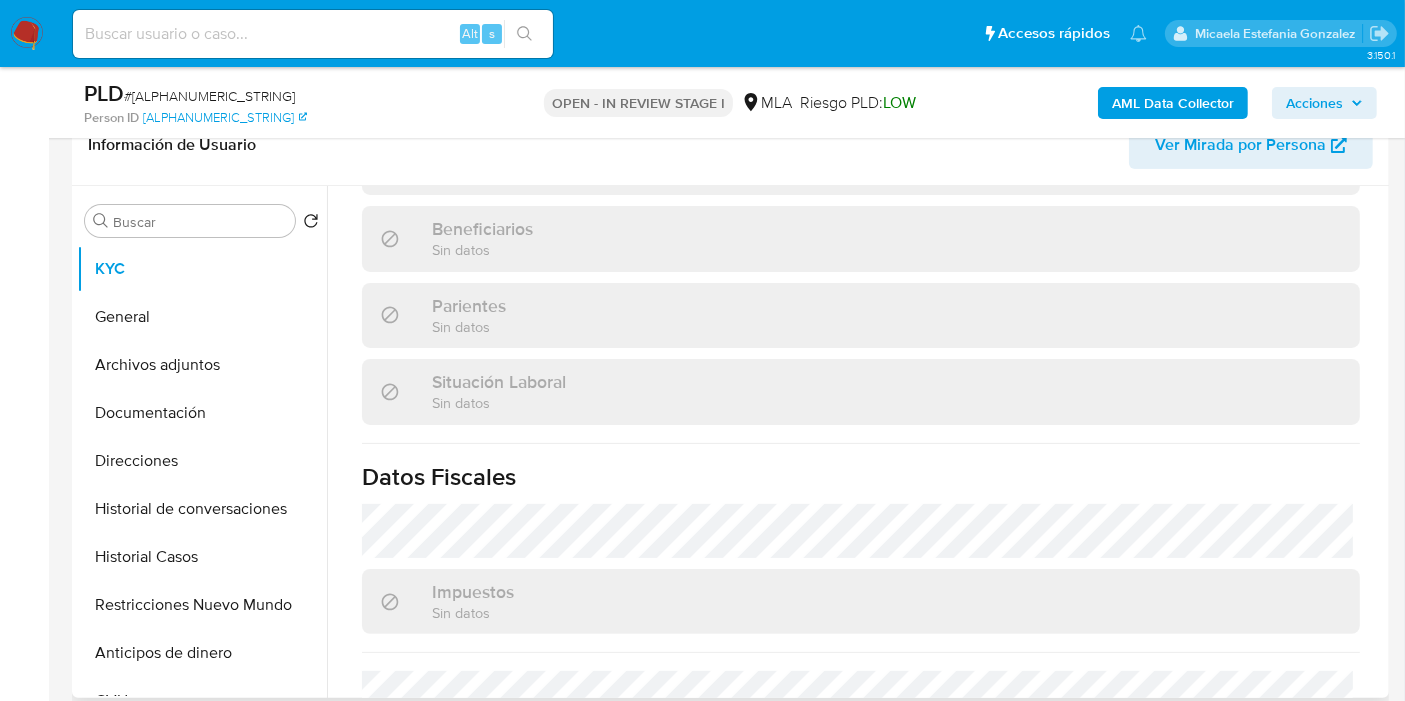 scroll, scrollTop: 1070, scrollLeft: 0, axis: vertical 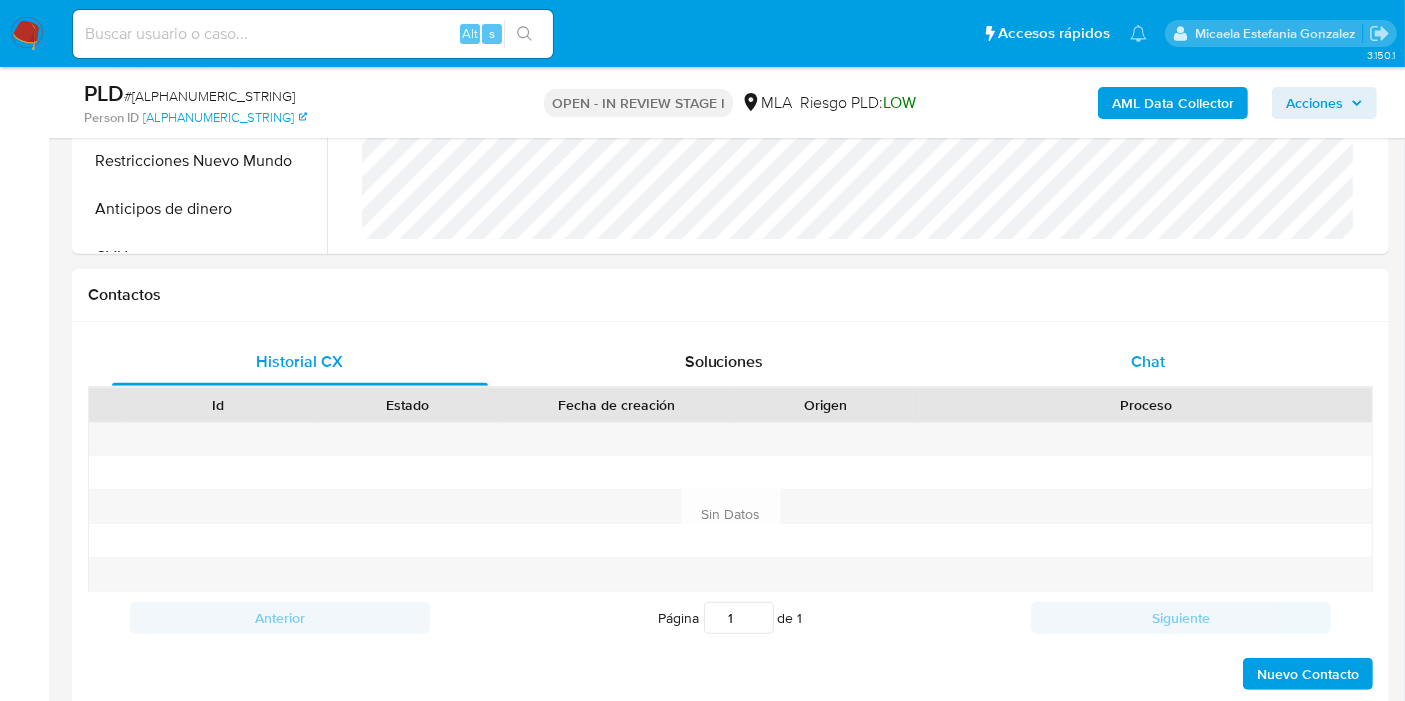 click on "Chat" at bounding box center [1148, 362] 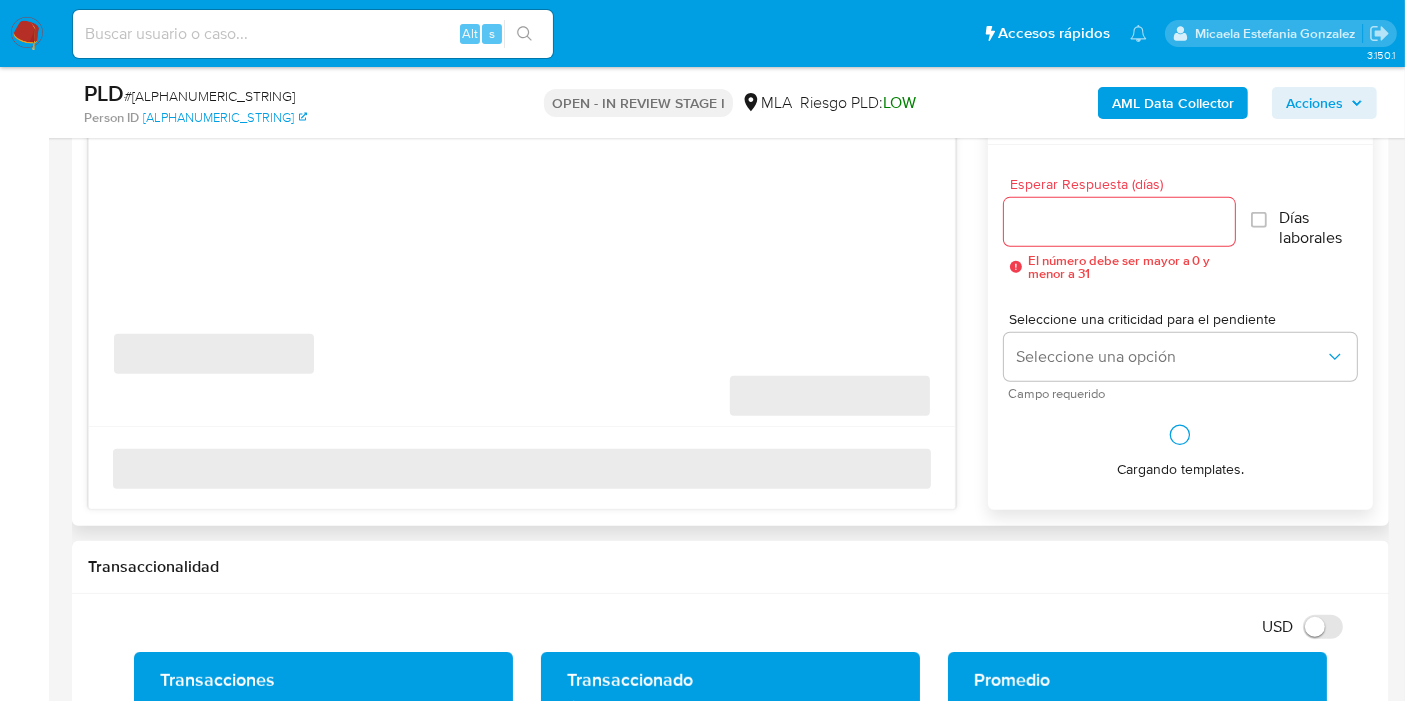 scroll, scrollTop: 1111, scrollLeft: 0, axis: vertical 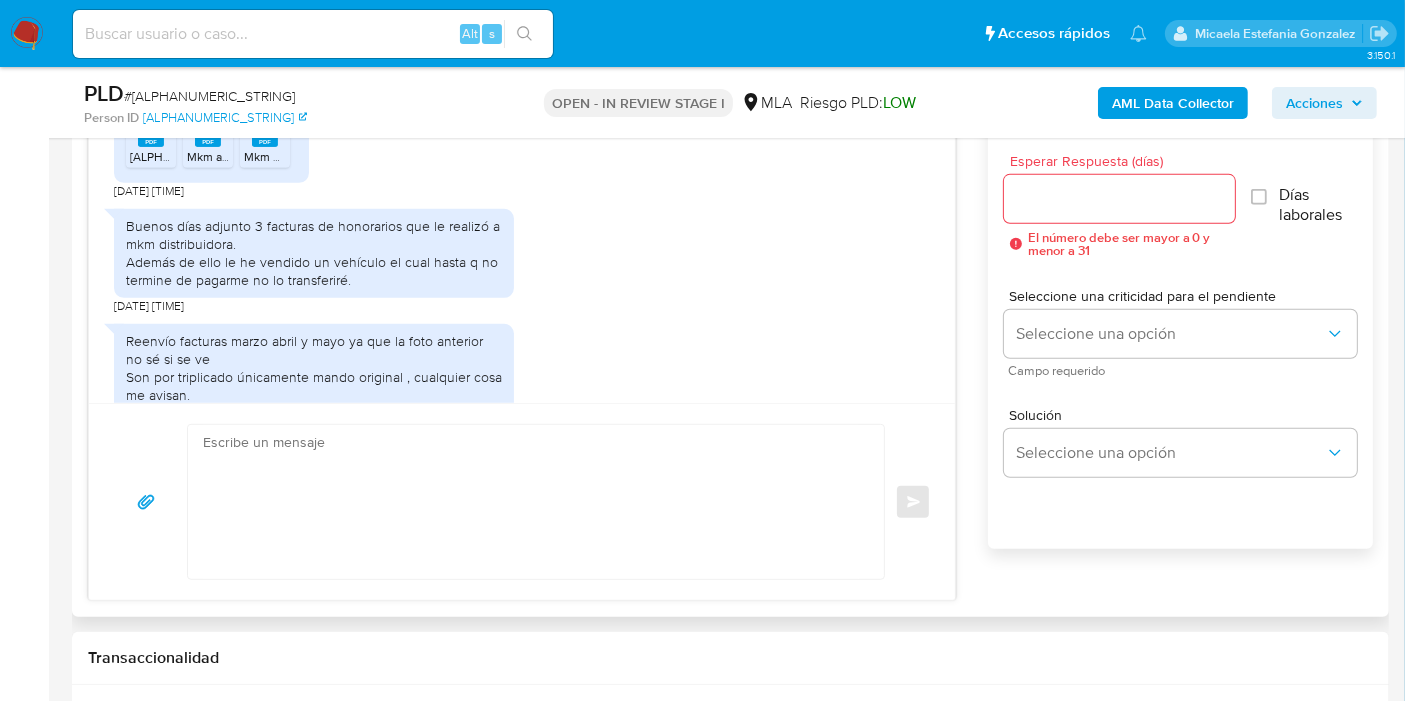 click on "Buenos días adjunto 3 facturas de honorarios que le realizó a mkm distribuidora.
Además de ello le he vendido un vehículo el cual hasta q no termine de pagarme no lo transferiré." at bounding box center (314, 253) 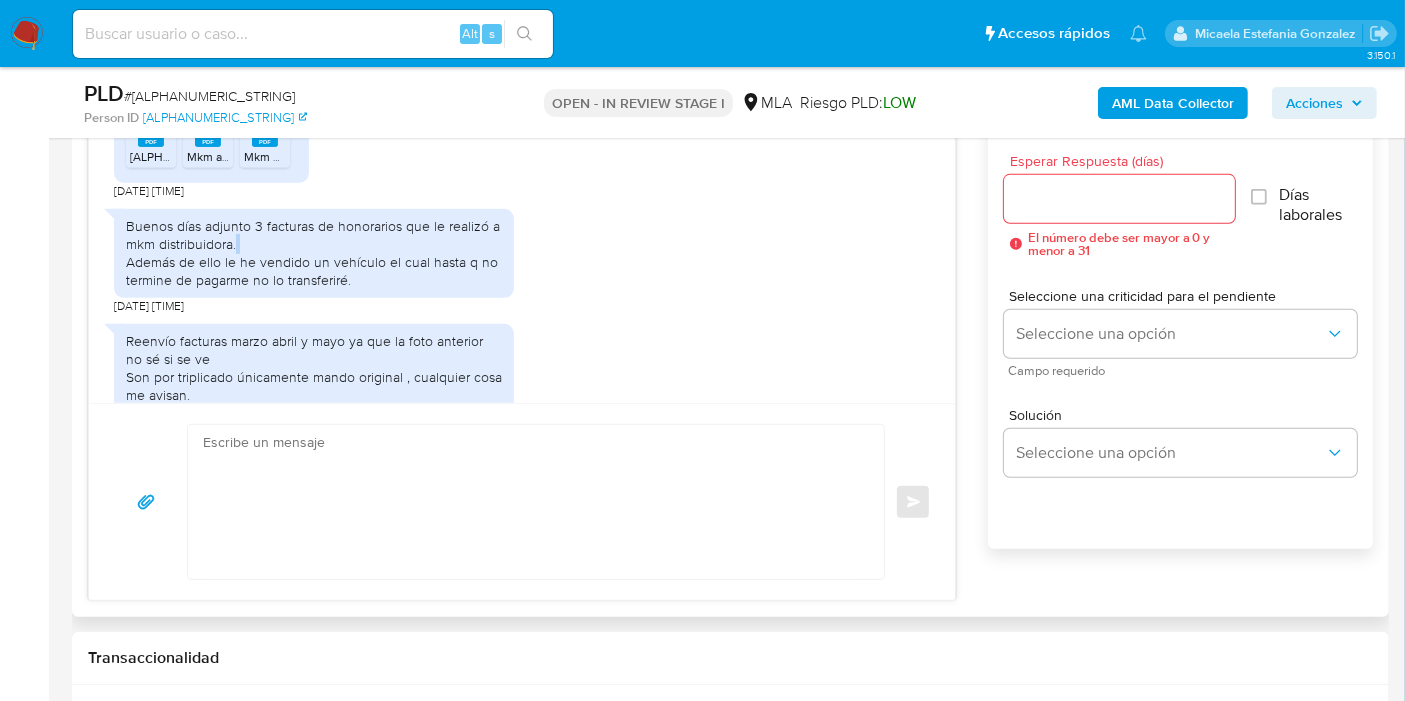 click on "Buenos días adjunto 3 facturas de honorarios que le realizó a mkm distribuidora.
Además de ello le he vendido un vehículo el cual hasta q no termine de pagarme no lo transferiré." at bounding box center (314, 253) 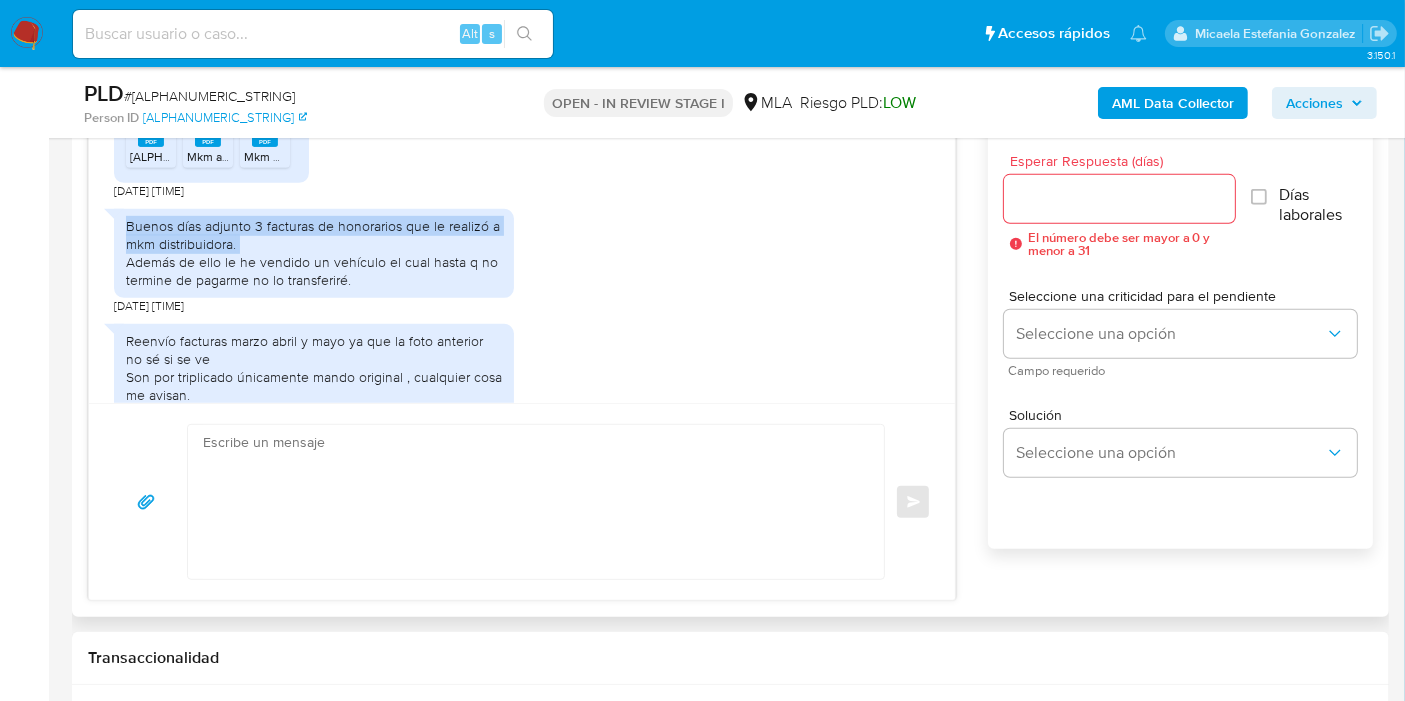 click on "Buenos días adjunto 3 facturas de honorarios que le realizó a mkm distribuidora.
Además de ello le he vendido un vehículo el cual hasta q no termine de pagarme no lo transferiré." at bounding box center (314, 253) 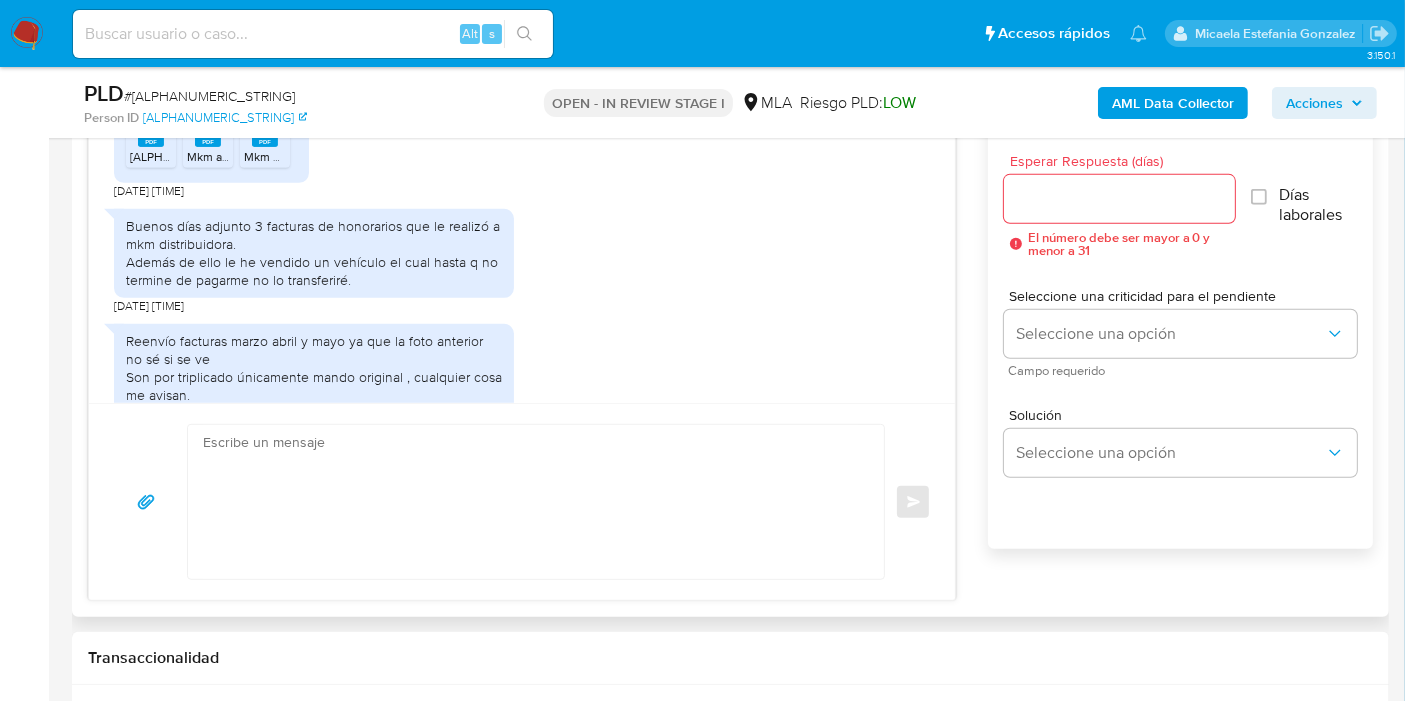 click on "Buenos días adjunto 3 facturas de honorarios que le realizó a mkm distribuidora.
Además de ello le he vendido un vehículo el cual hasta q no termine de pagarme no lo transferiré." at bounding box center (314, 253) 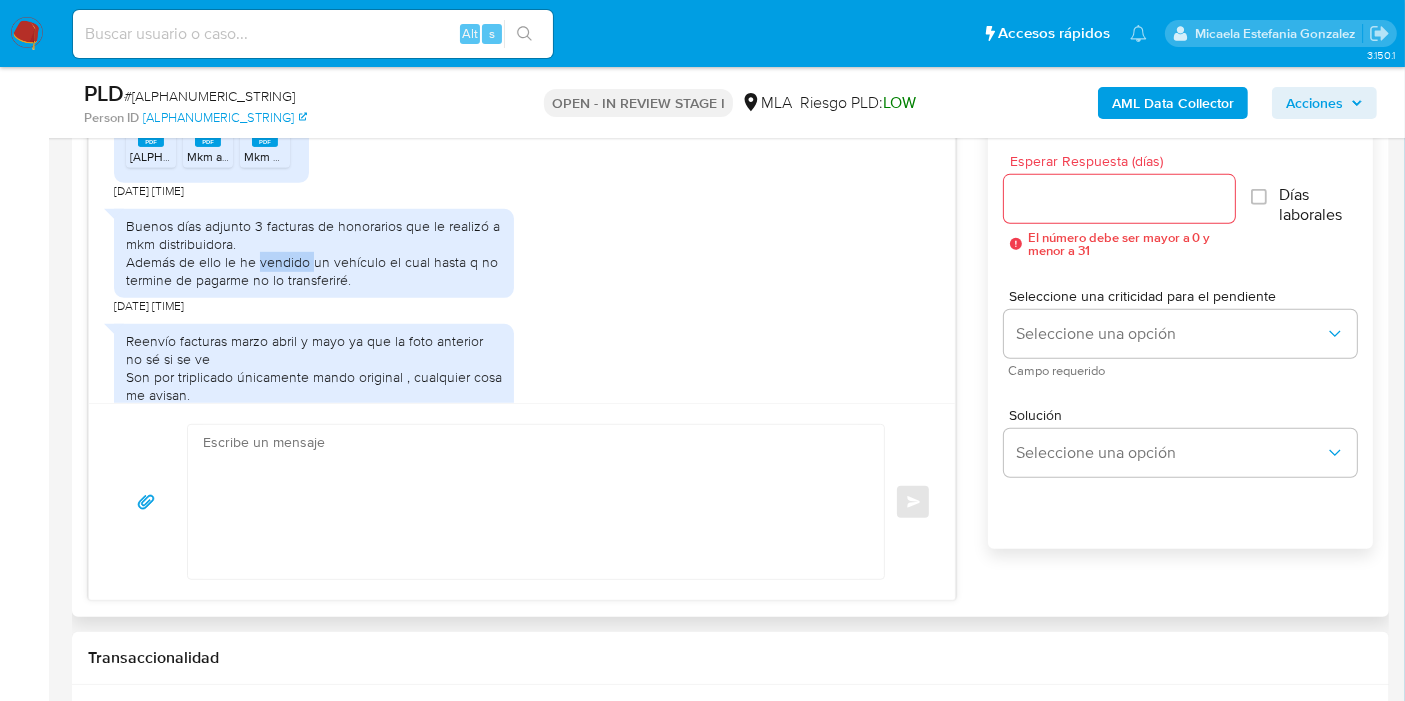 click on "Buenos días adjunto 3 facturas de honorarios que le realizó a mkm distribuidora.
Además de ello le he vendido un vehículo el cual hasta q no termine de pagarme no lo transferiré." at bounding box center (314, 253) 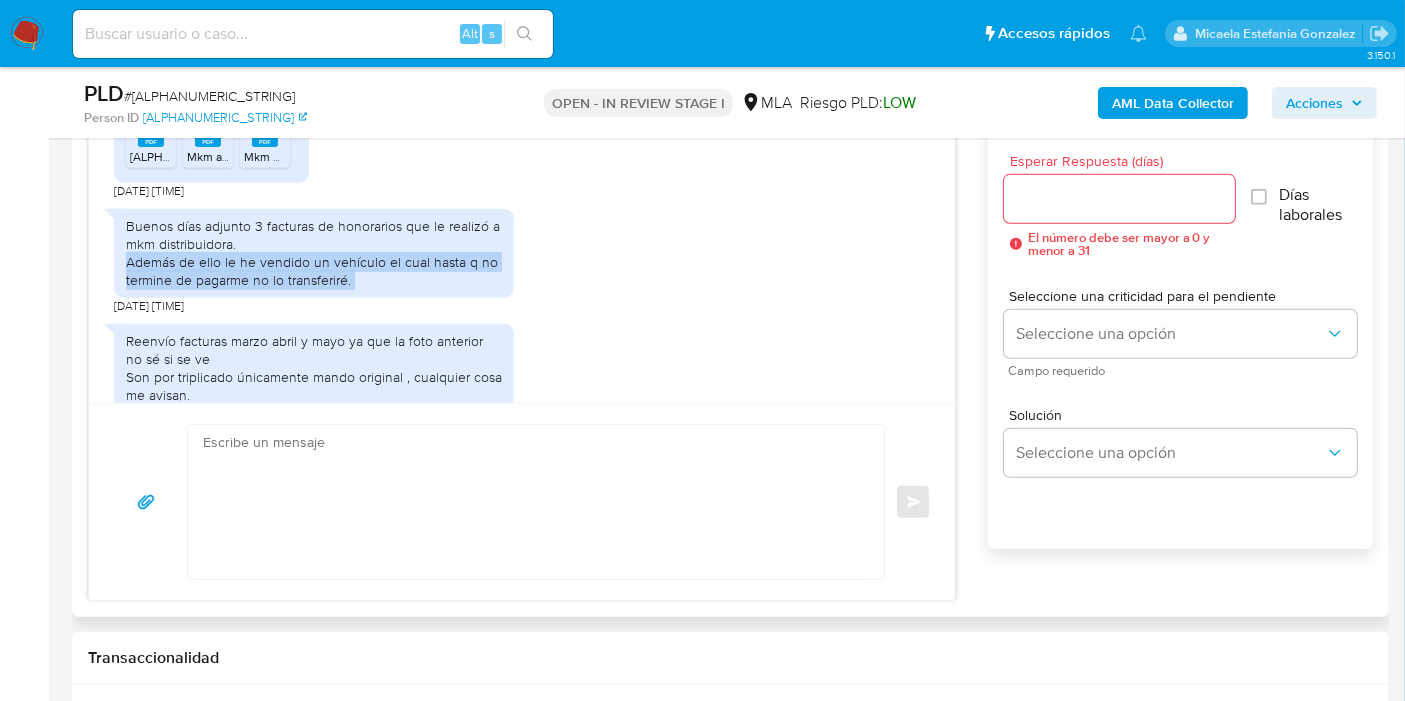 click on "Buenos días adjunto 3 facturas de honorarios que le realizó a mkm distribuidora.
Además de ello le he vendido un vehículo el cual hasta q no termine de pagarme no lo transferiré." at bounding box center [314, 253] 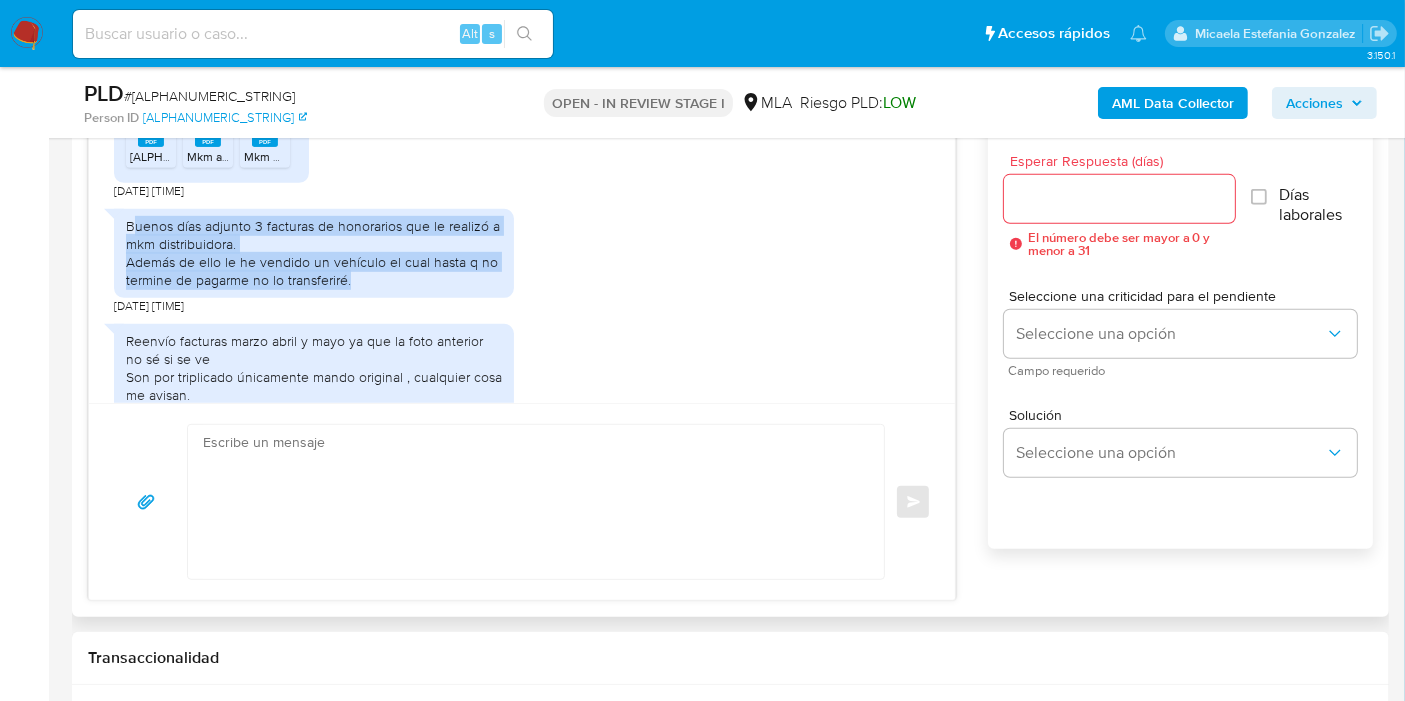 drag, startPoint x: 359, startPoint y: 332, endPoint x: 131, endPoint y: 287, distance: 232.39836 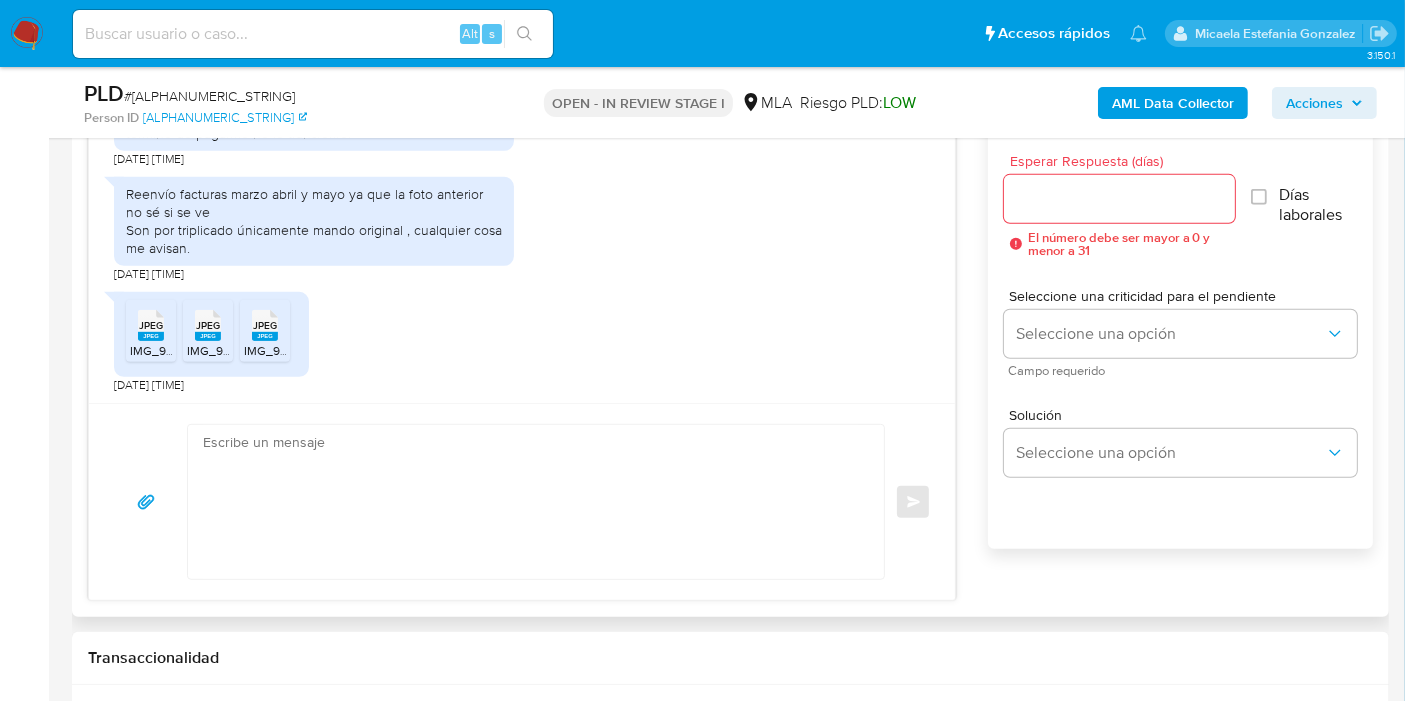 scroll, scrollTop: 3425, scrollLeft: 0, axis: vertical 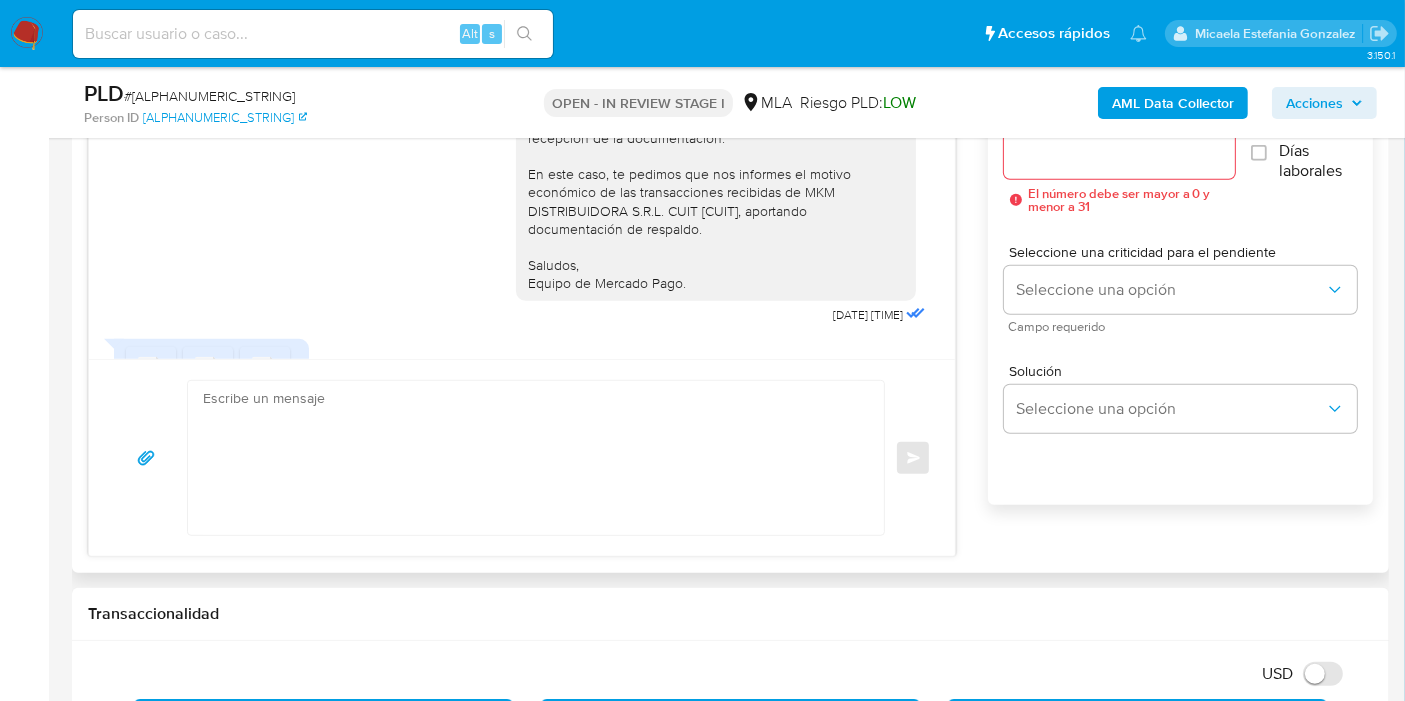 click at bounding box center [531, 458] 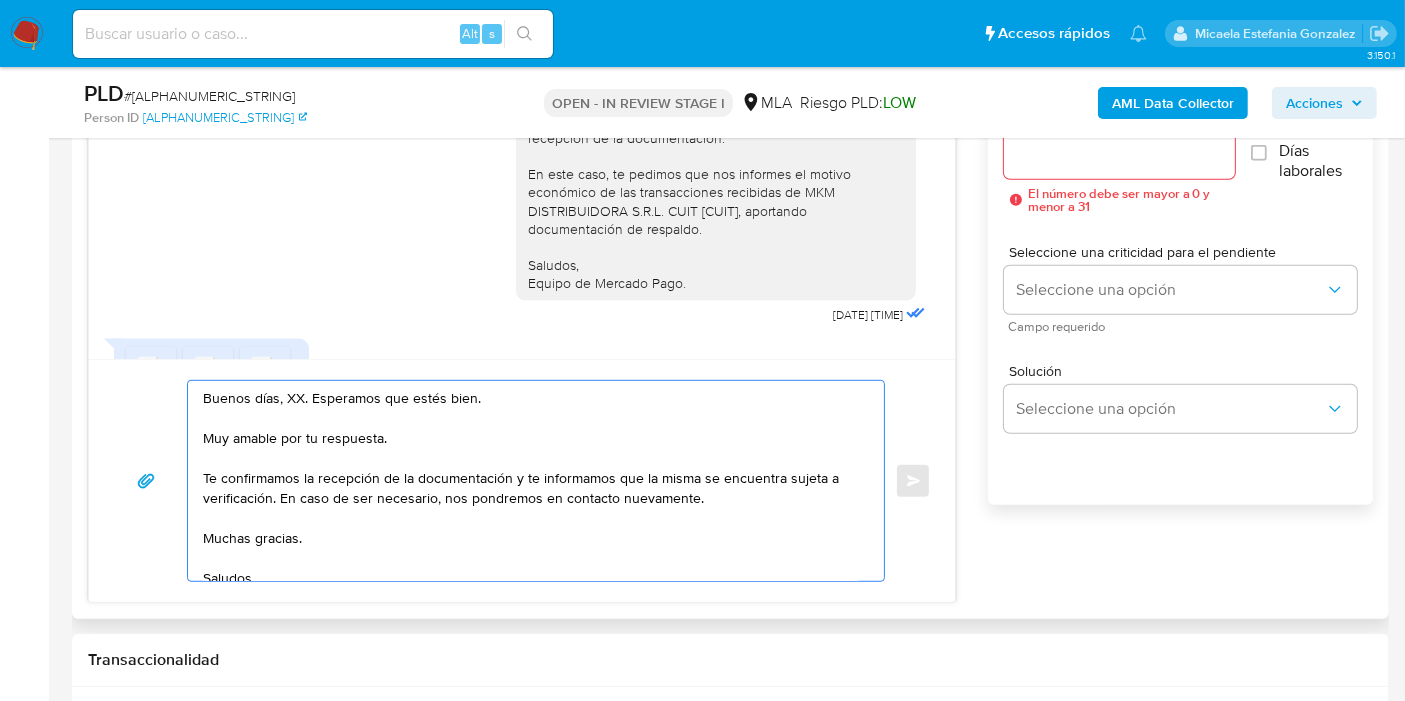 click on "Buenos días, XX. Esperamos que estés bien.
Muy amable por tu respuesta.
Te confirmamos la recepción de la documentación y te informamos que la misma se encuentra sujeta a verificación. En caso de ser necesario, nos pondremos en contacto nuevamente.
Muchas gracias.
Saludos,
Equipo de Mercado Pago." at bounding box center [531, 481] 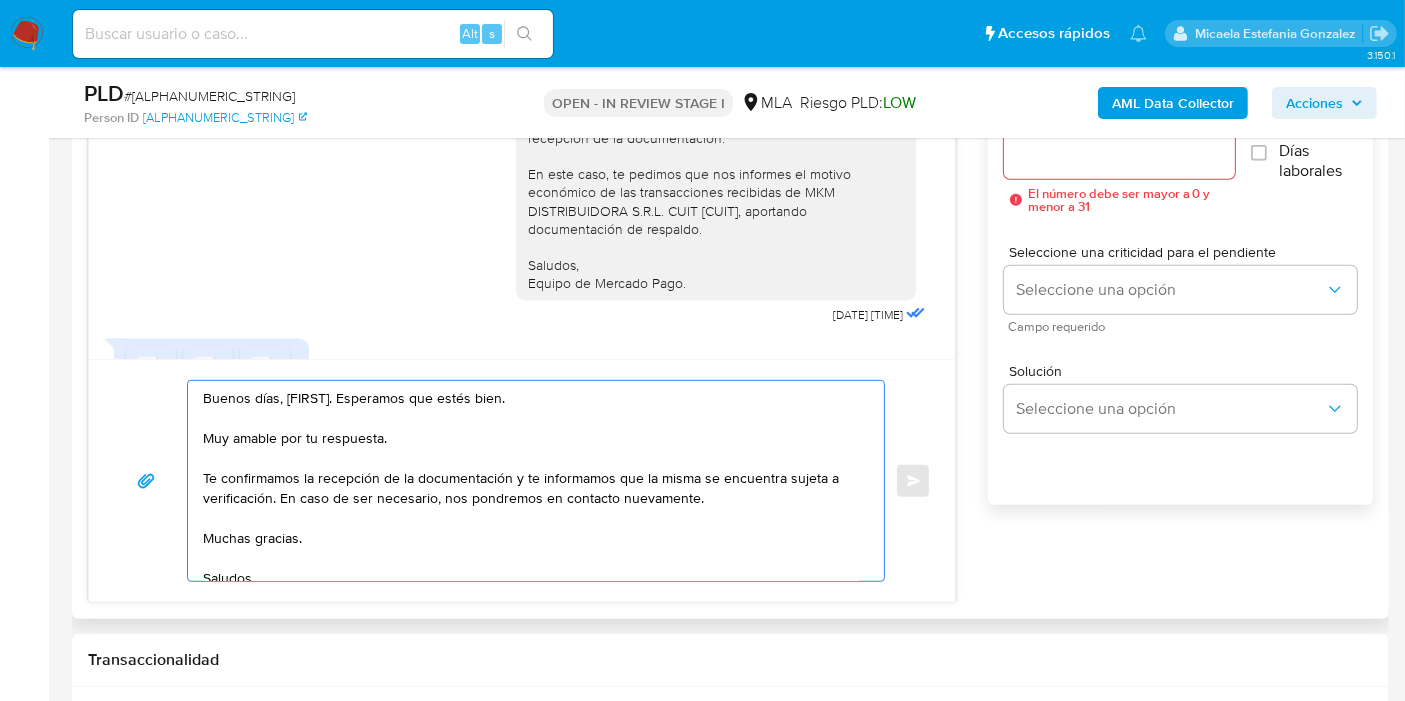 click on "Buenos días, Ezequiel. Esperamos que estés bien.
Muy amable por tu respuesta.
Te confirmamos la recepción de la documentación y te informamos que la misma se encuentra sujeta a verificación. En caso de ser necesario, nos pondremos en contacto nuevamente.
Muchas gracias.
Saludos,
Equipo de Mercado Pago." at bounding box center (531, 481) 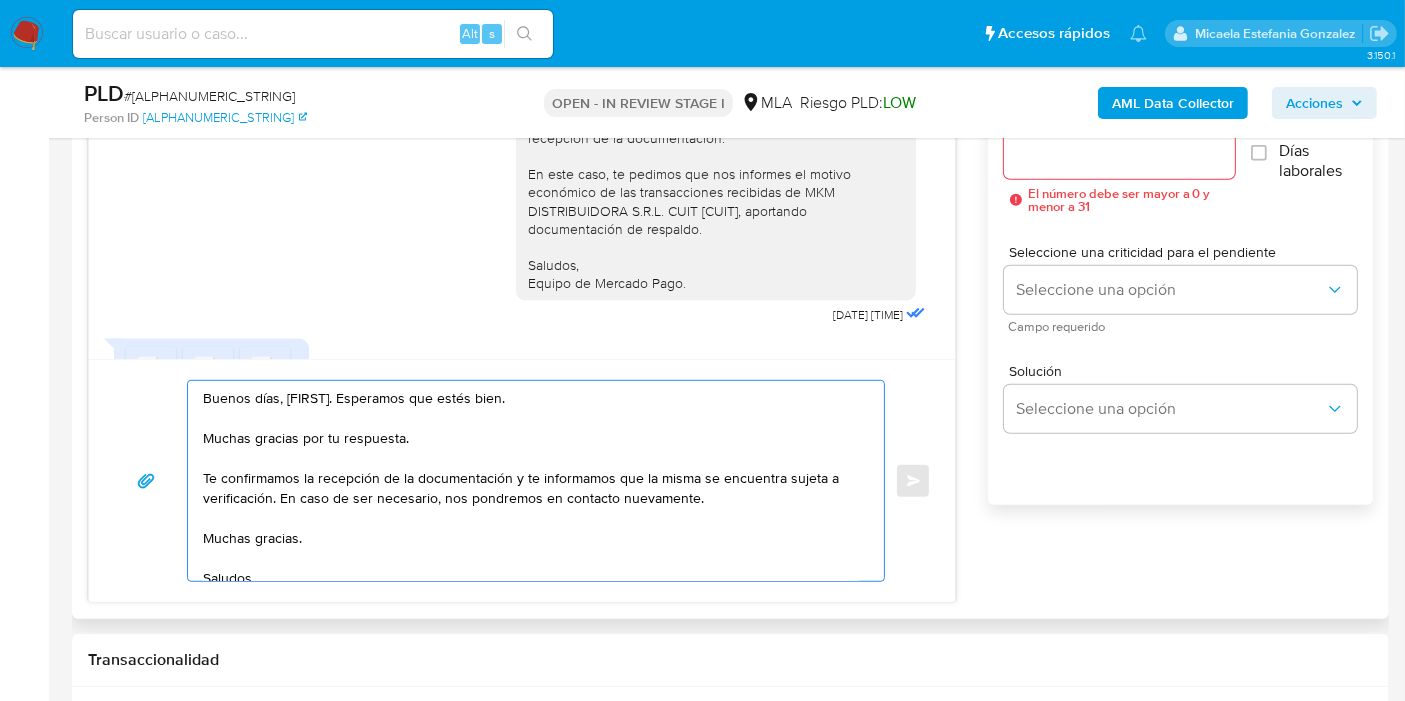drag, startPoint x: 520, startPoint y: 474, endPoint x: 271, endPoint y: 493, distance: 249.72385 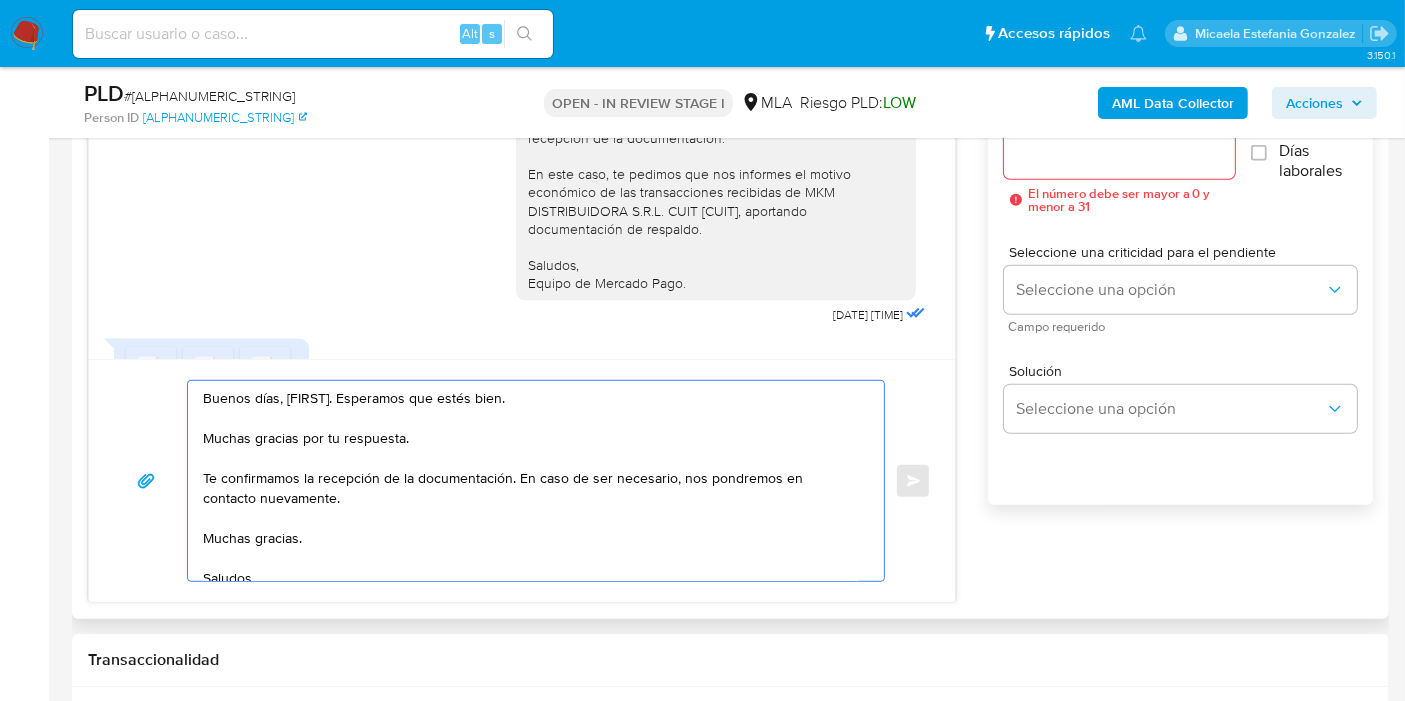 click on "Buenos días, Ezequiel. Esperamos que estés bien.
Muchas gracias por tu respuesta.
Te confirmamos la recepción de la documentación. En caso de ser necesario, nos pondremos en contacto nuevamente.
Muchas gracias.
Saludos,
Equipo de Mercado Pago." at bounding box center [531, 481] 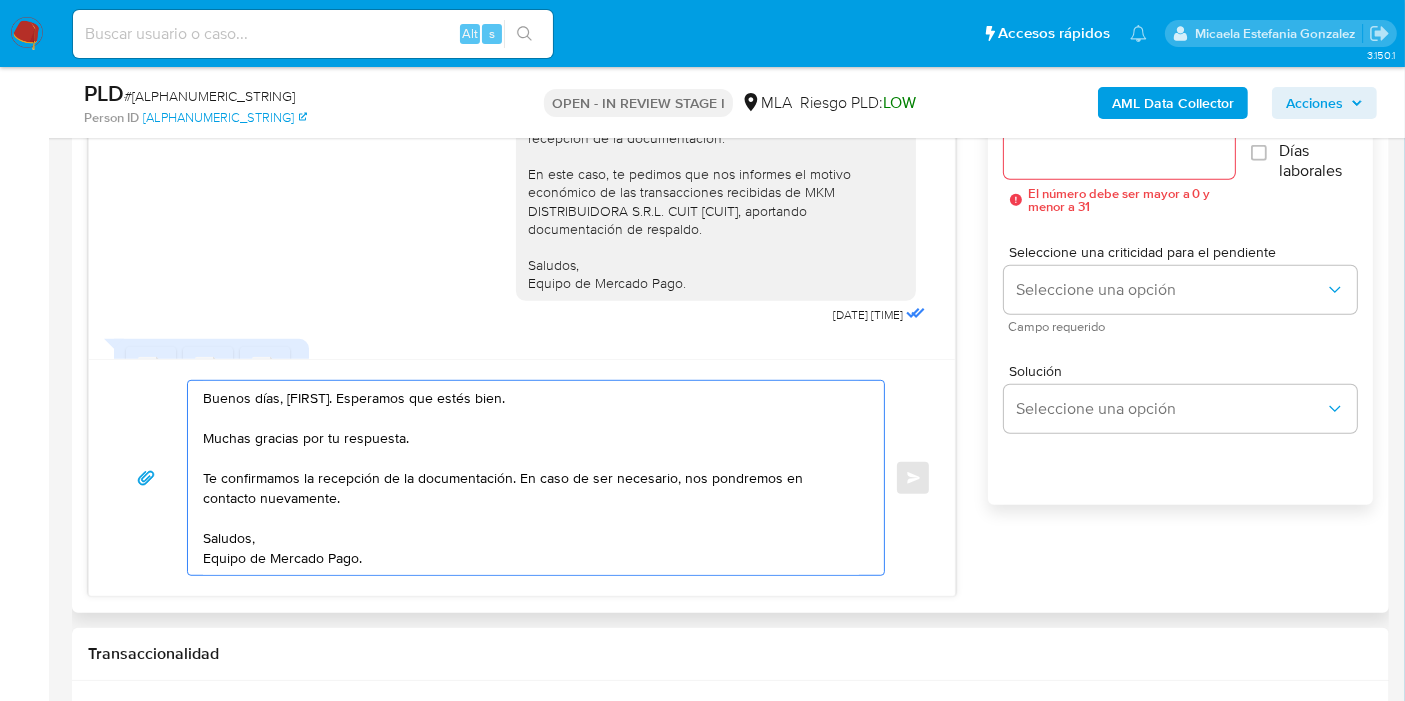 scroll, scrollTop: 0, scrollLeft: 0, axis: both 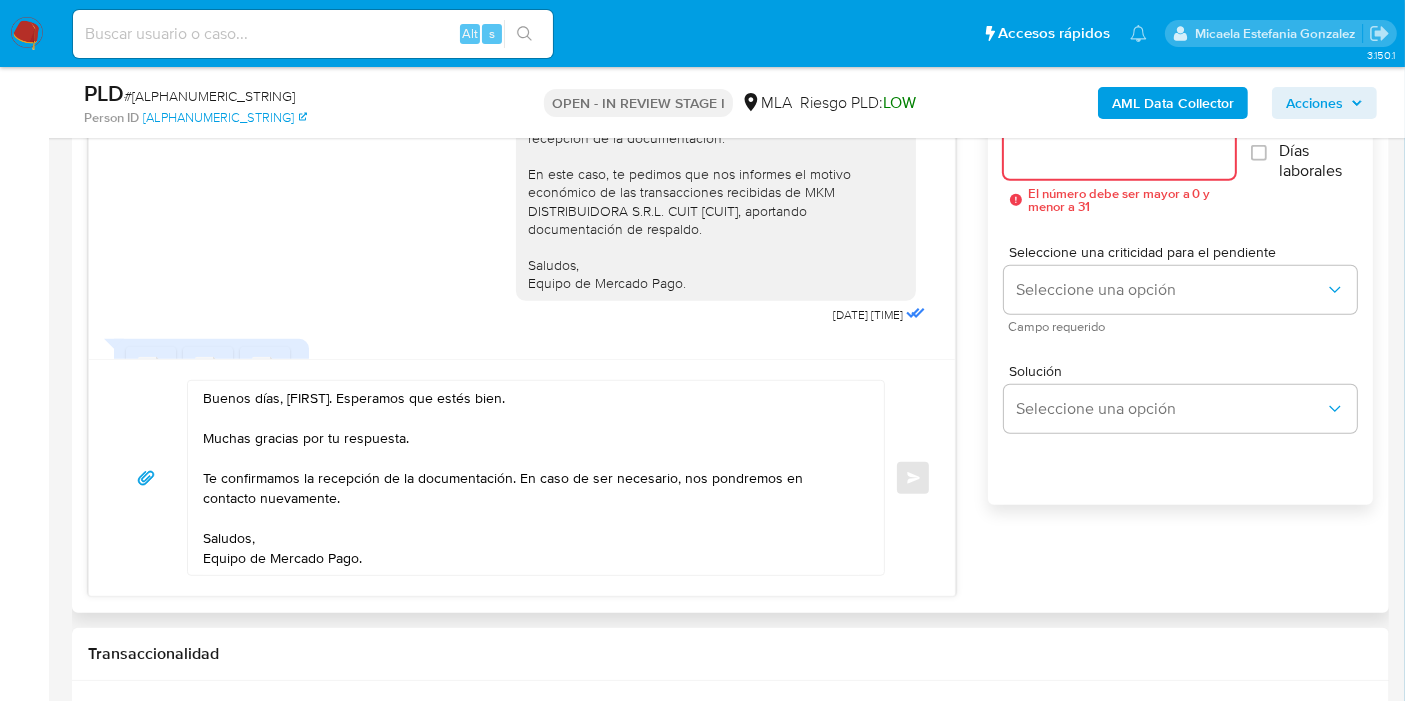 click on "Esperar Respuesta (días)" at bounding box center (1119, 155) 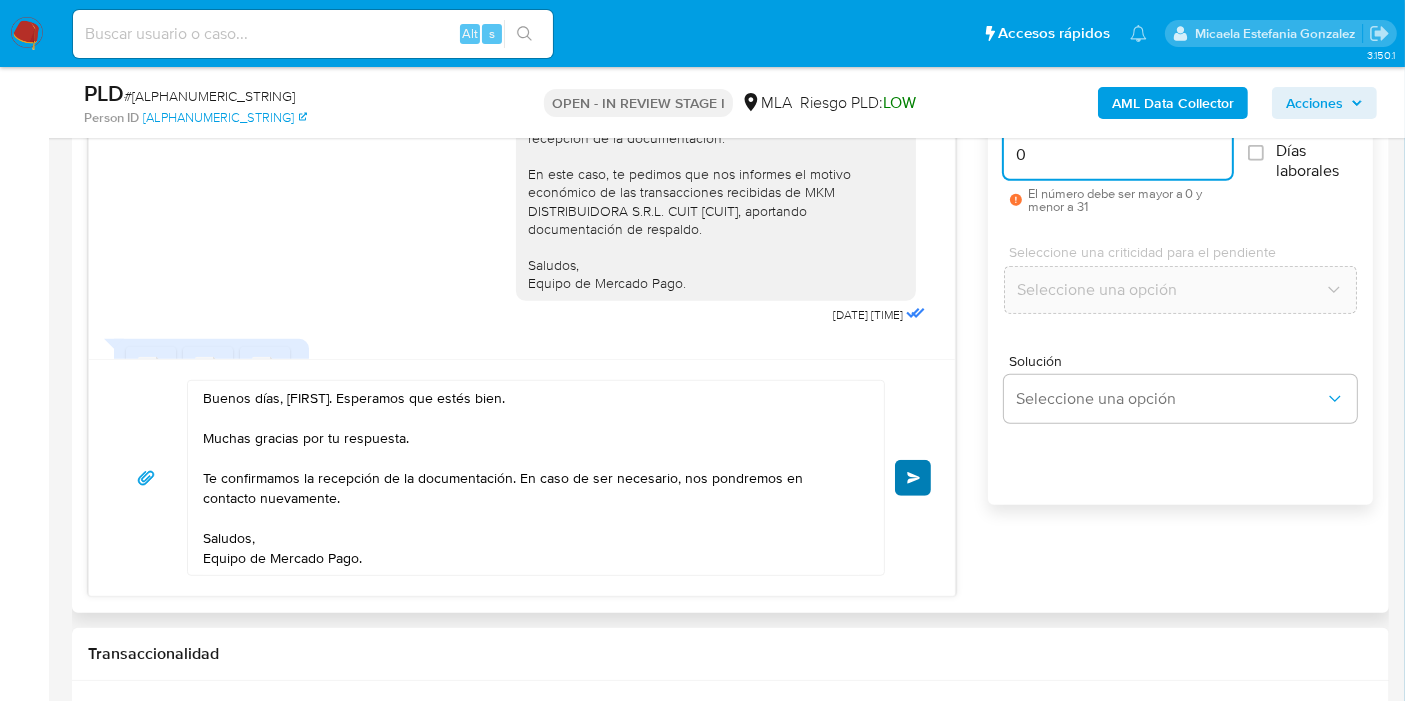 type on "0" 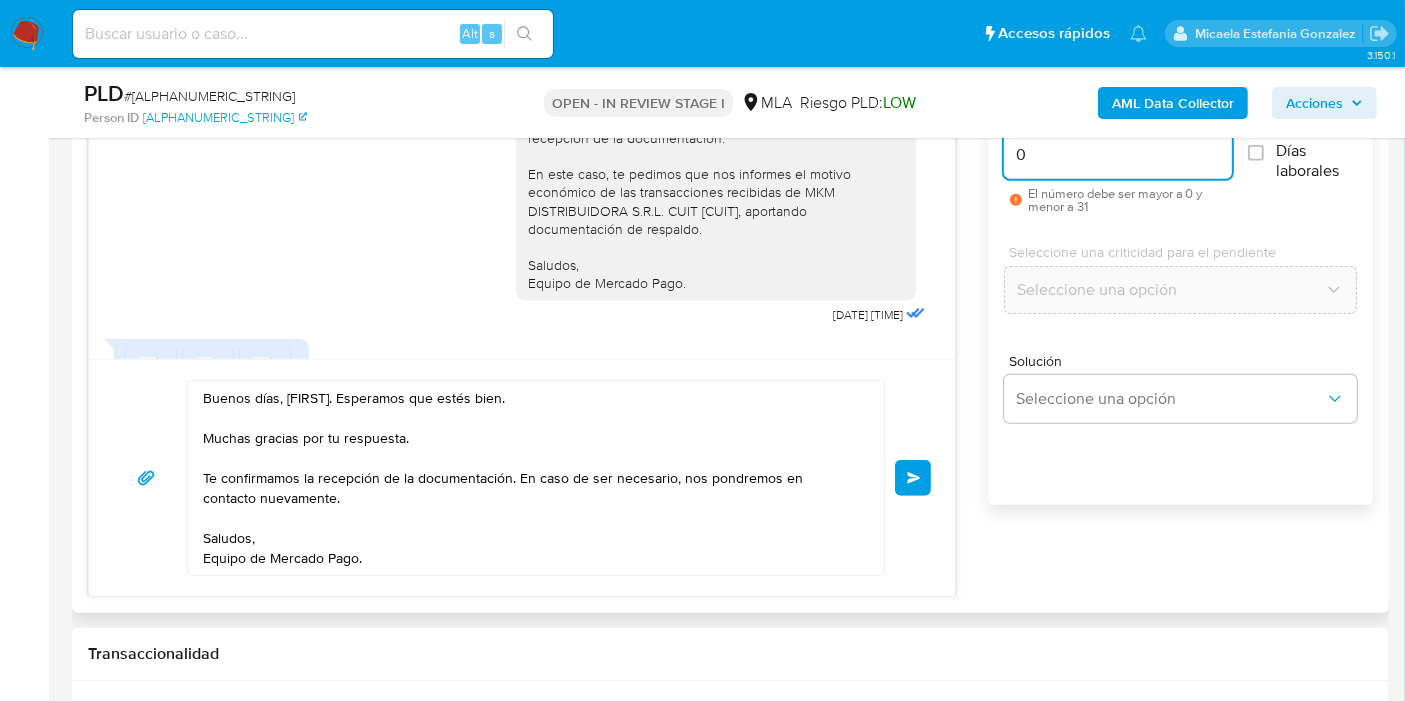 click on "Enviar" at bounding box center (913, 478) 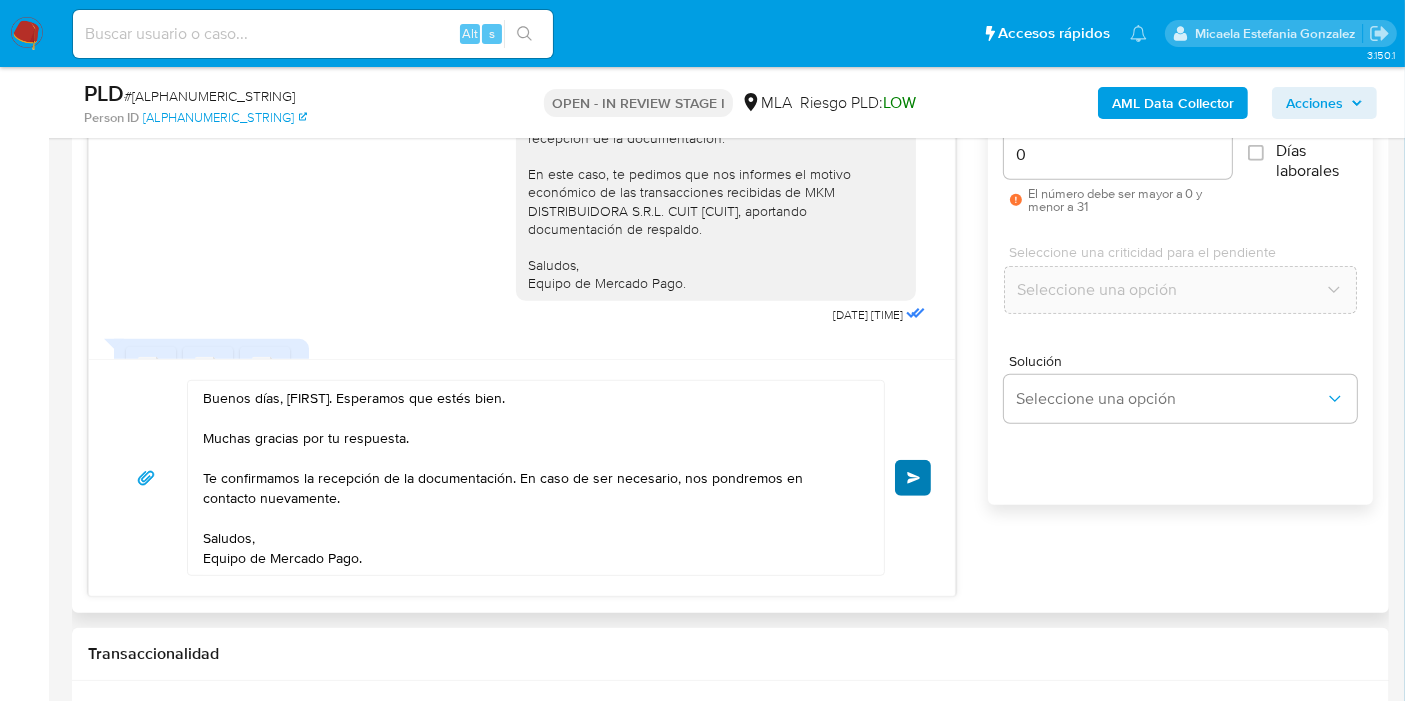 type 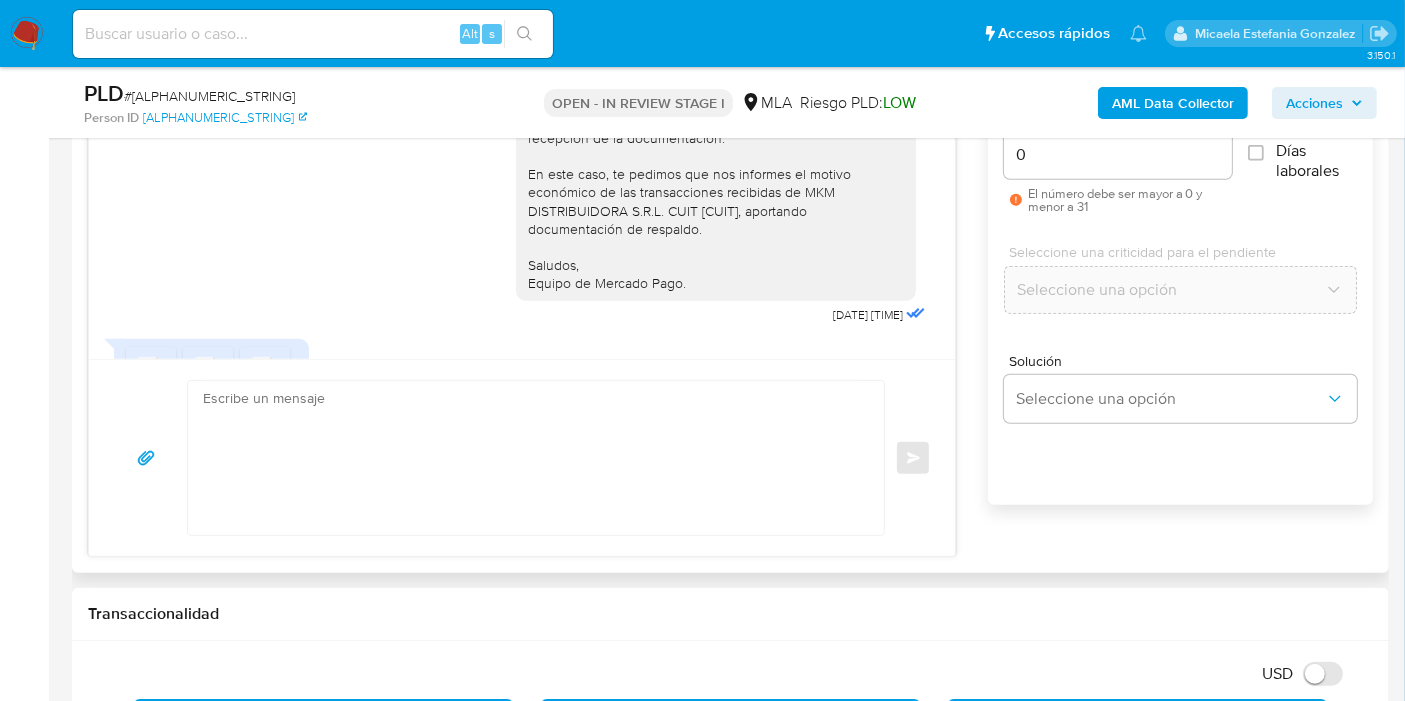 scroll, scrollTop: 3648, scrollLeft: 0, axis: vertical 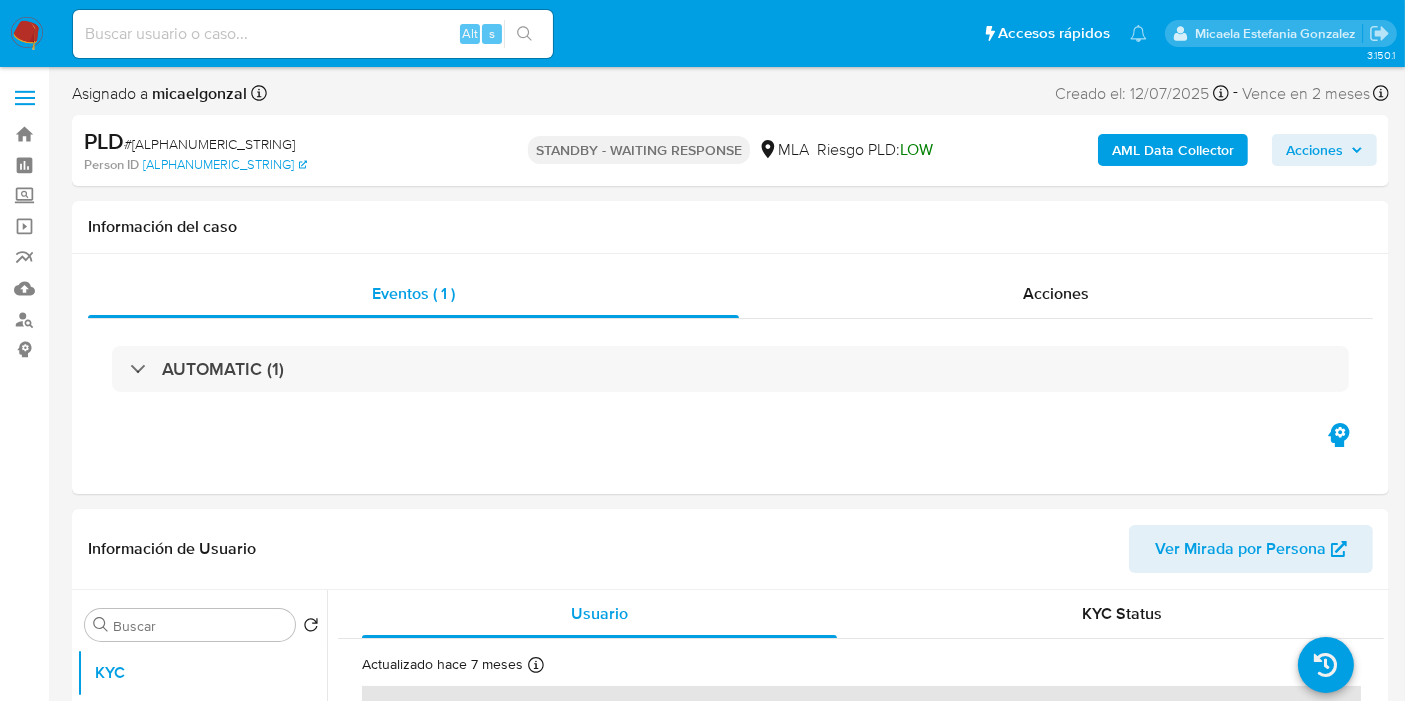 select on "10" 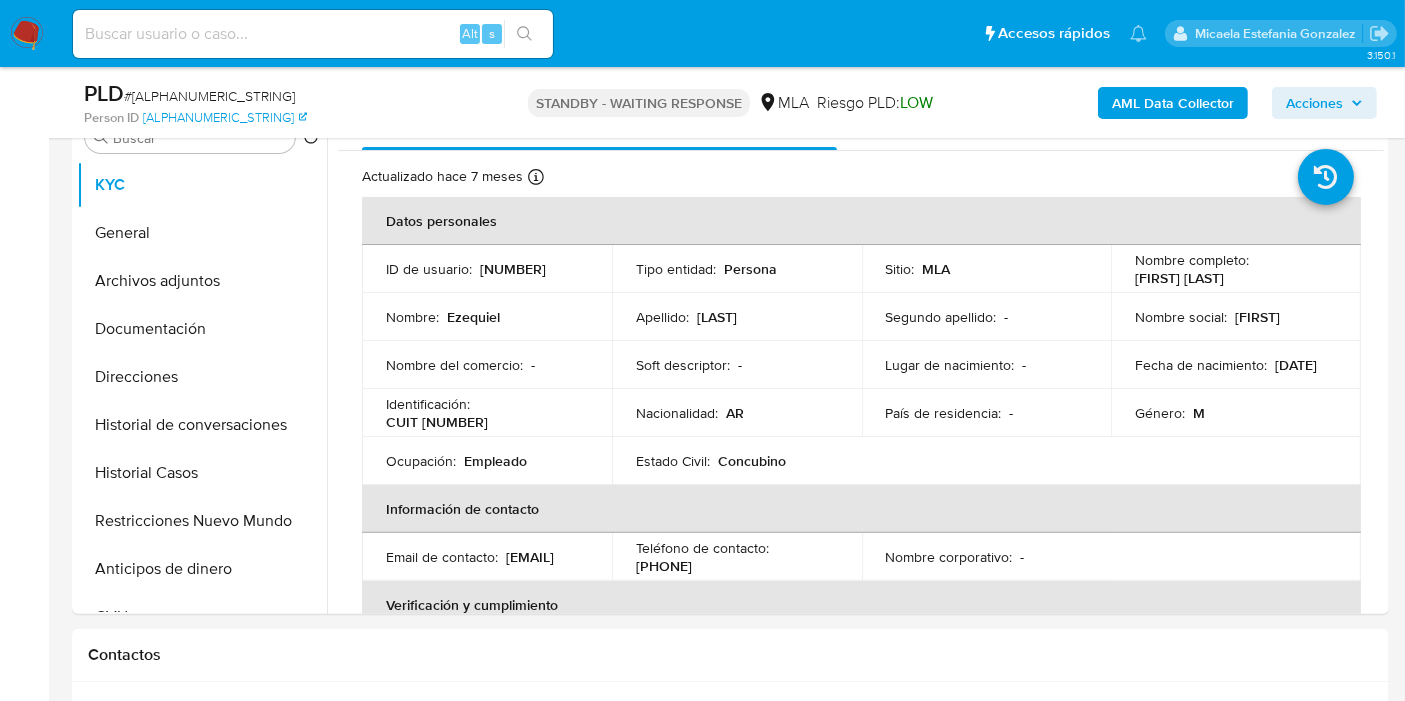 scroll, scrollTop: 437, scrollLeft: 0, axis: vertical 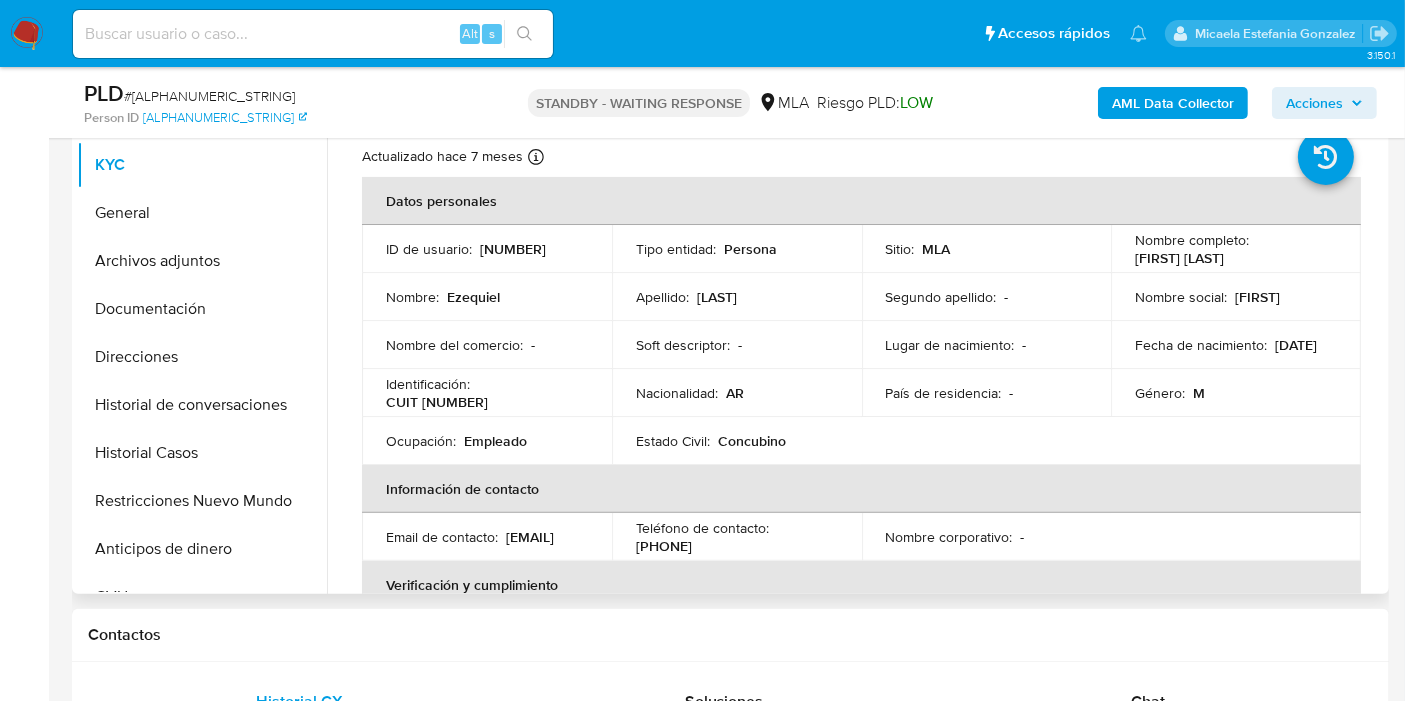 click on "Soft descriptor :    -" at bounding box center [737, 345] 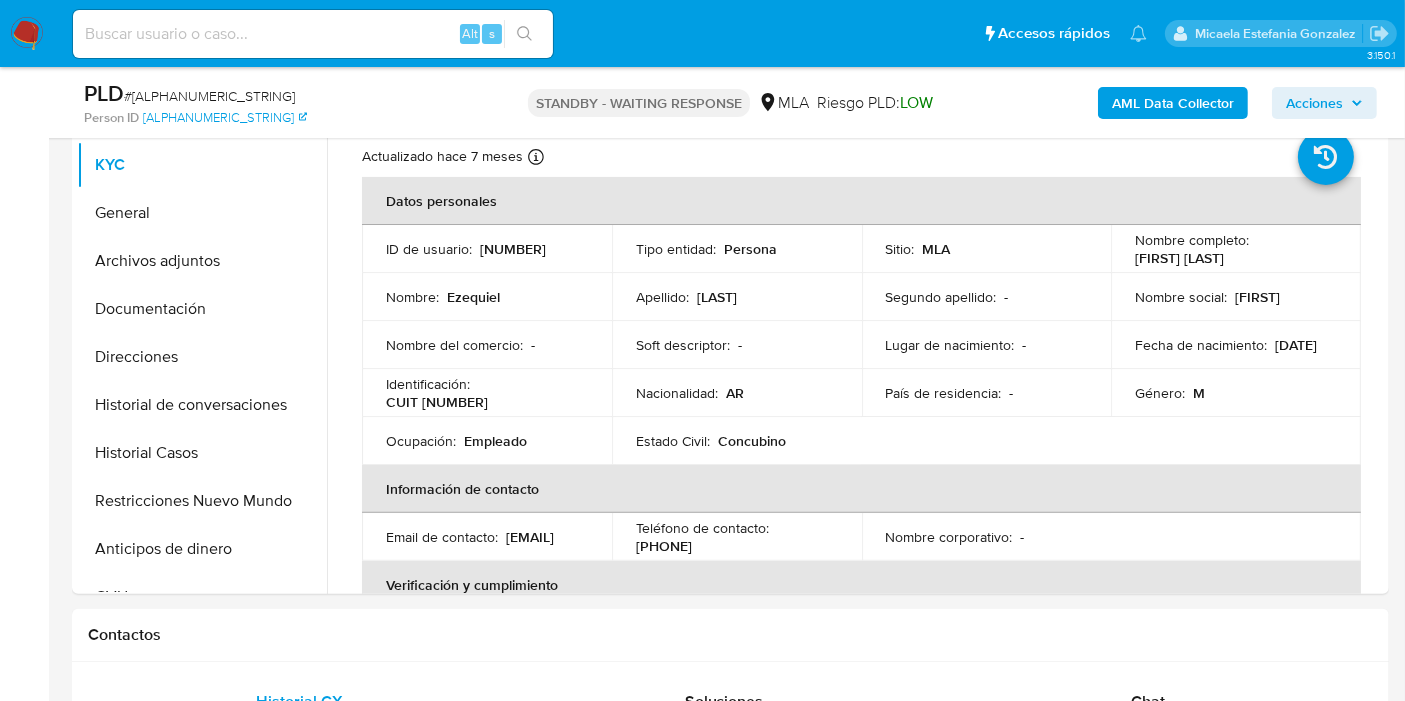 click on "# AWmniLB21VOq0WQq2kUrWuQc" at bounding box center (209, 96) 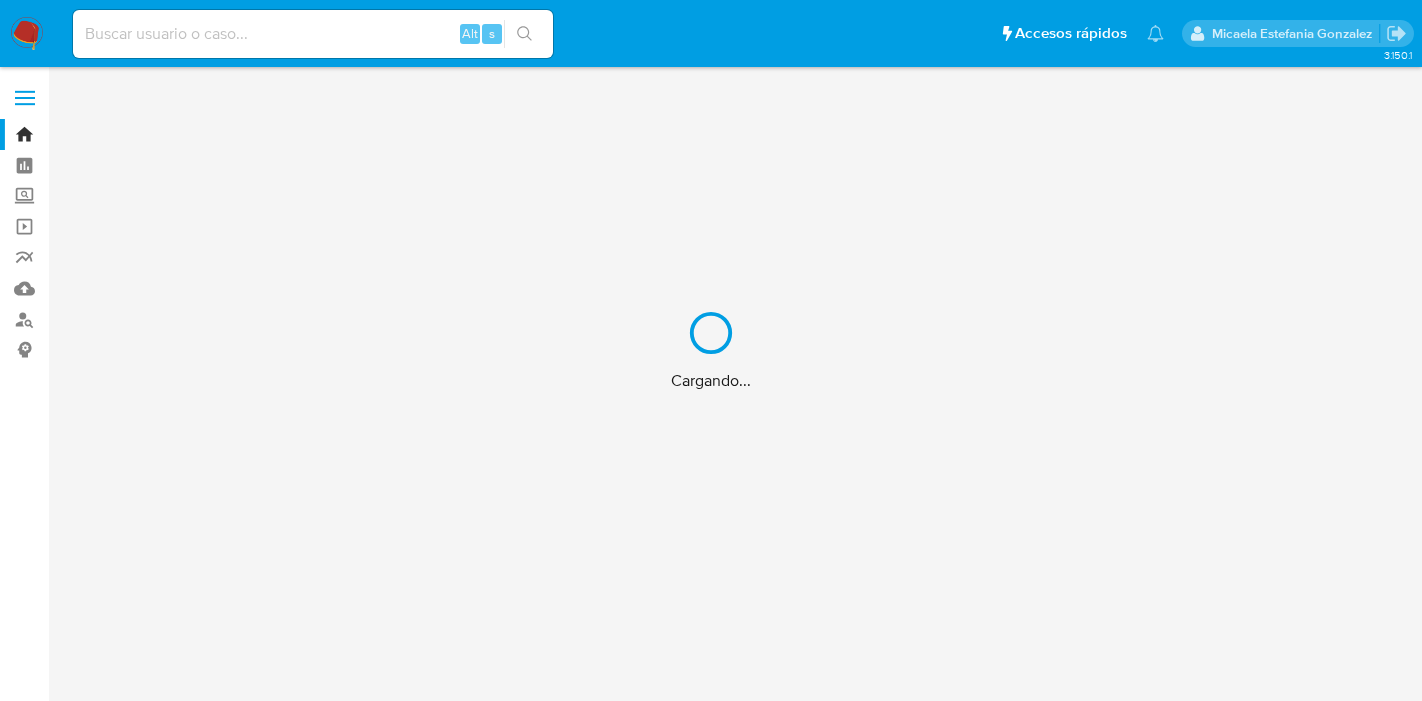 scroll, scrollTop: 0, scrollLeft: 0, axis: both 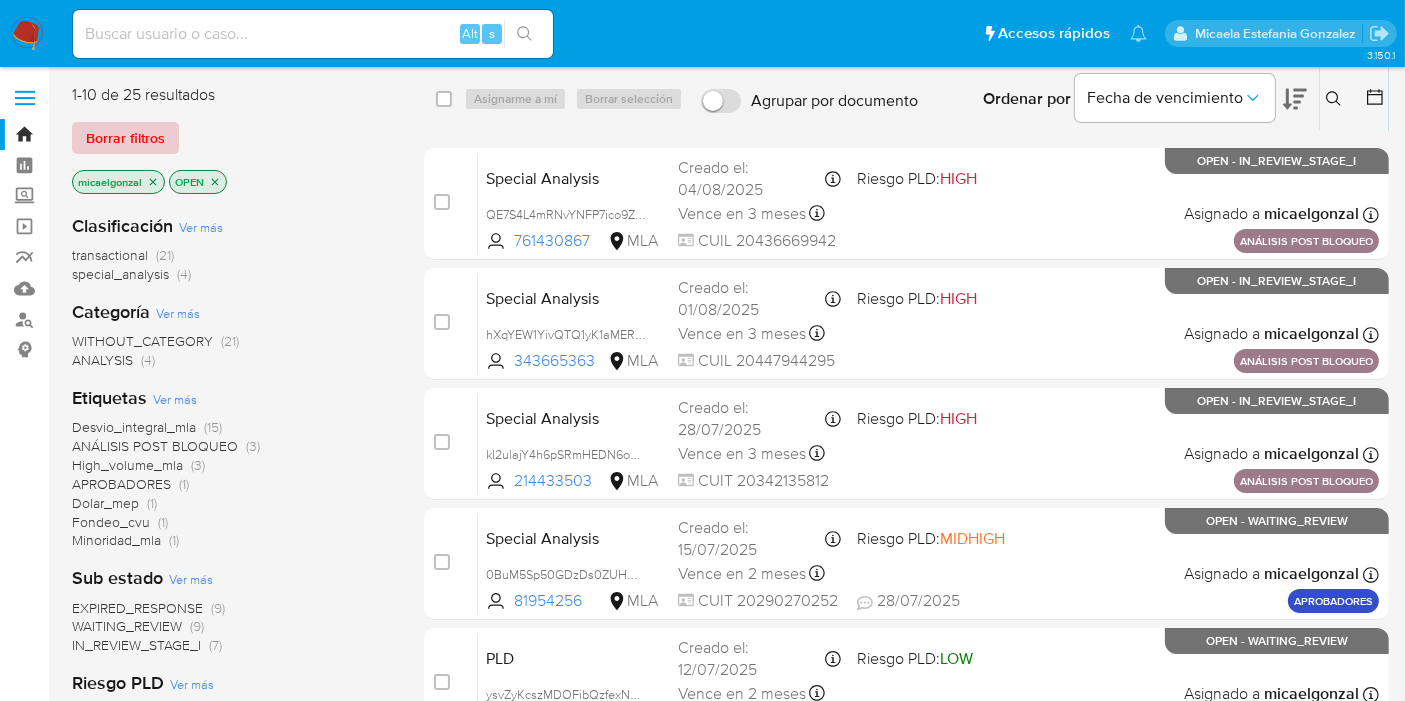 click on "Borrar filtros" at bounding box center (125, 138) 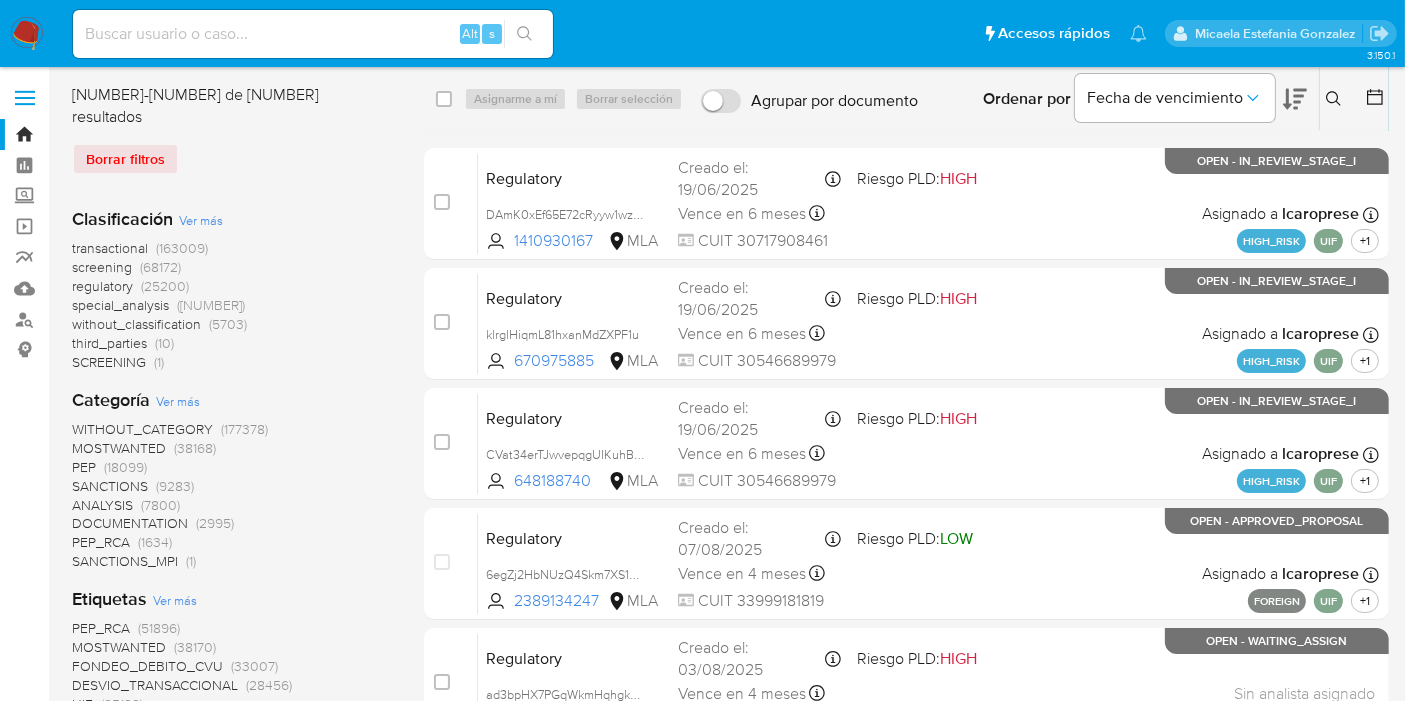 click at bounding box center (1371, 99) 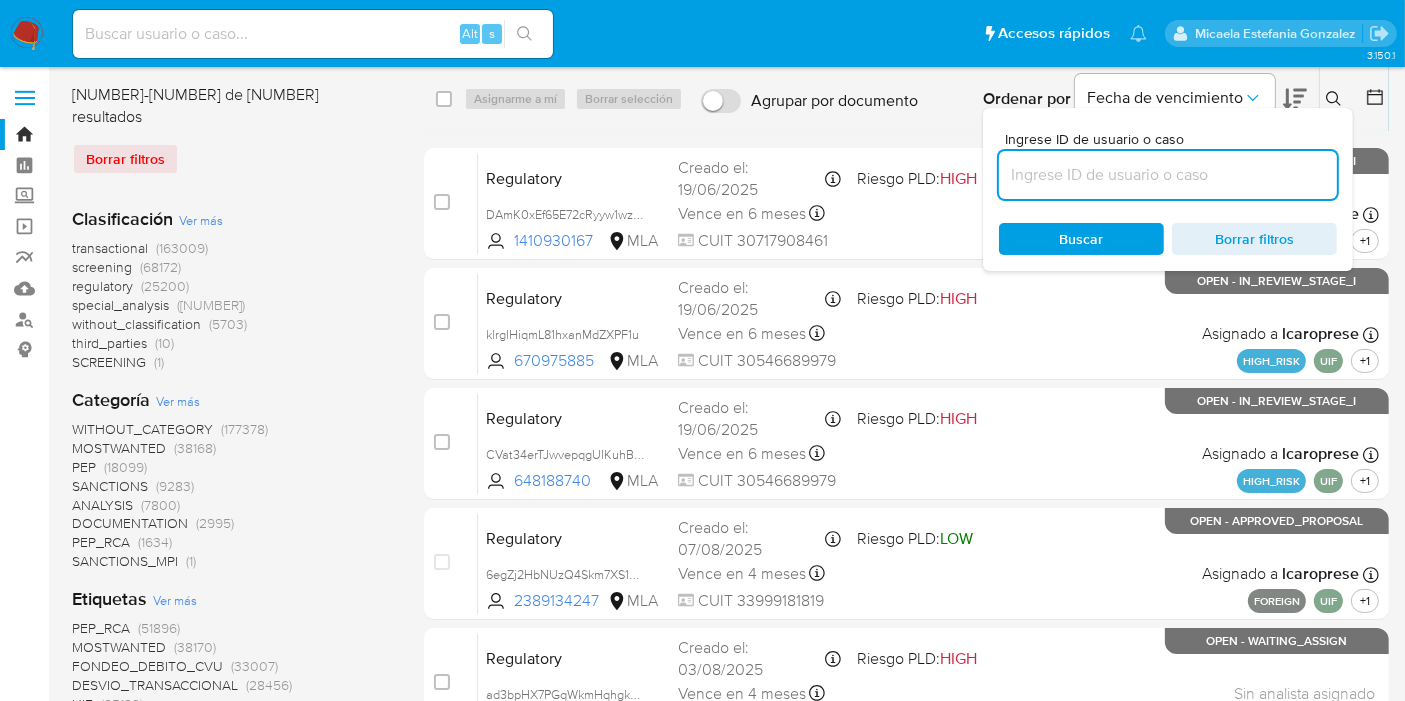 click at bounding box center (1168, 175) 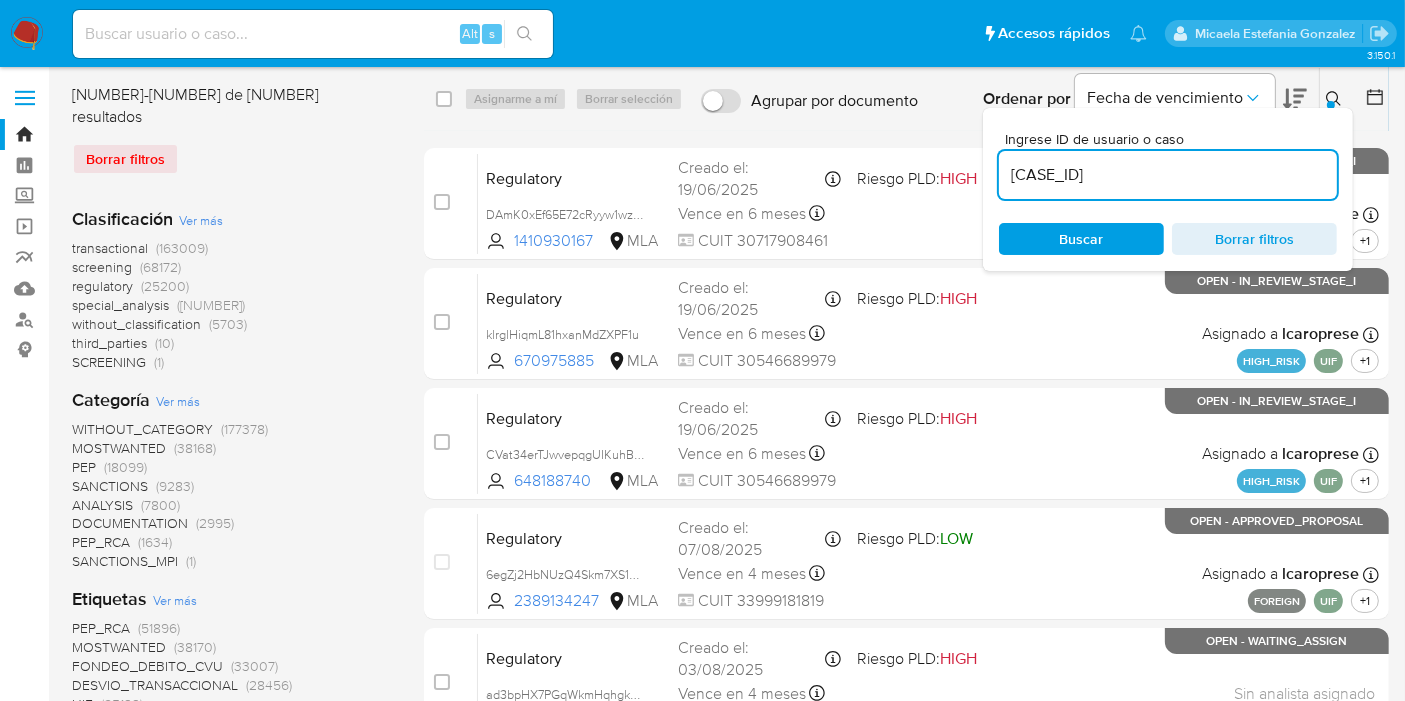 type on "AWmniLB21VOq0WQq2kUrWuQc" 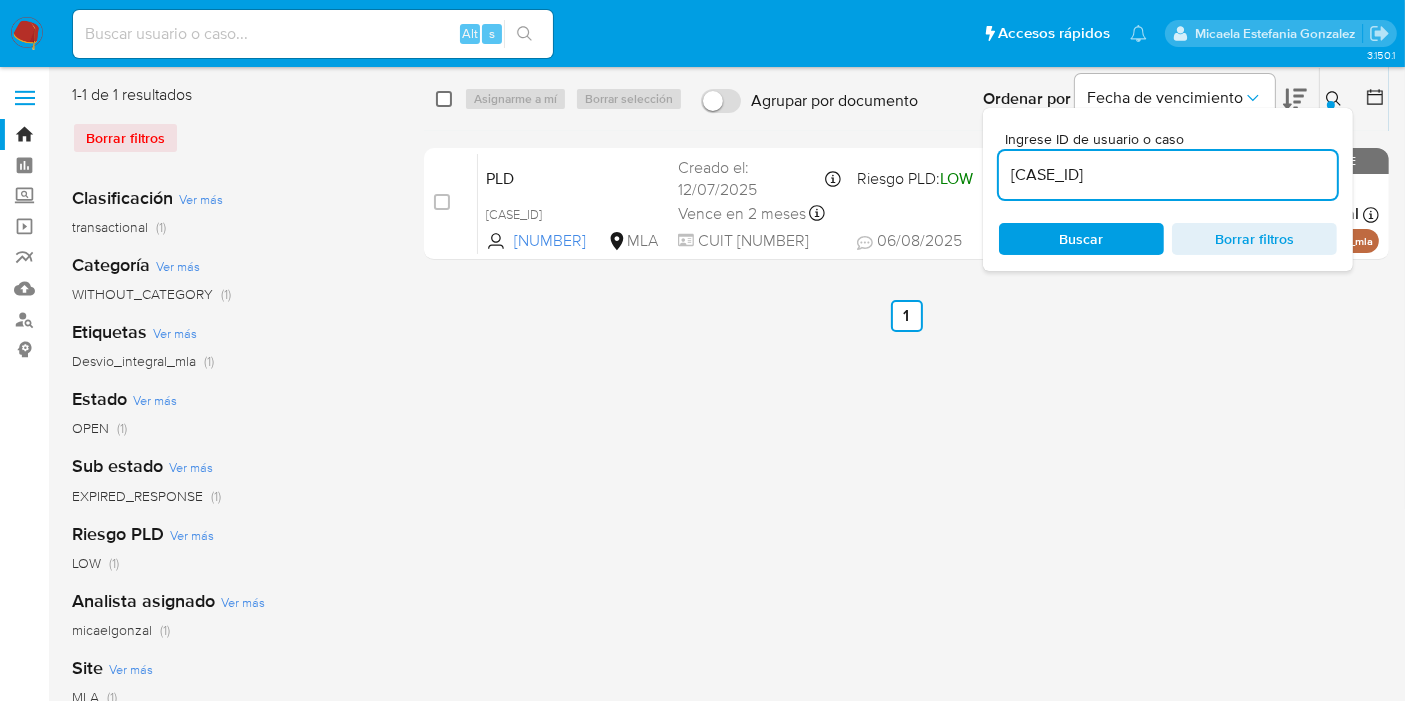 click at bounding box center [444, 99] 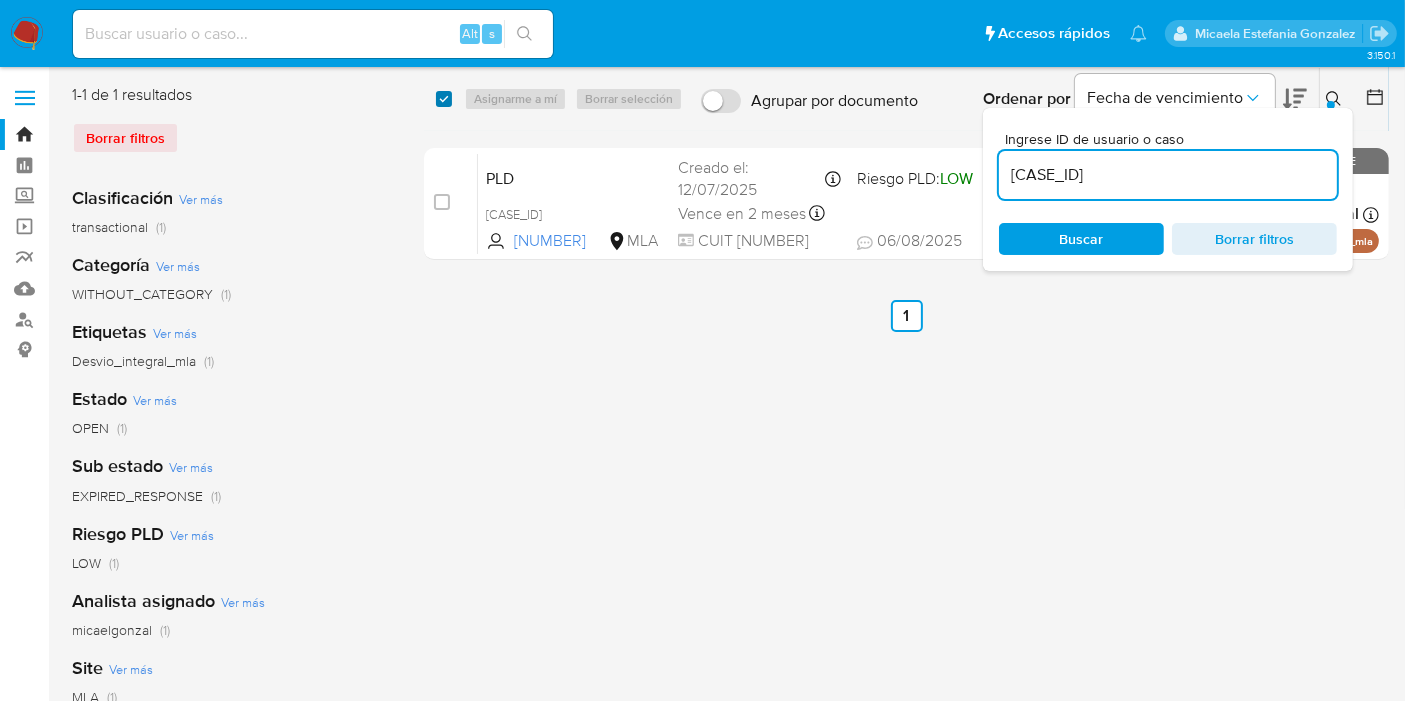 checkbox on "true" 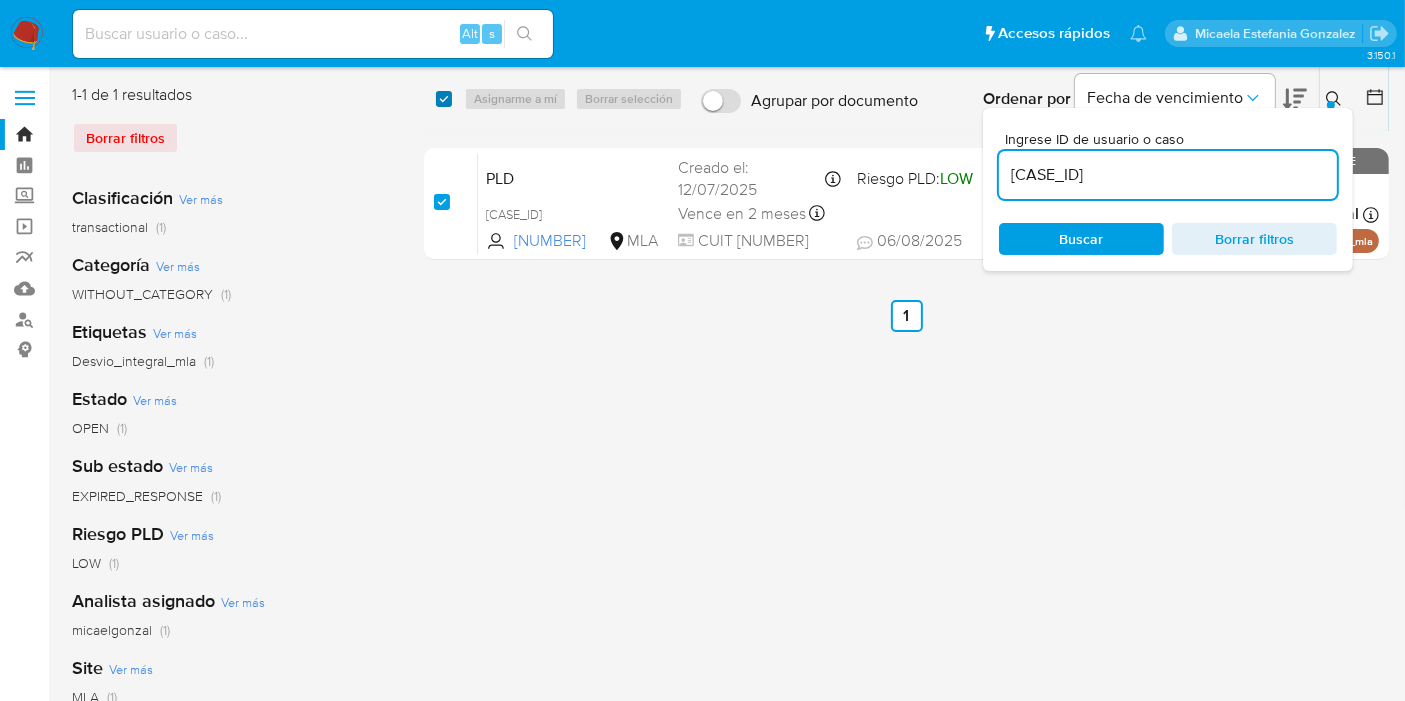checkbox on "true" 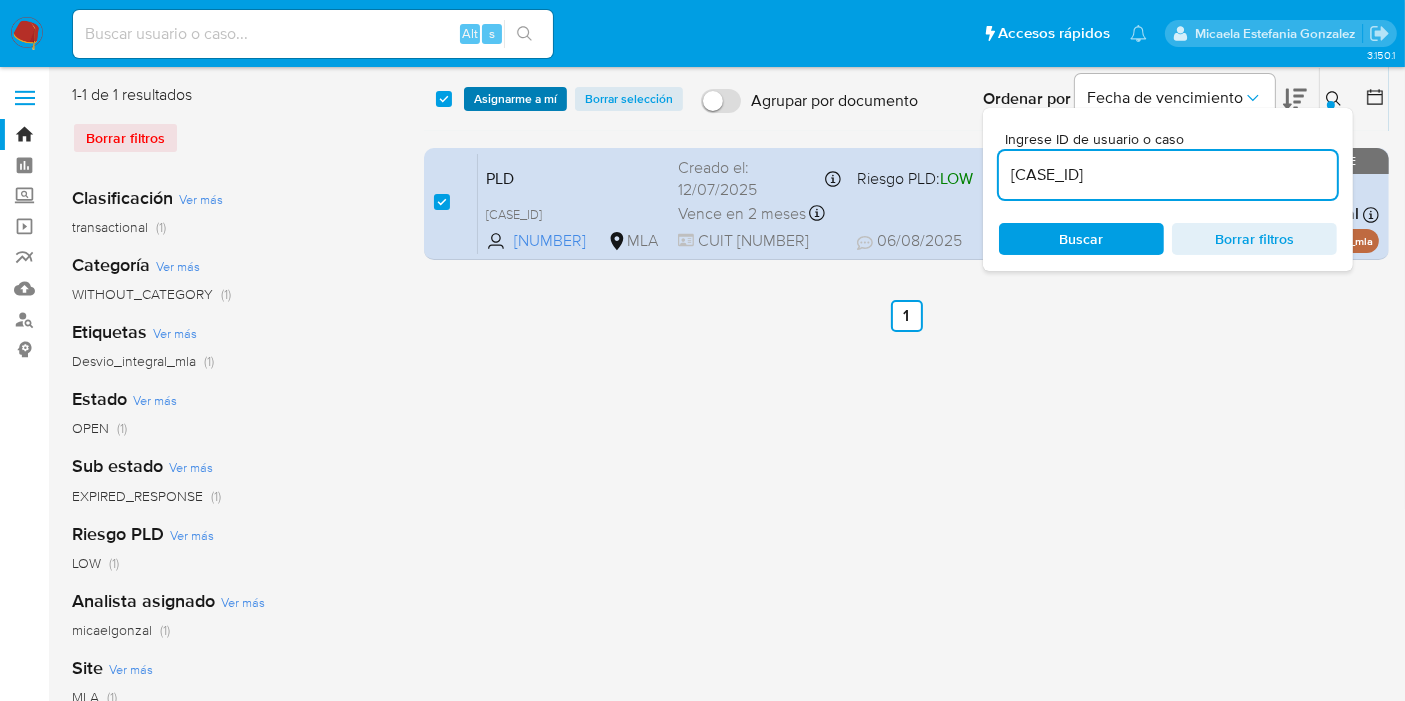 click on "Asignarme a mí" at bounding box center (515, 99) 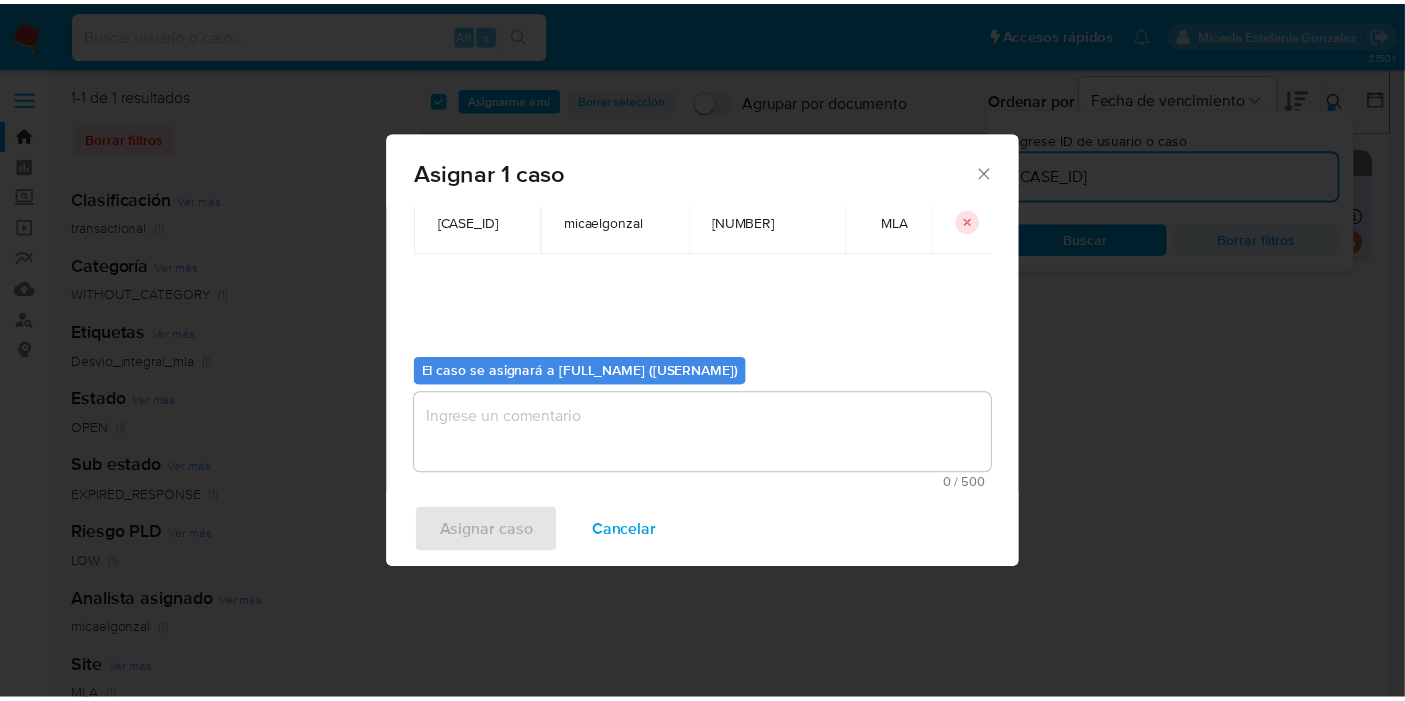 scroll, scrollTop: 113, scrollLeft: 0, axis: vertical 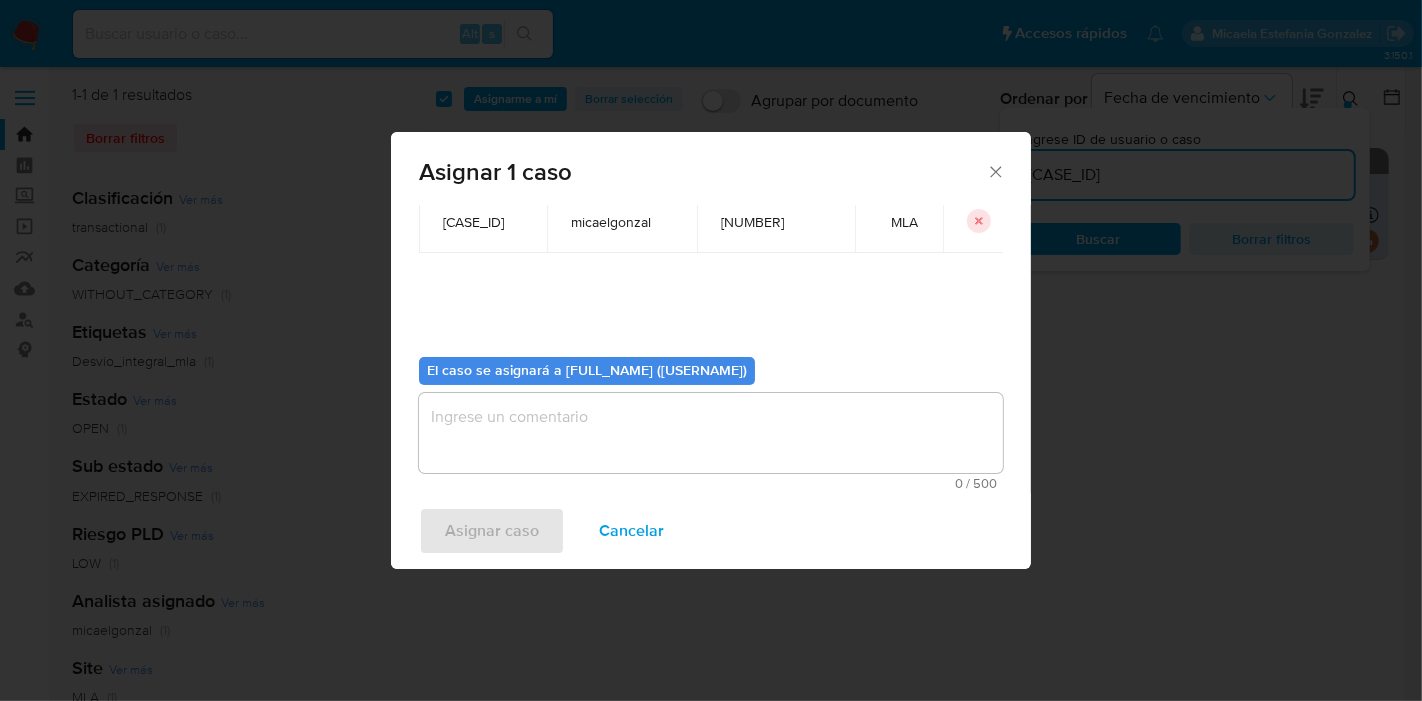click at bounding box center (711, 433) 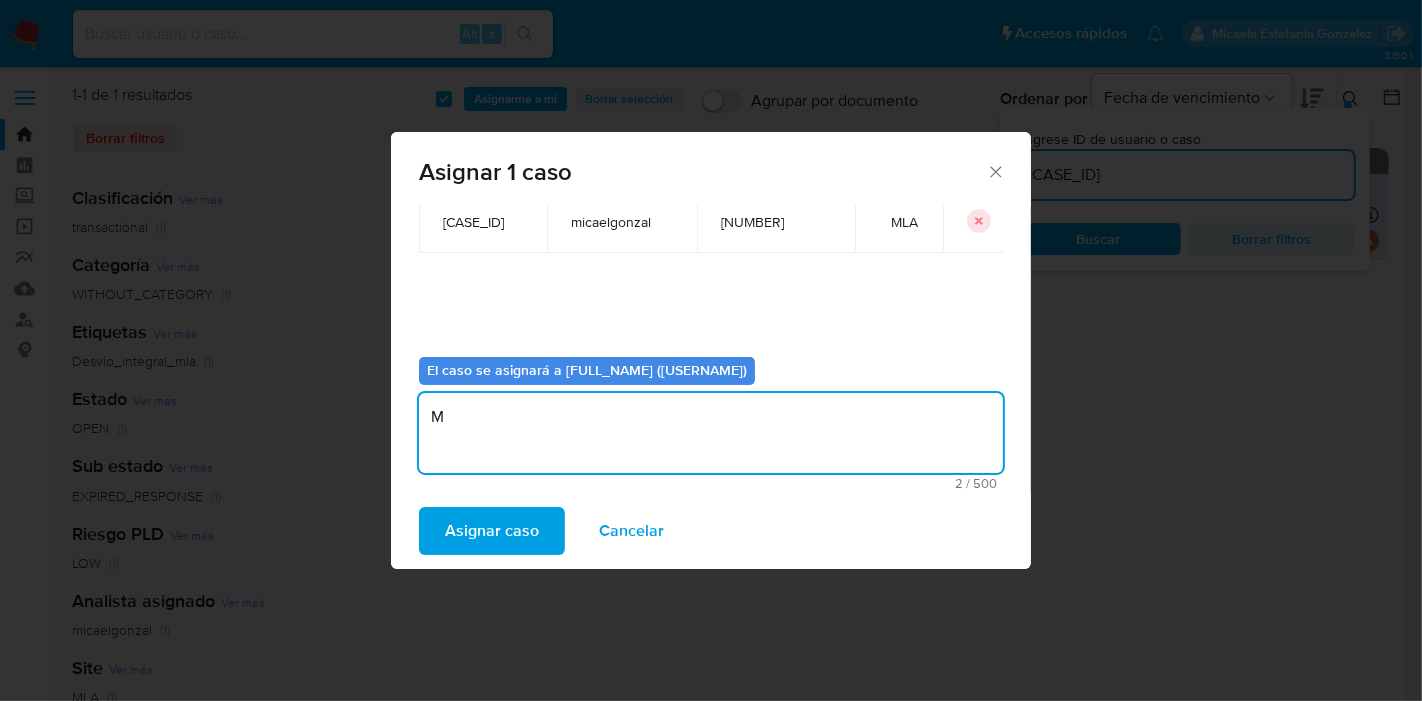 type on "M" 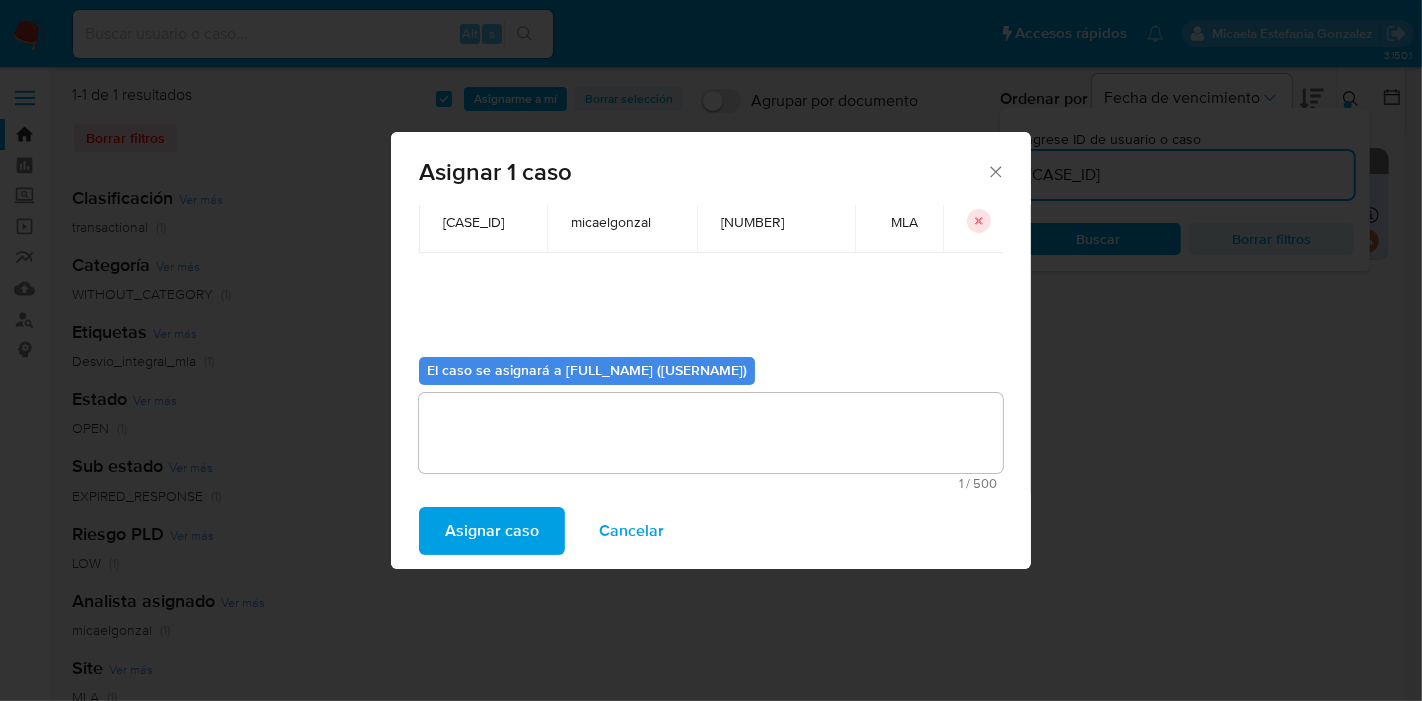 click on "Asignar caso" at bounding box center [492, 531] 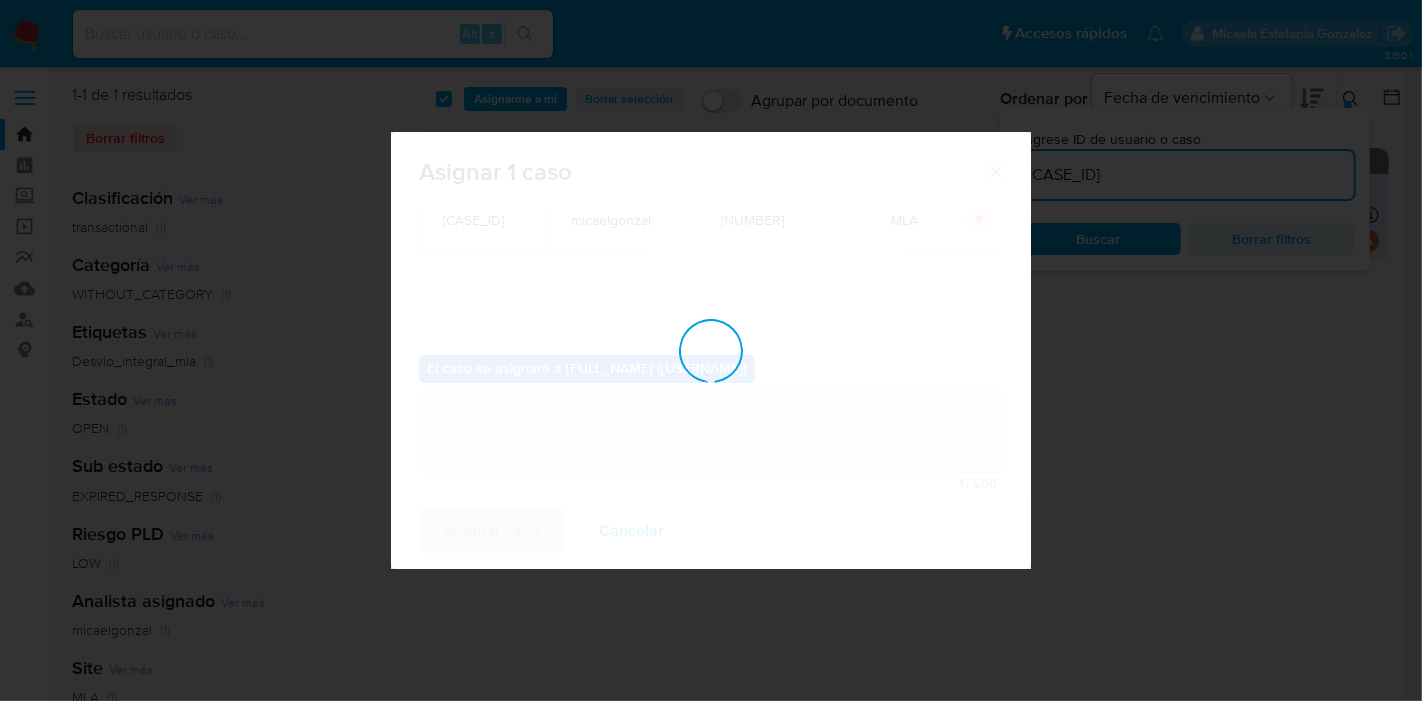 type 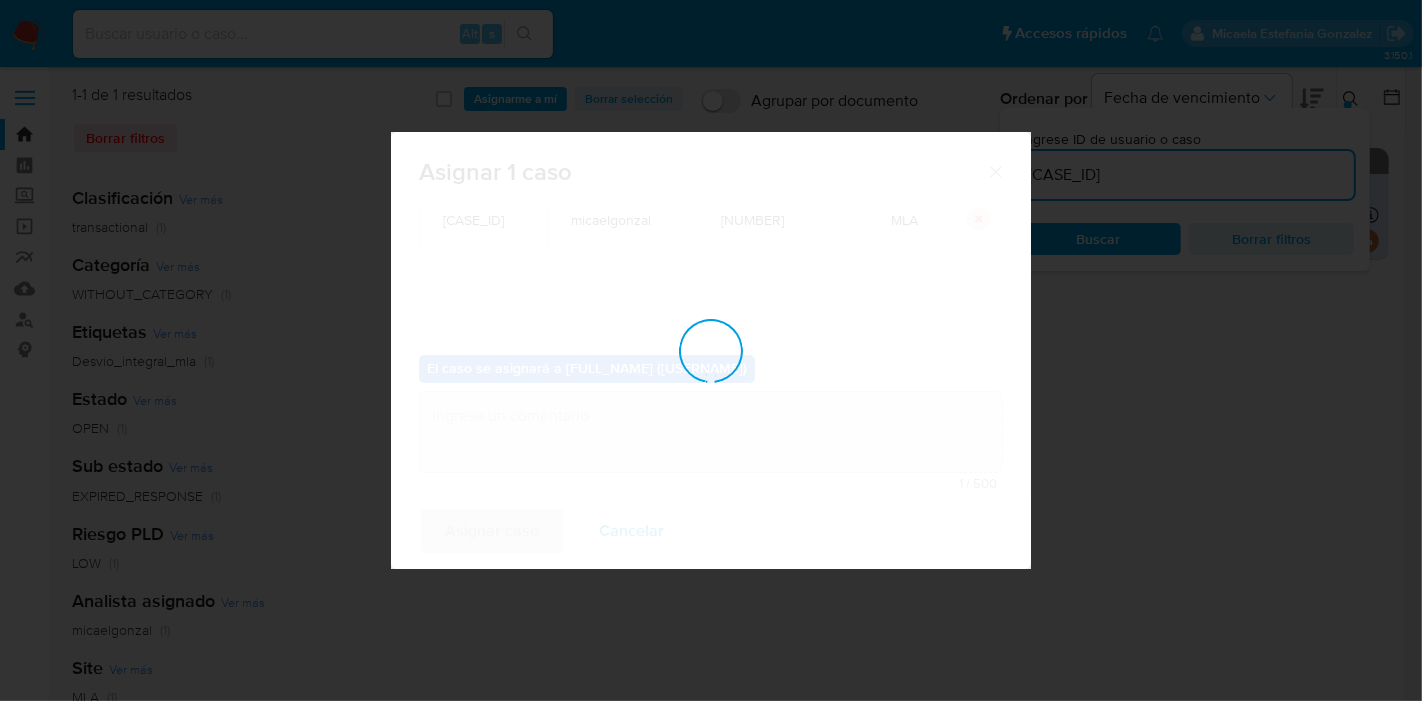 checkbox on "false" 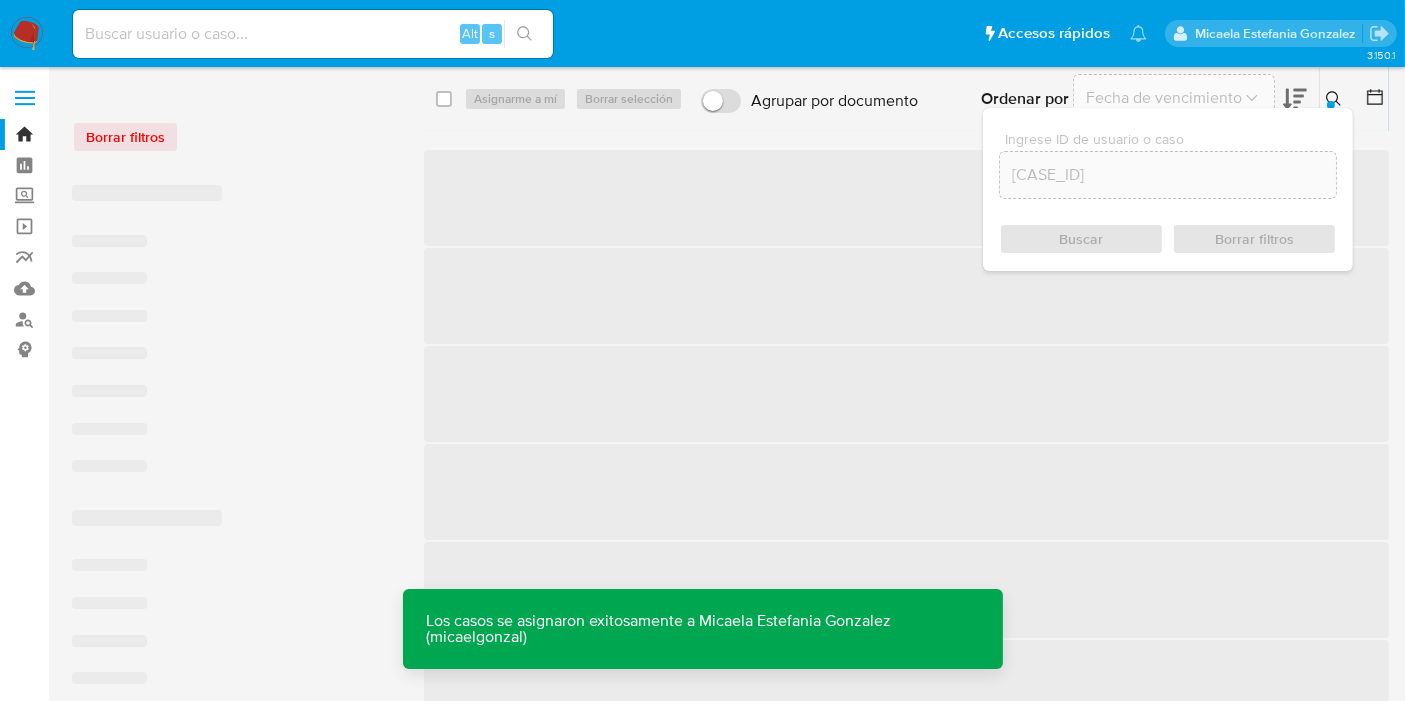 click at bounding box center (313, 34) 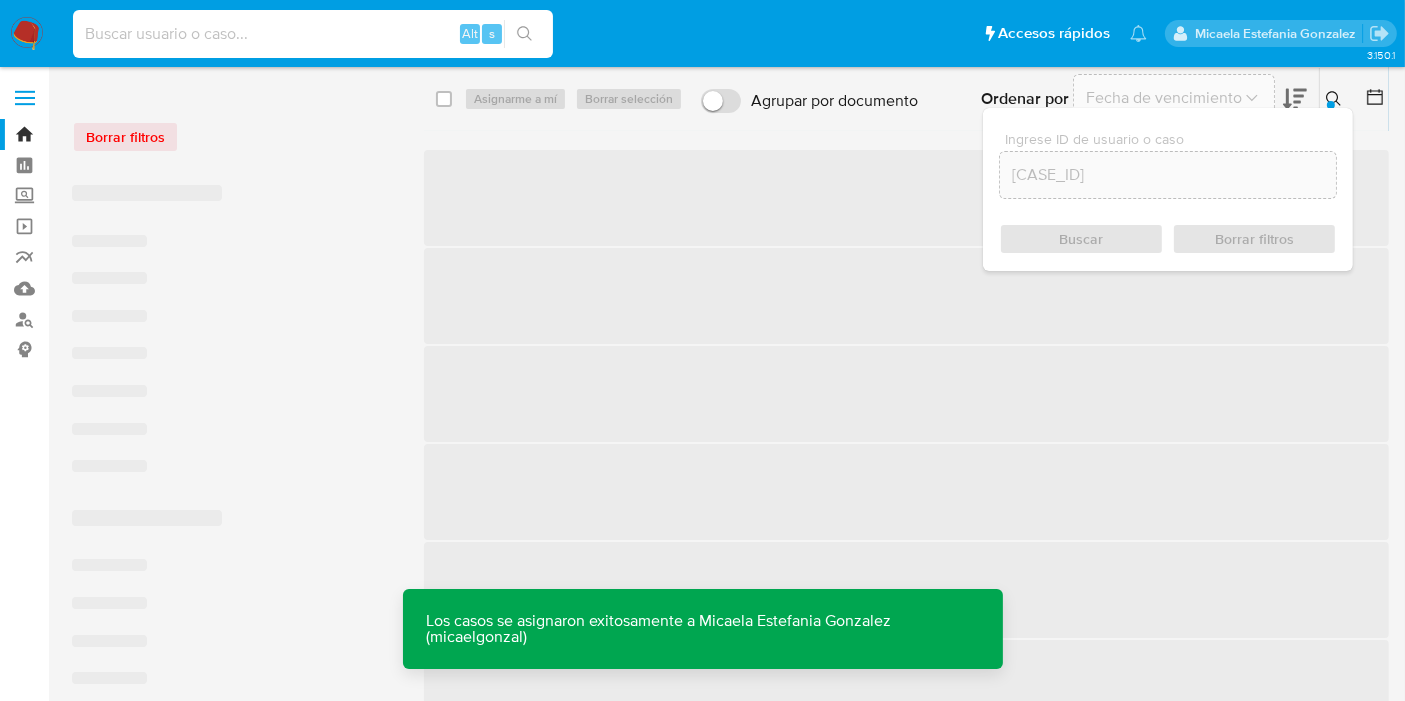 paste on "AWmniLB21VOq0WQq2kUrWuQc" 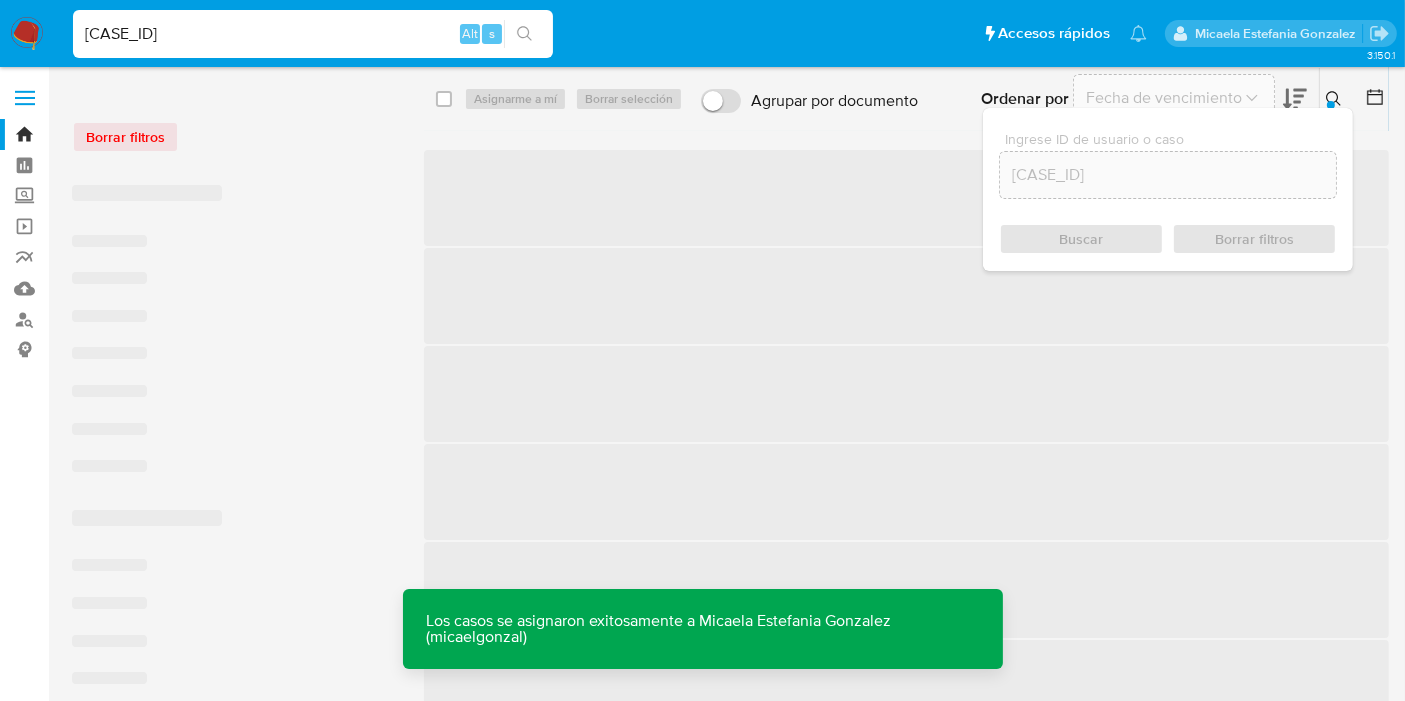 type on "AWmniLB21VOq0WQq2kUrWuQc" 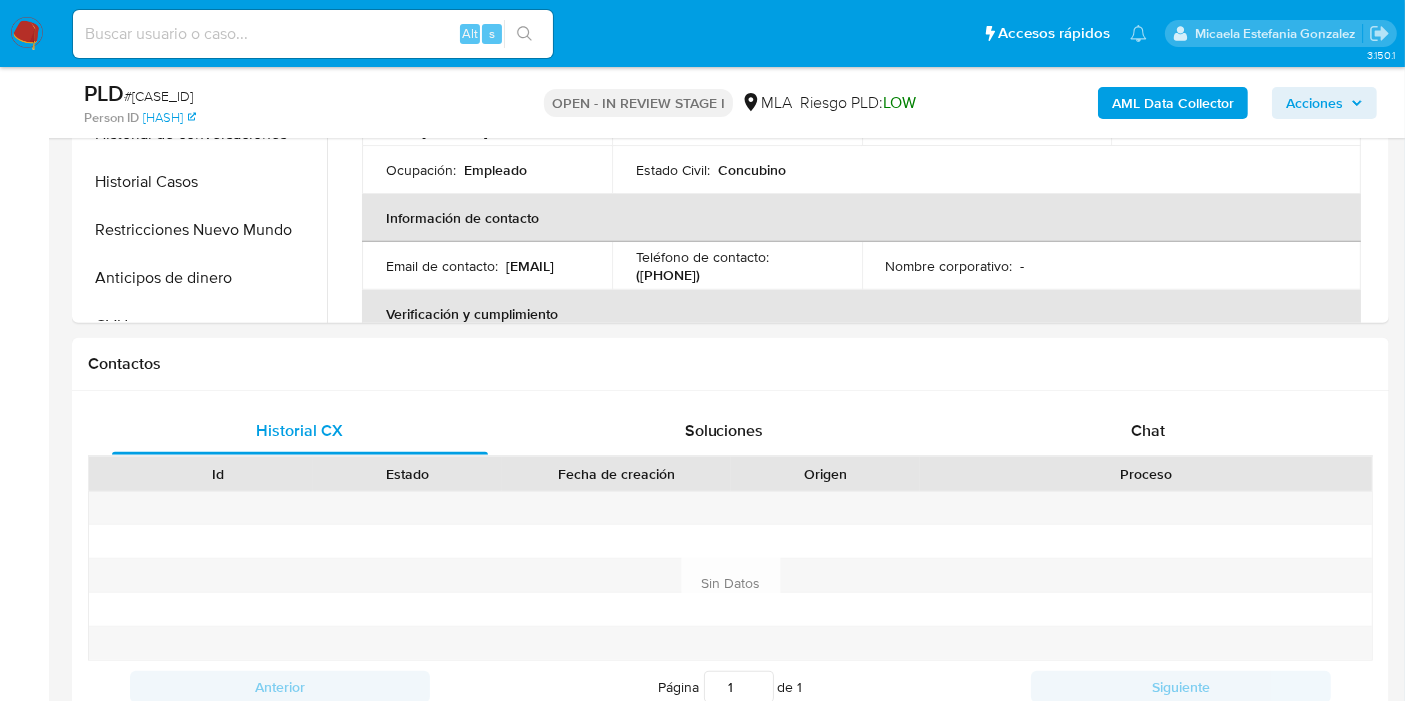 scroll, scrollTop: 711, scrollLeft: 0, axis: vertical 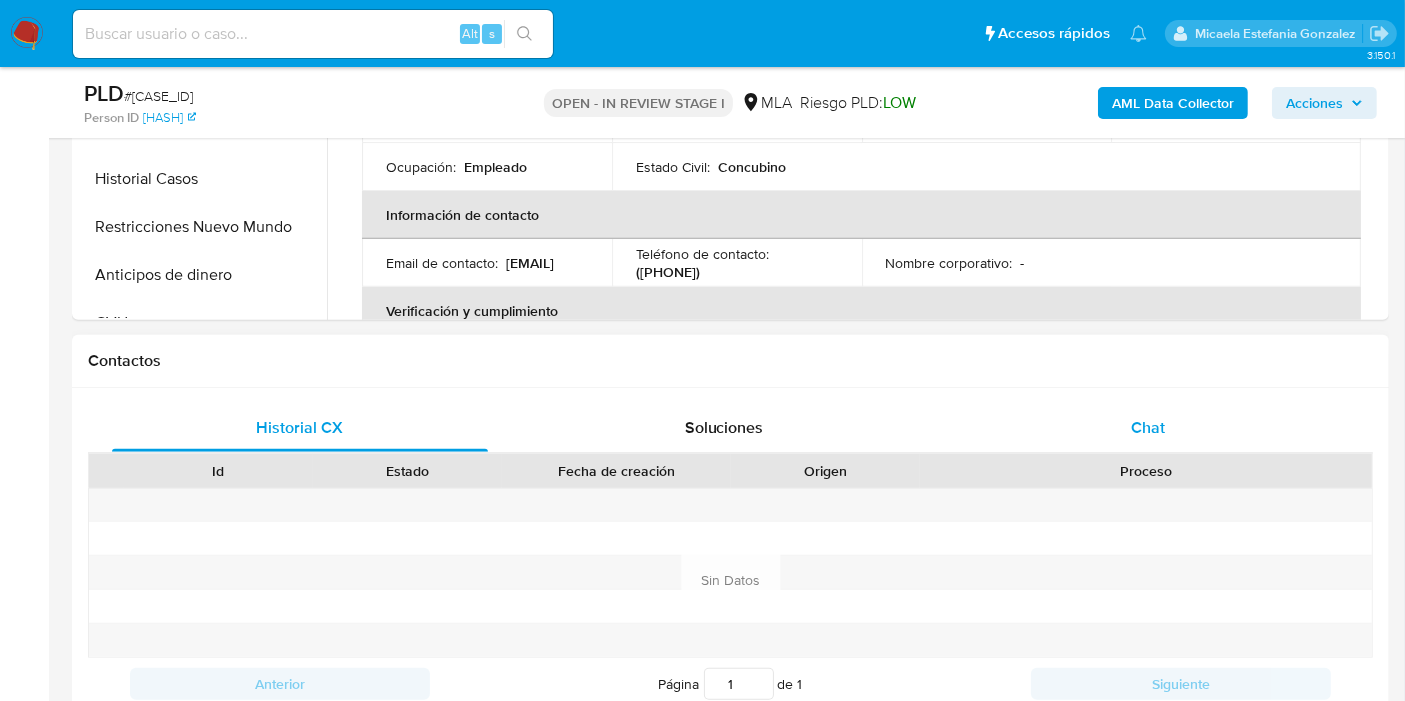 select on "10" 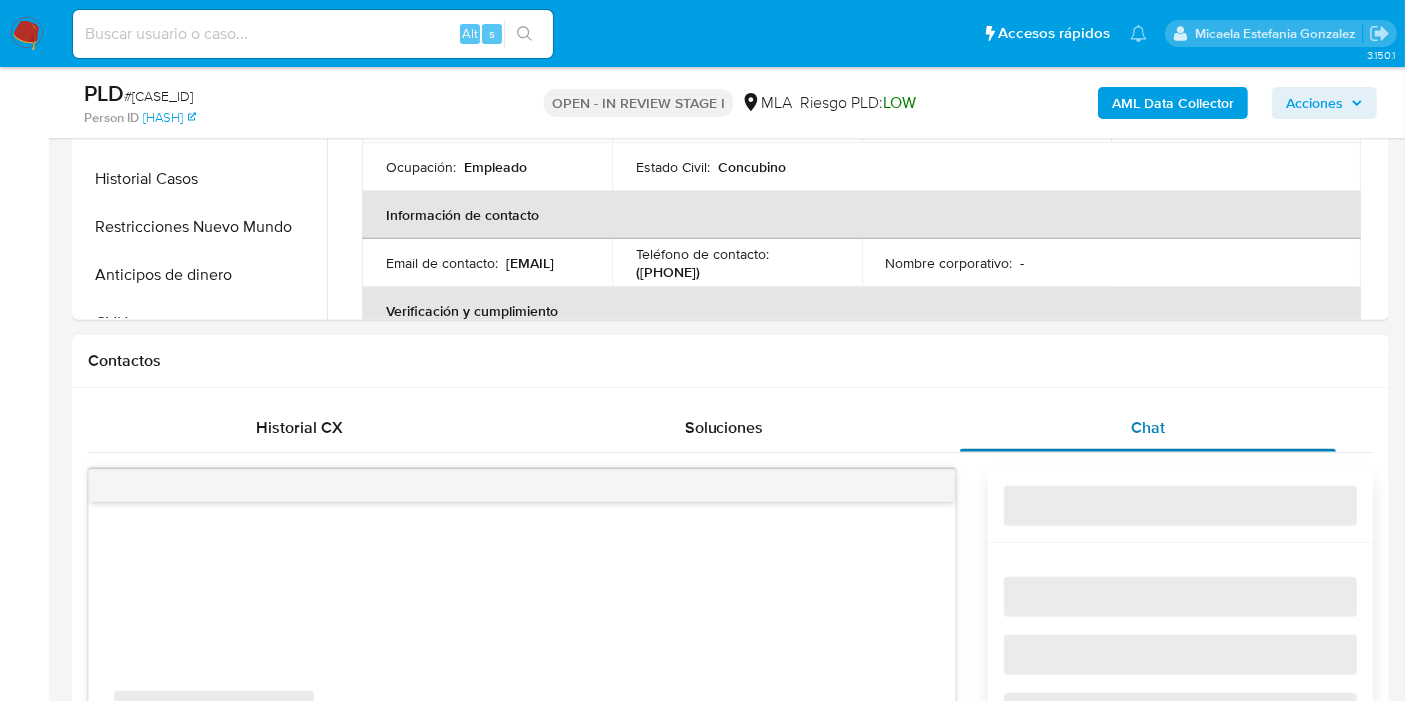 type 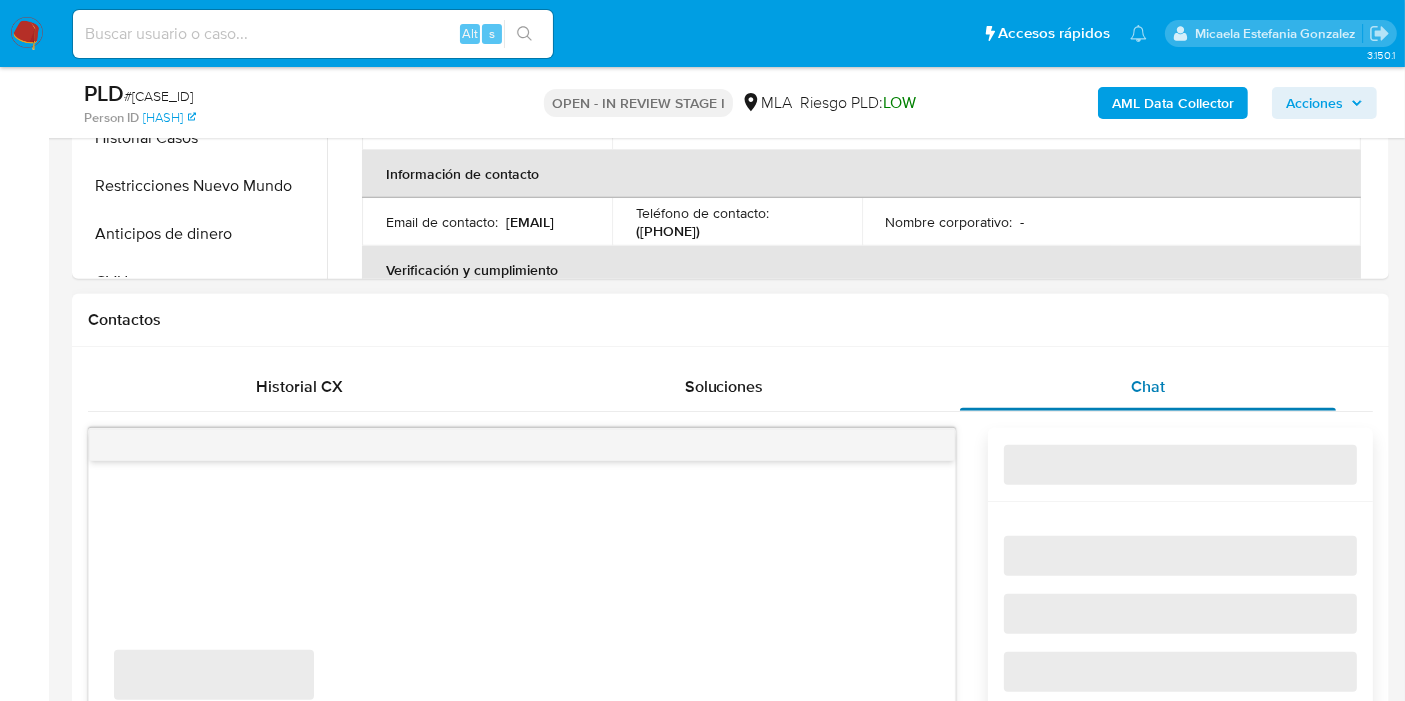 click on "Historial CX Soluciones Chat Id Estado Fecha de creación Origen Proceso                                                             Anterior Página   1   de   1 Siguiente Sin Datos Cargando... Nuevo Contacto ‌ ‌ ‌ ‌ ‌ ‌ ‌ ‌" at bounding box center (730, 604) 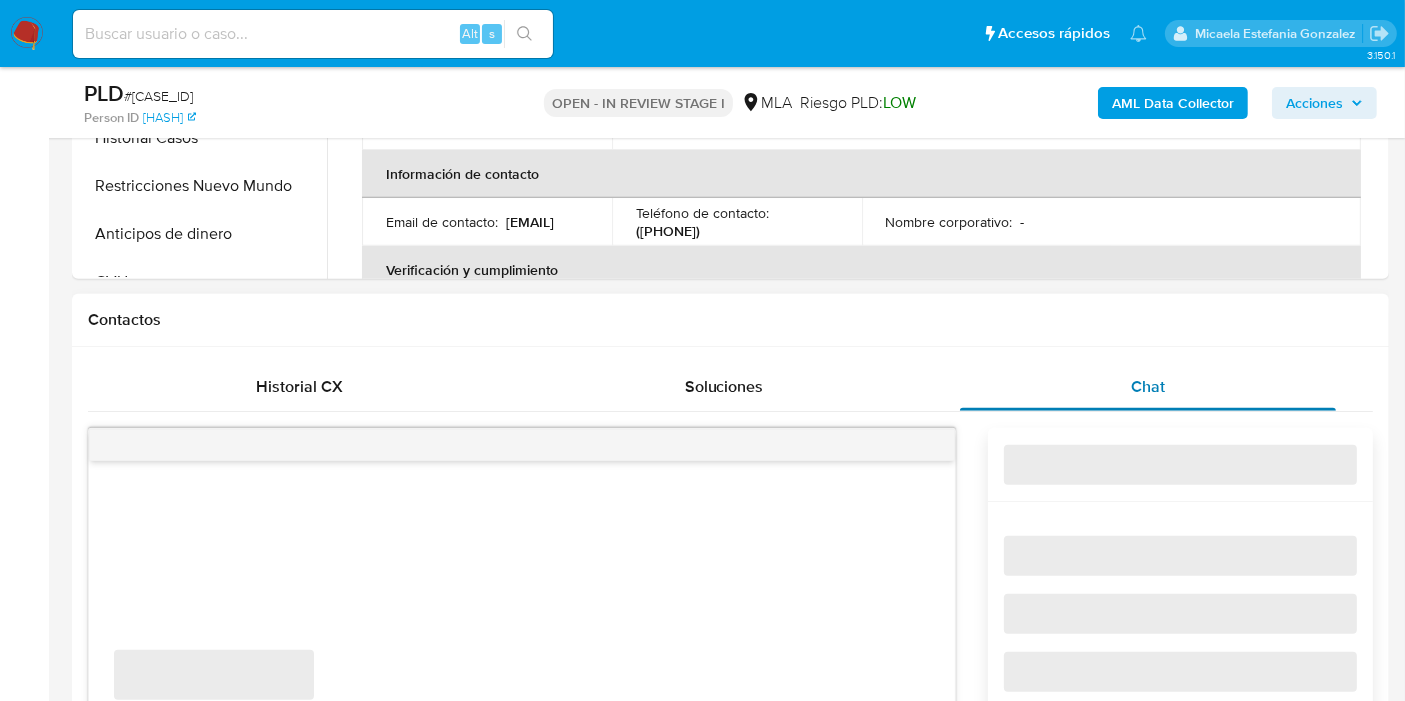 scroll, scrollTop: 800, scrollLeft: 0, axis: vertical 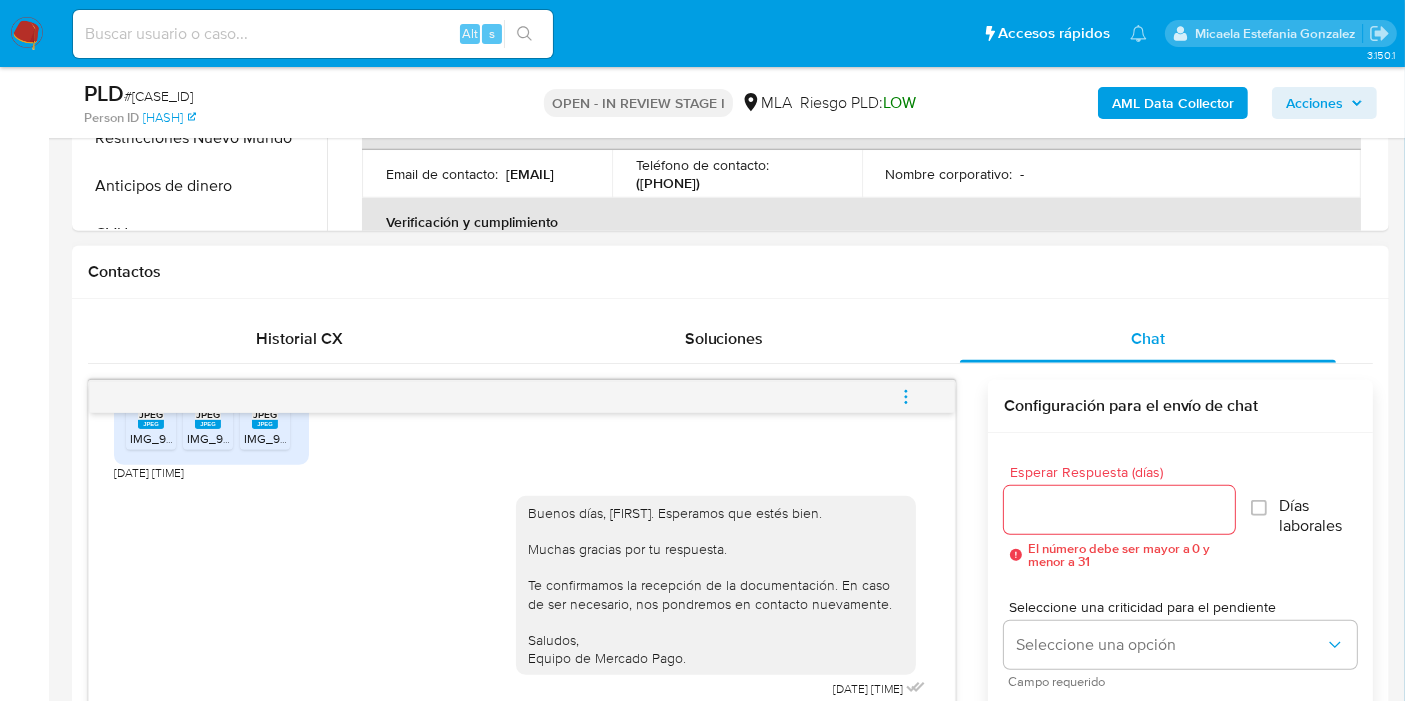click 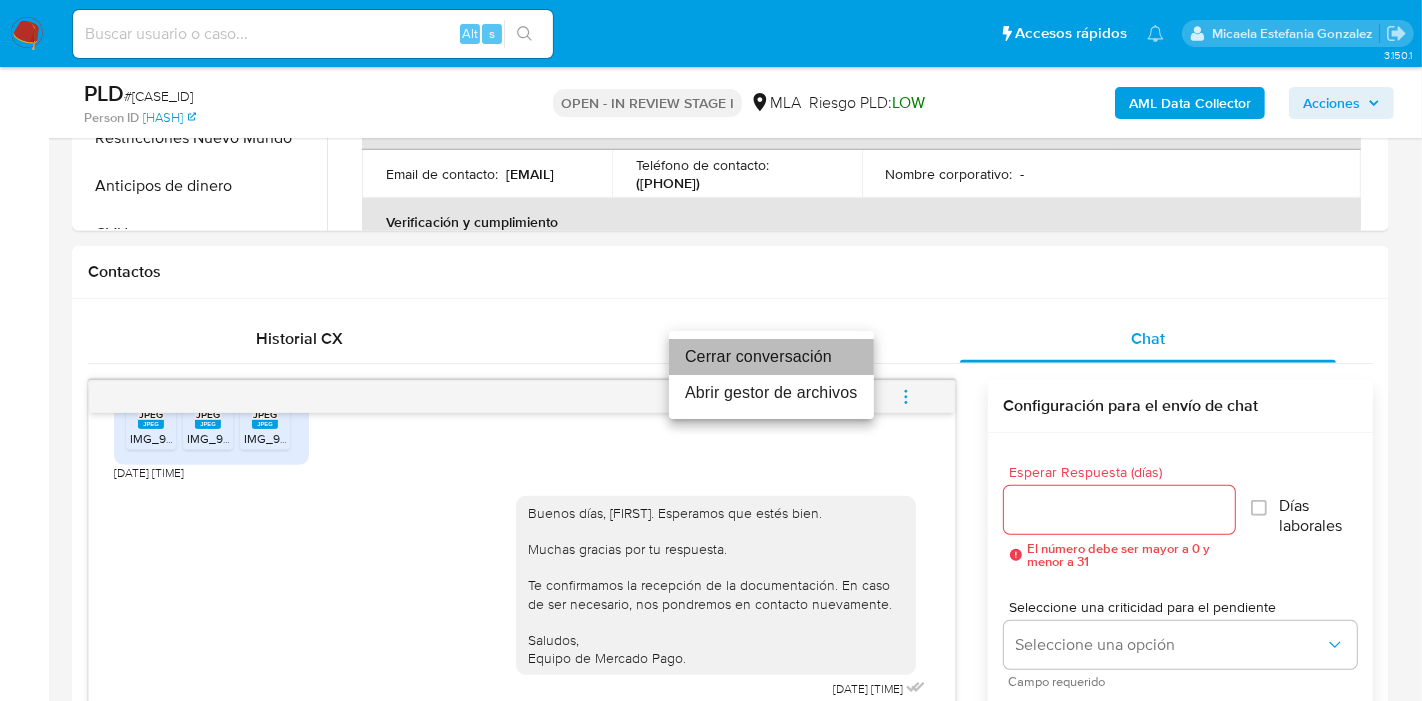 click on "Cerrar conversación" at bounding box center (771, 357) 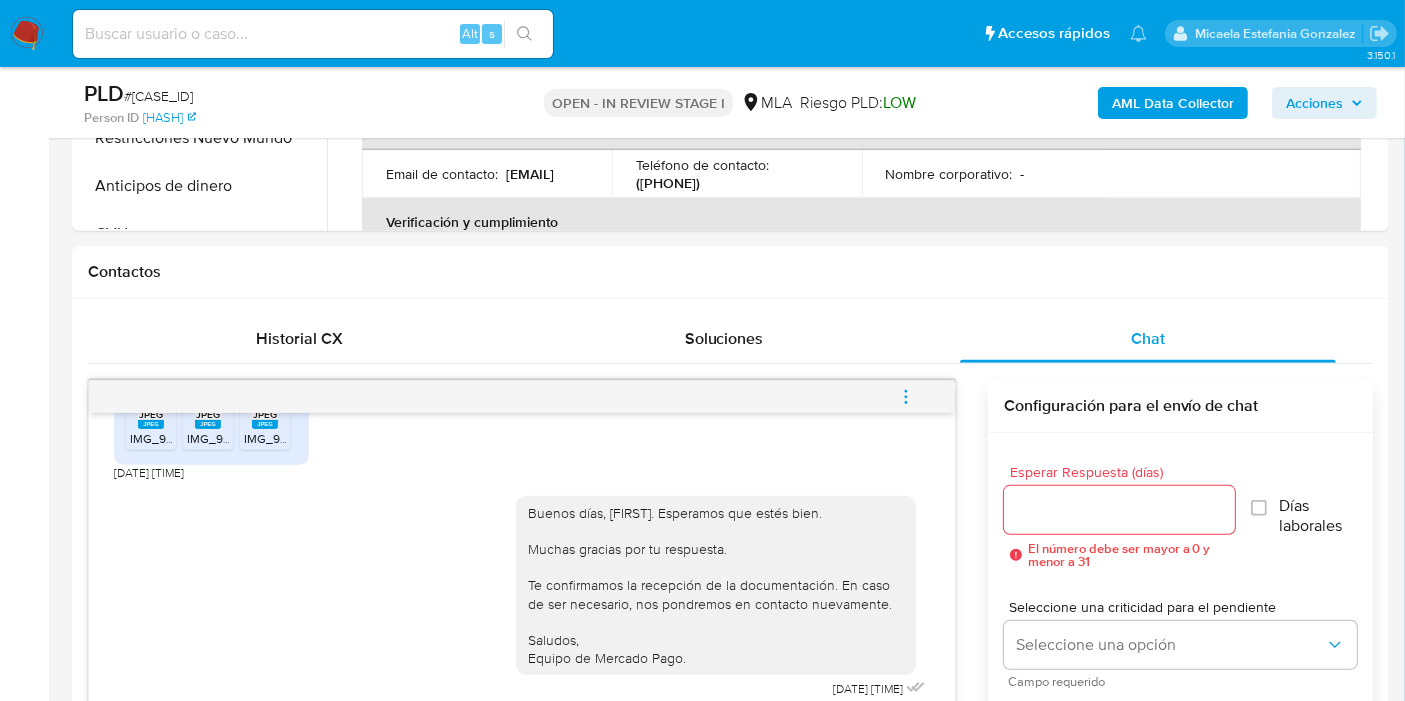 type 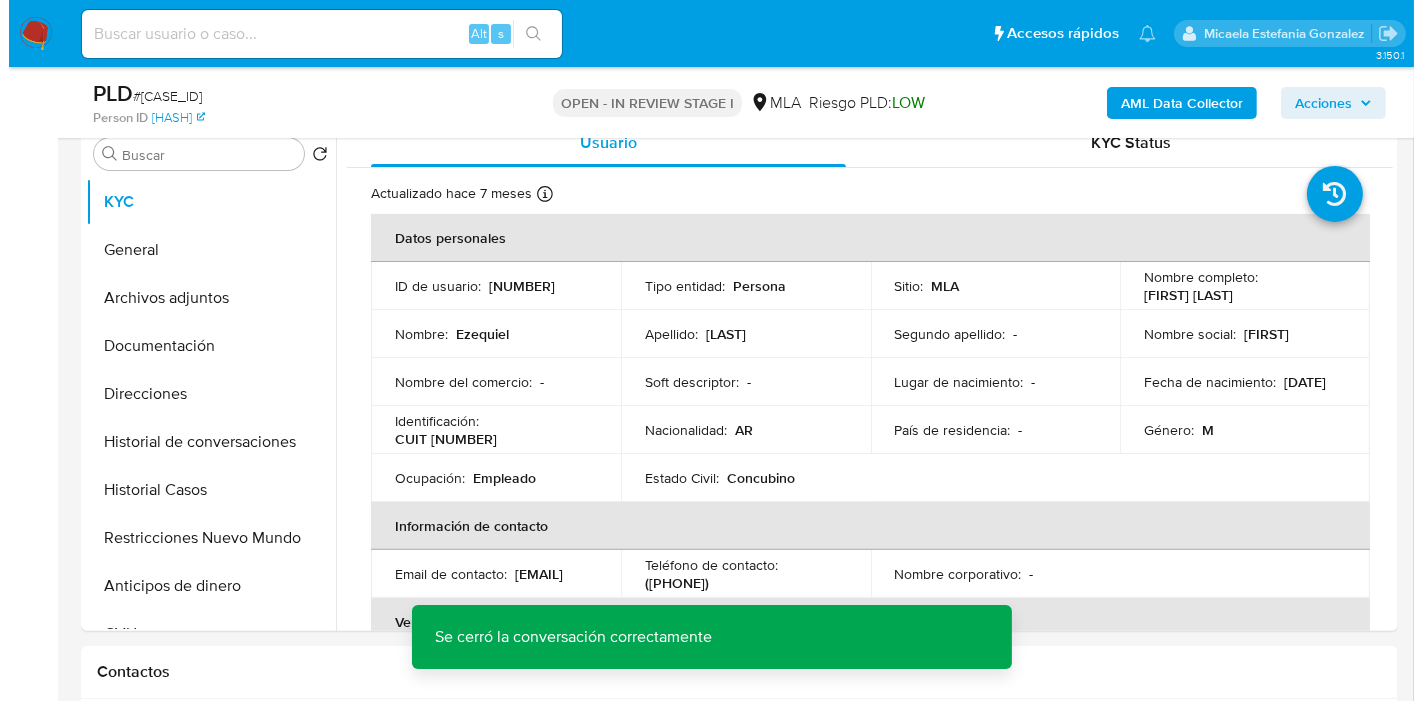scroll, scrollTop: 355, scrollLeft: 0, axis: vertical 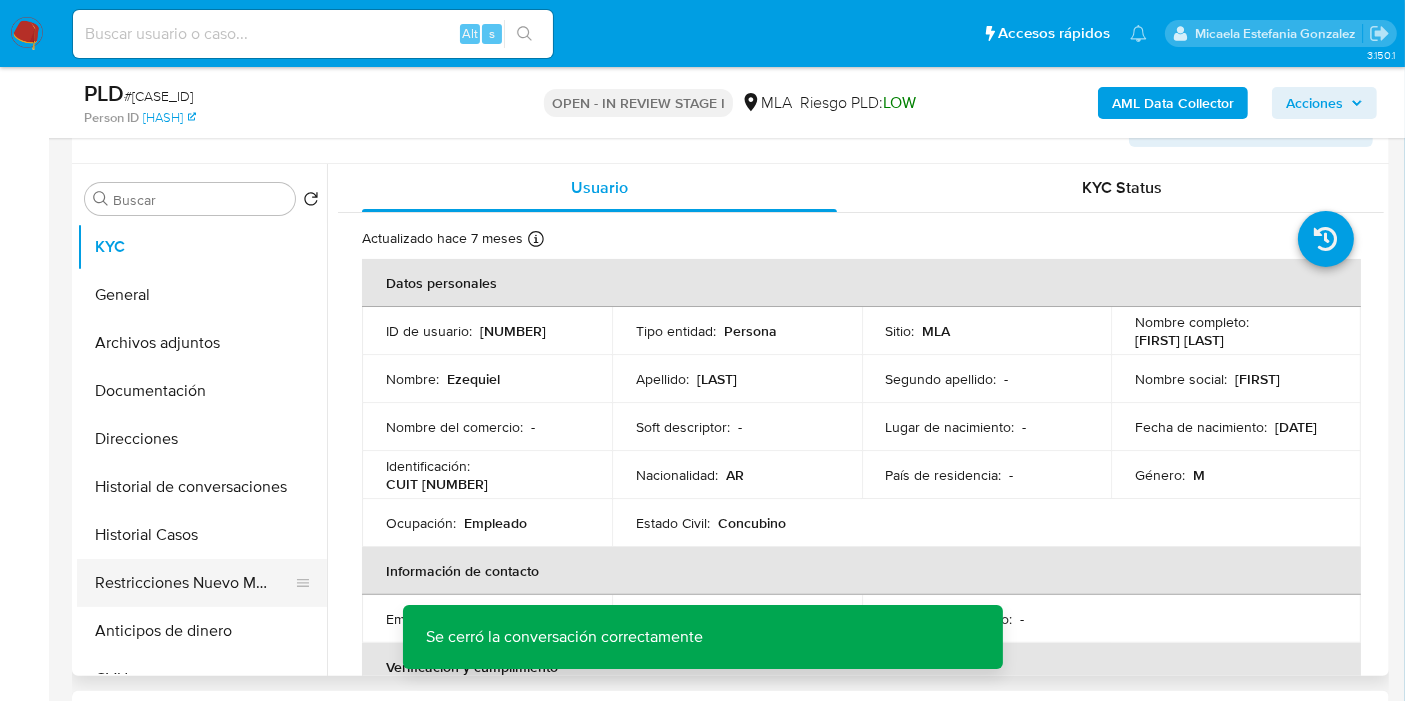 click on "Restricciones Nuevo Mundo" at bounding box center [194, 583] 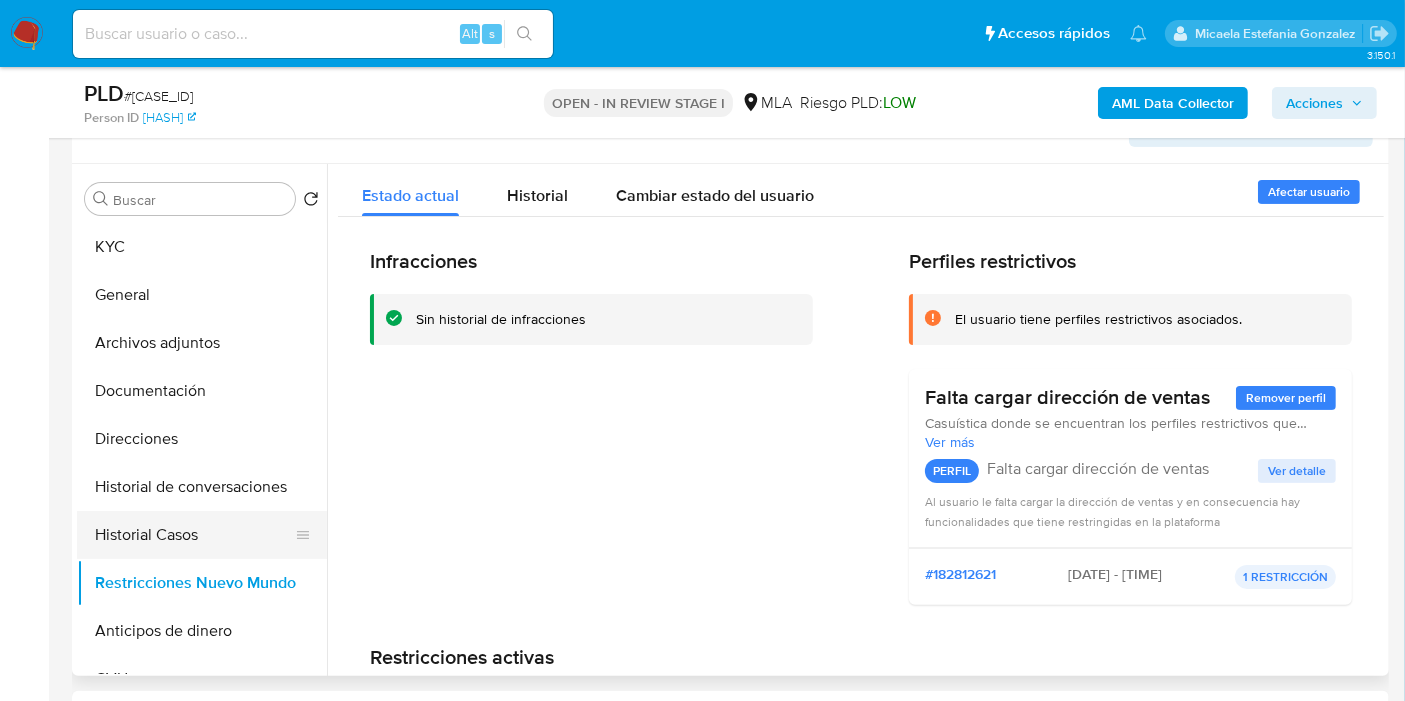 click on "Historial Casos" at bounding box center (194, 535) 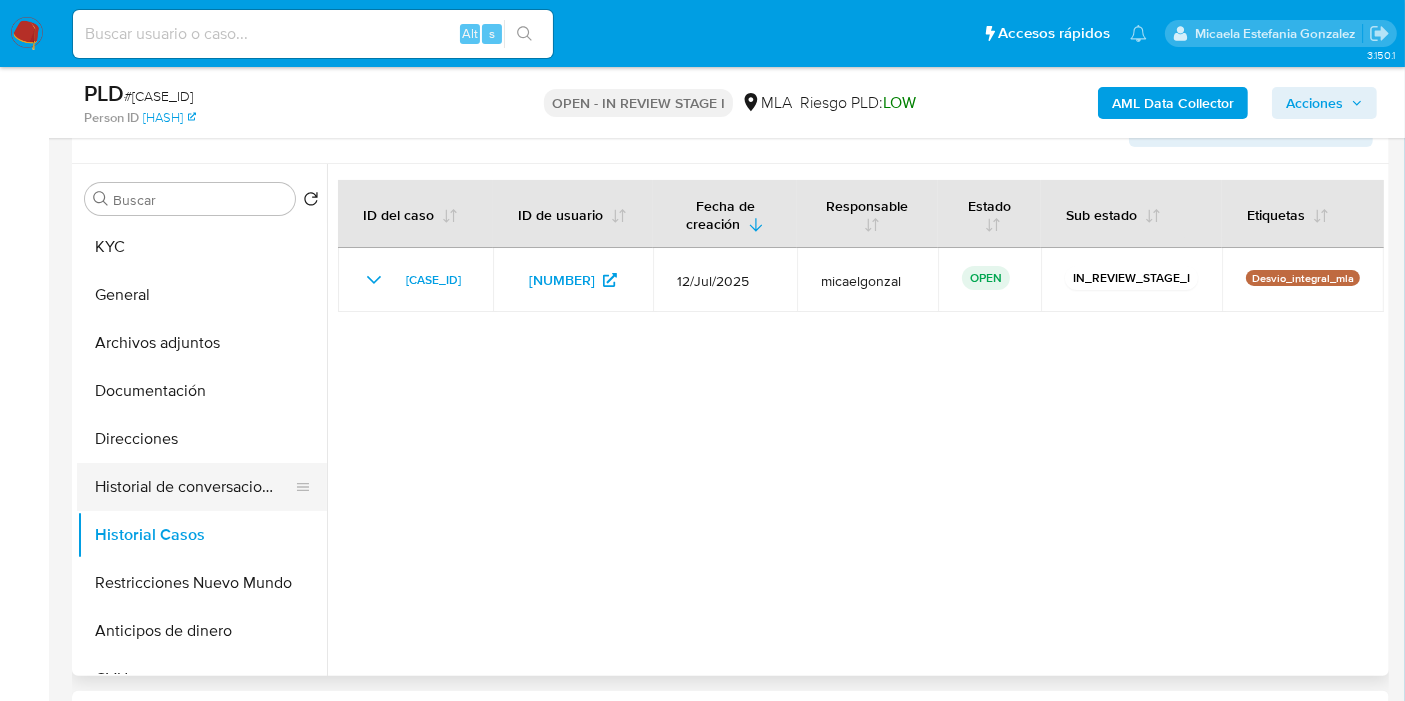 click on "Historial de conversaciones" at bounding box center (194, 487) 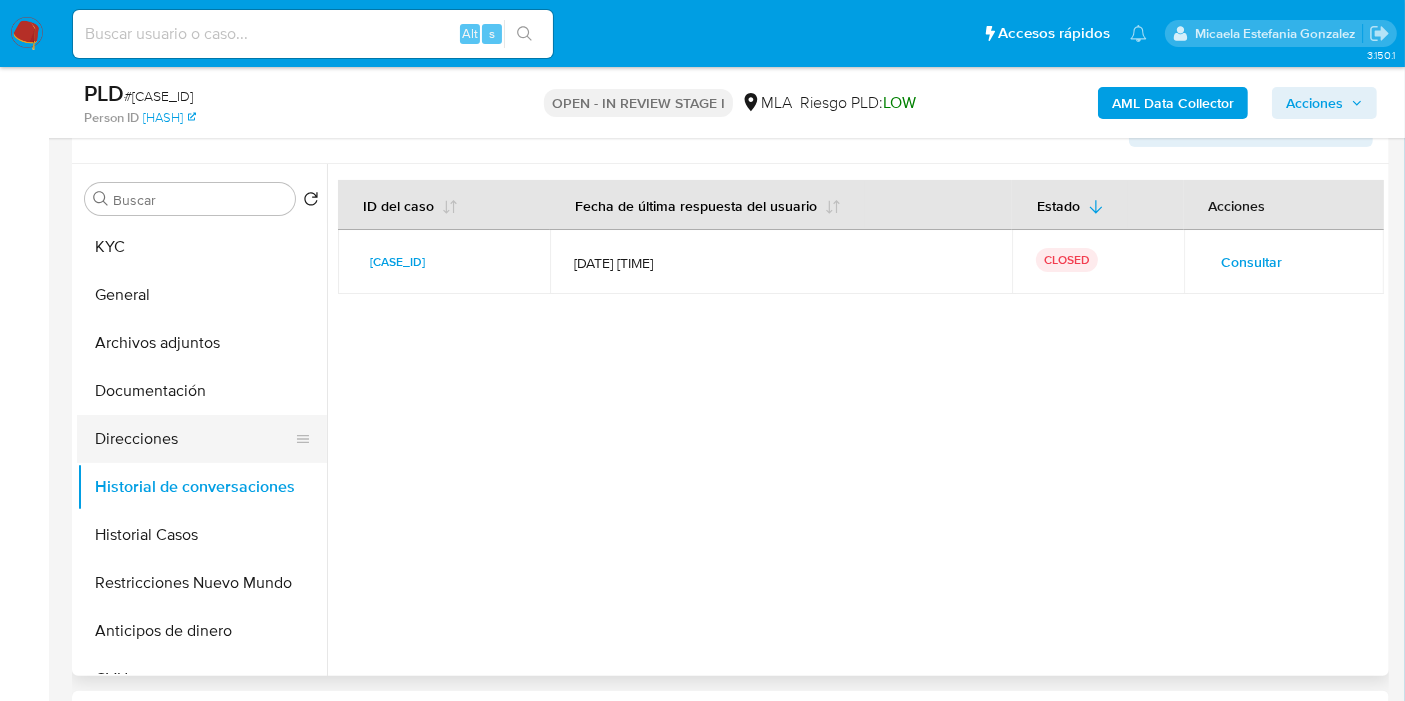 click on "Direcciones" at bounding box center (194, 439) 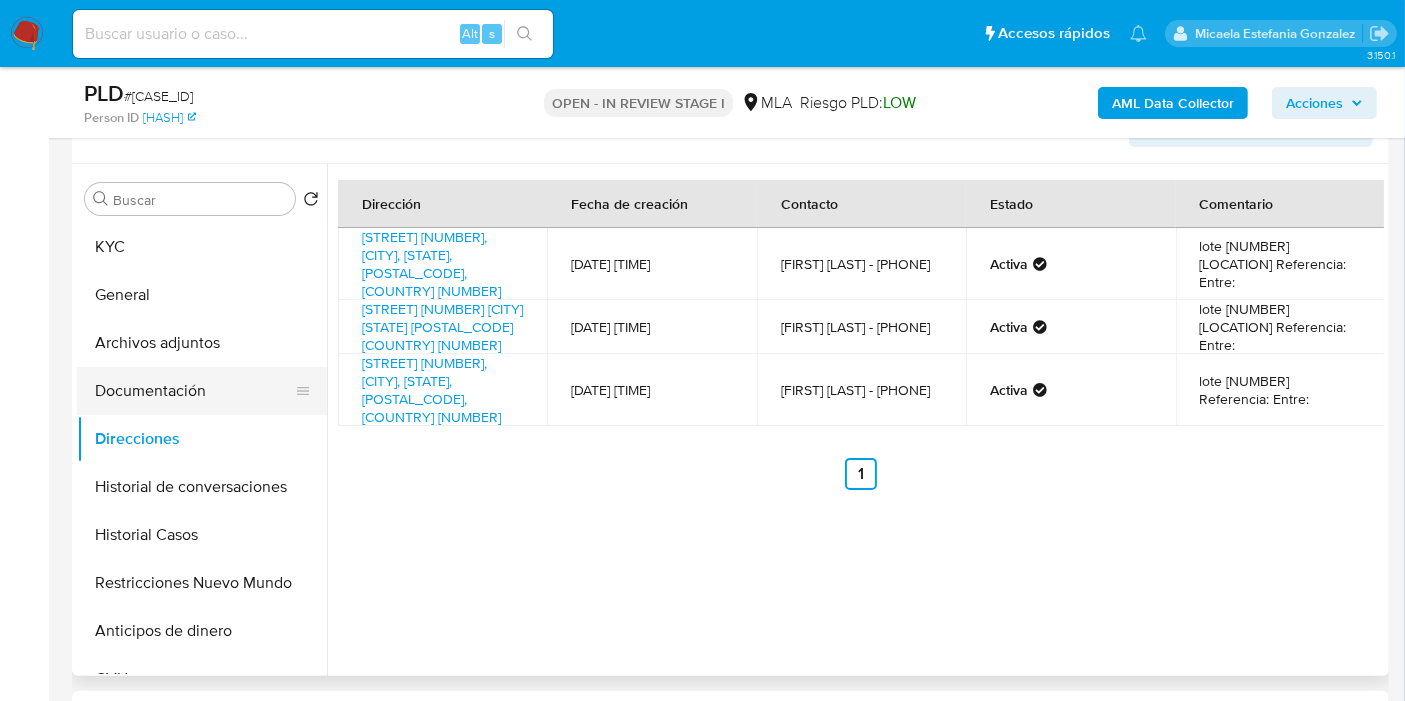 click on "Documentación" at bounding box center [194, 391] 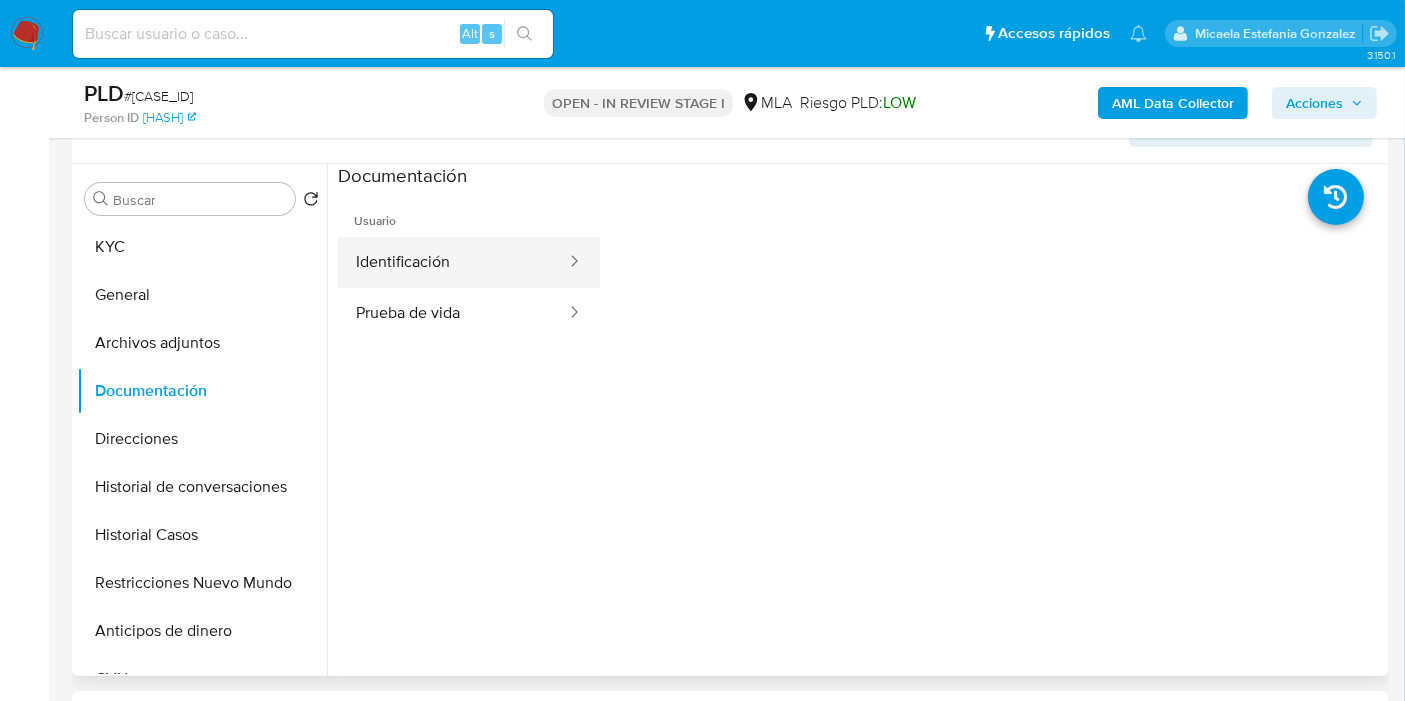 click on "Identificación" at bounding box center [453, 262] 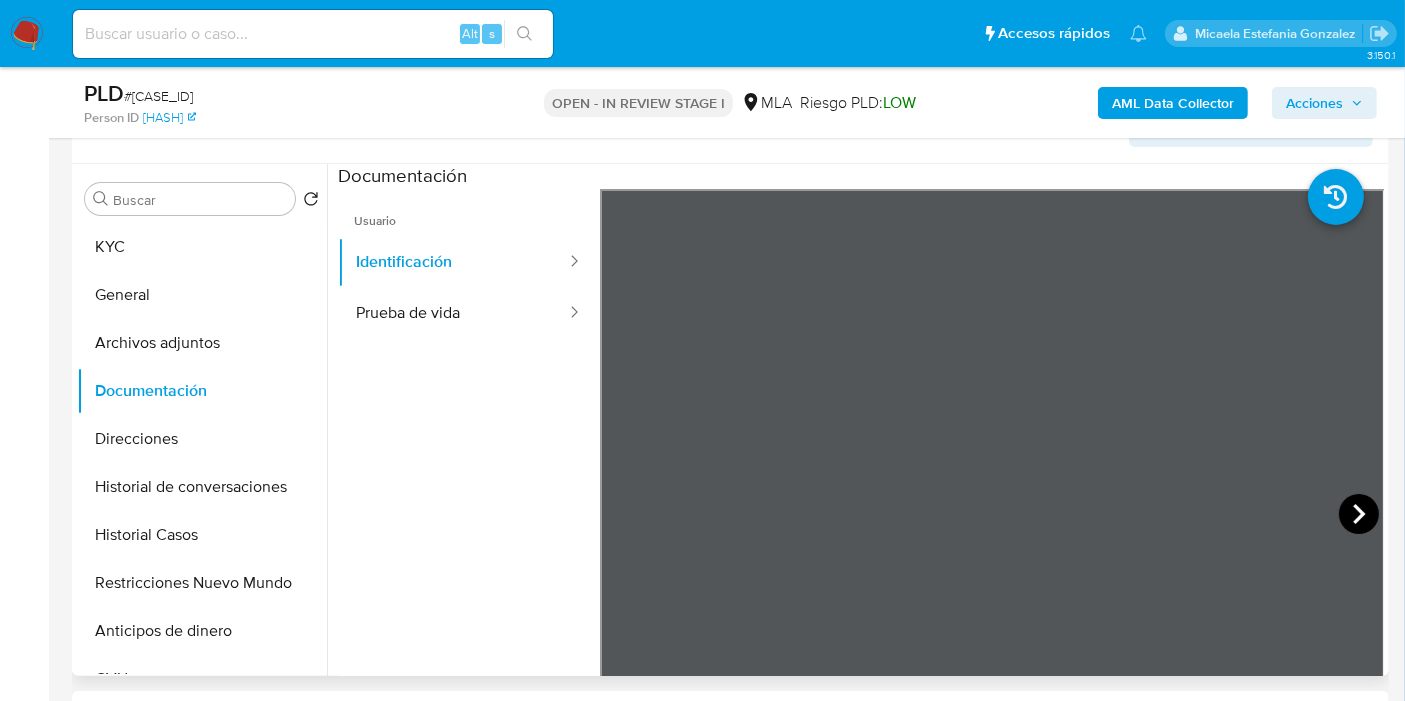click 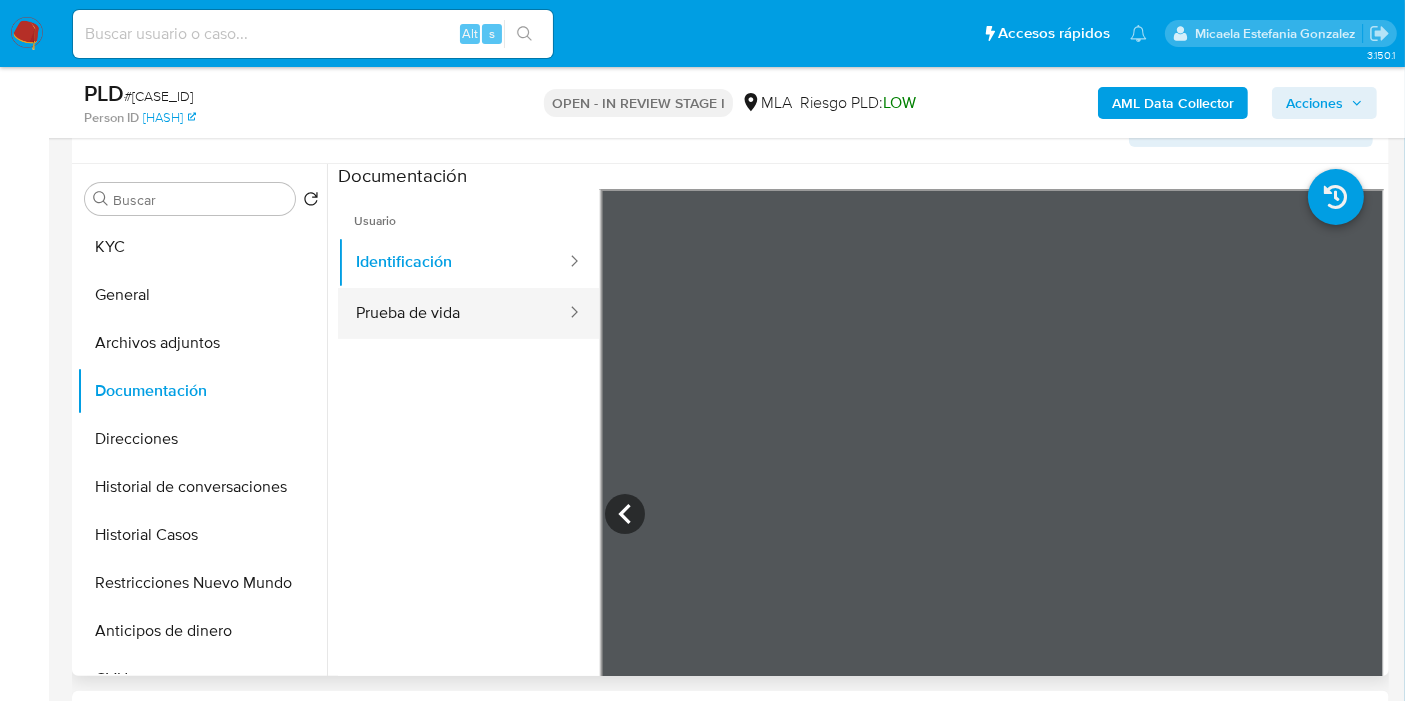 click on "Prueba de vida" at bounding box center [453, 313] 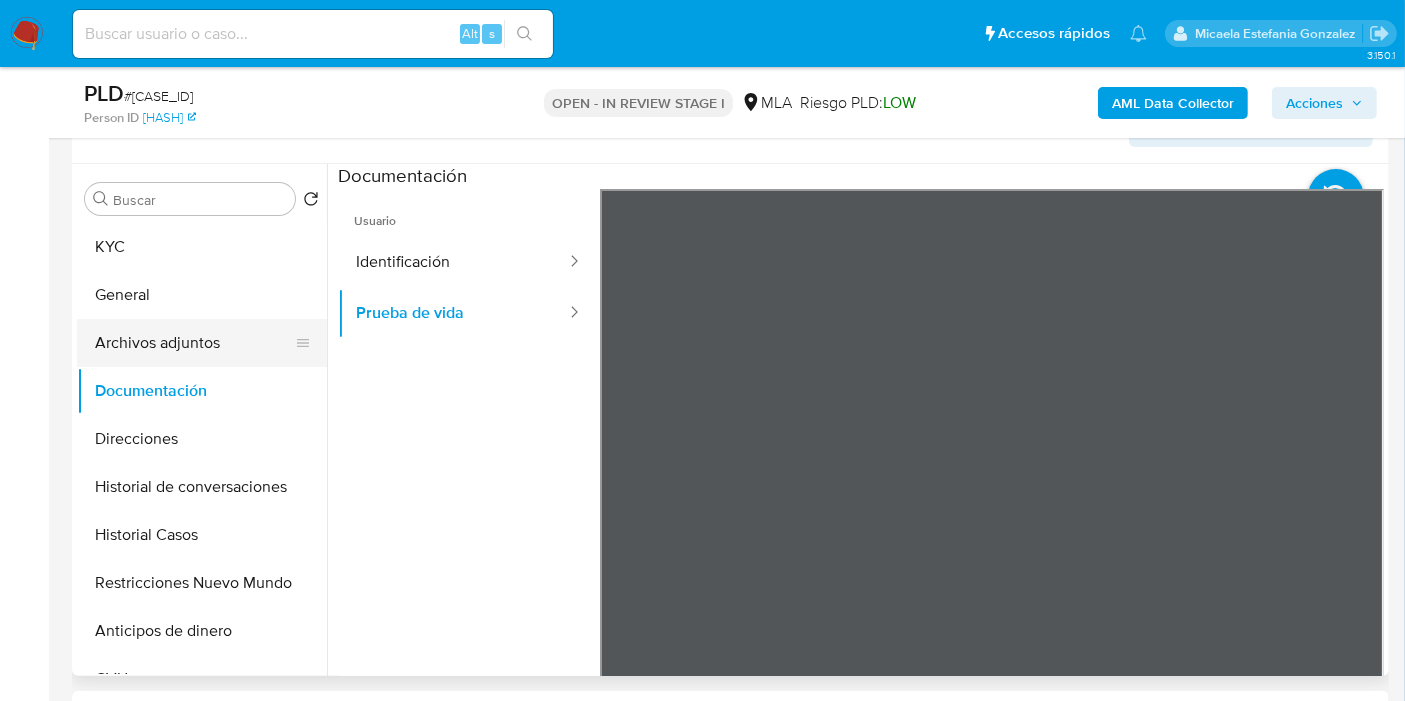 click on "Archivos adjuntos" at bounding box center [194, 343] 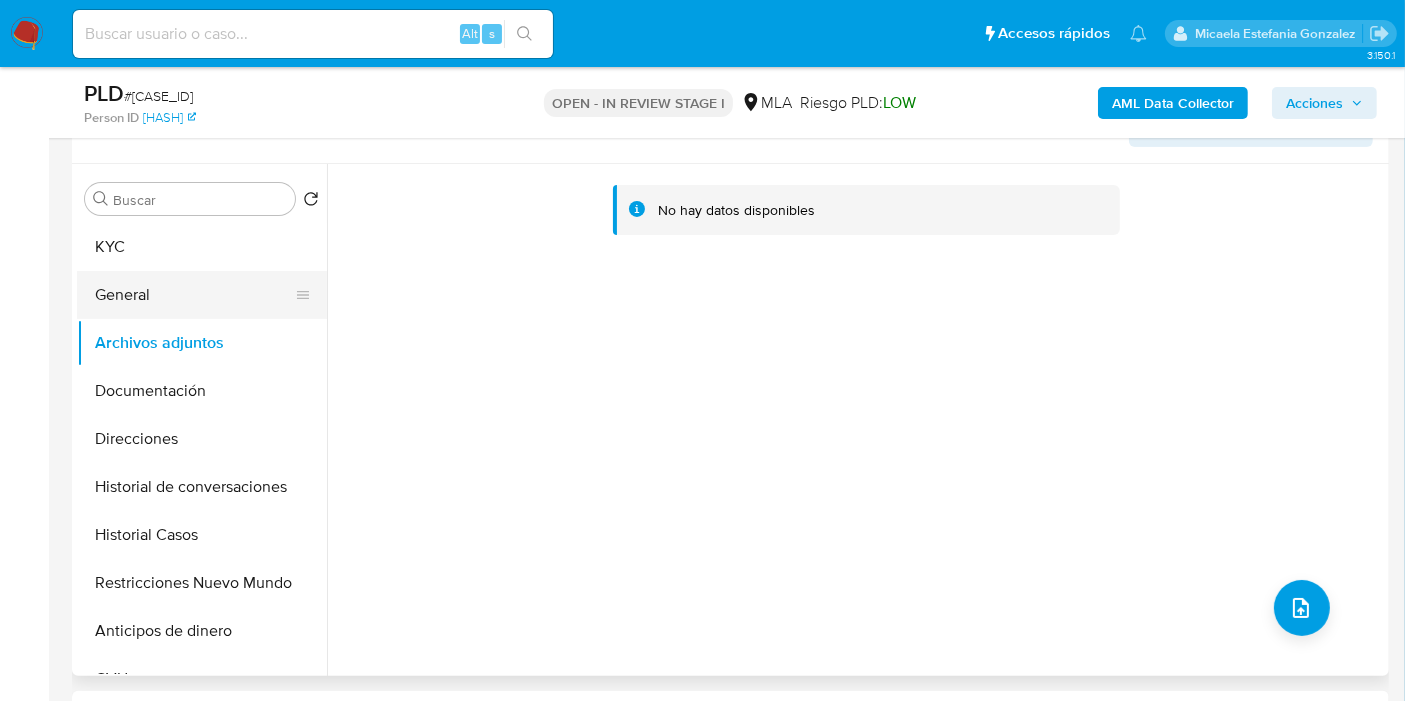 click on "General" at bounding box center (194, 295) 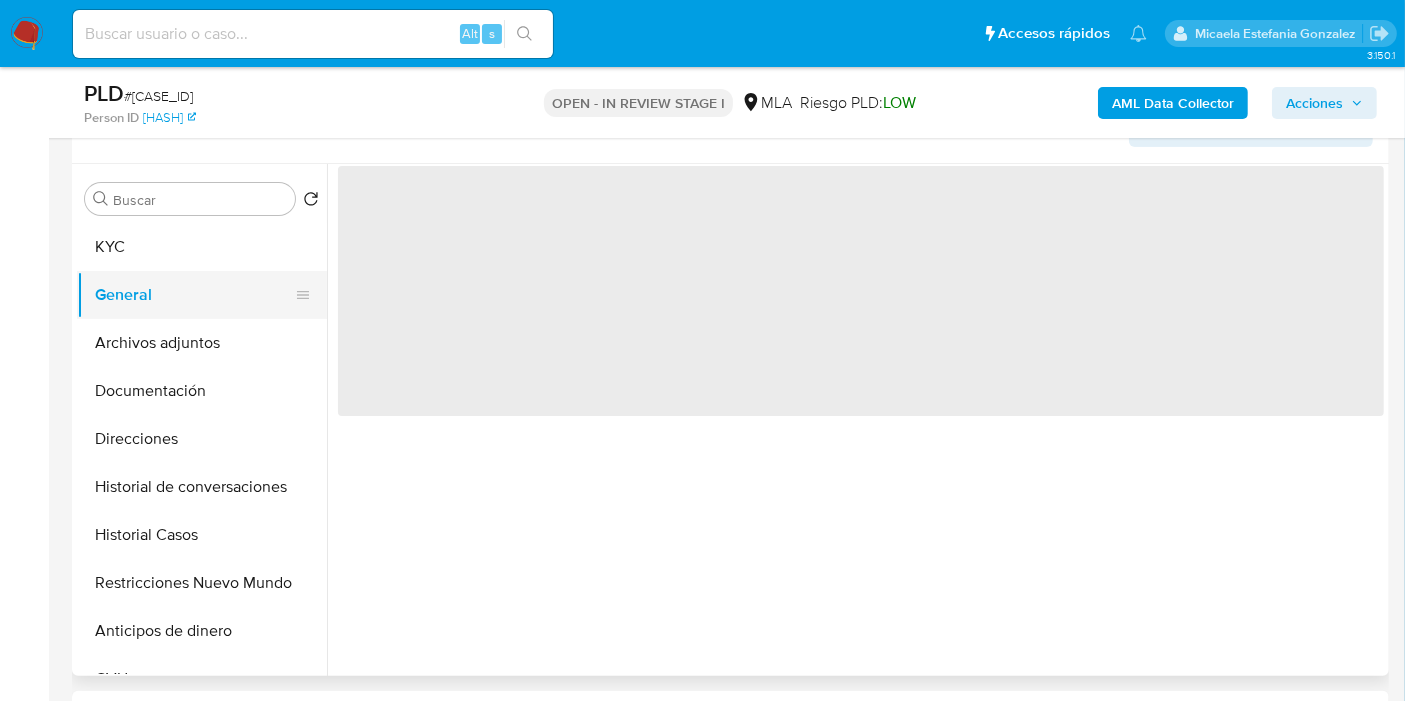 click on "General" at bounding box center (194, 295) 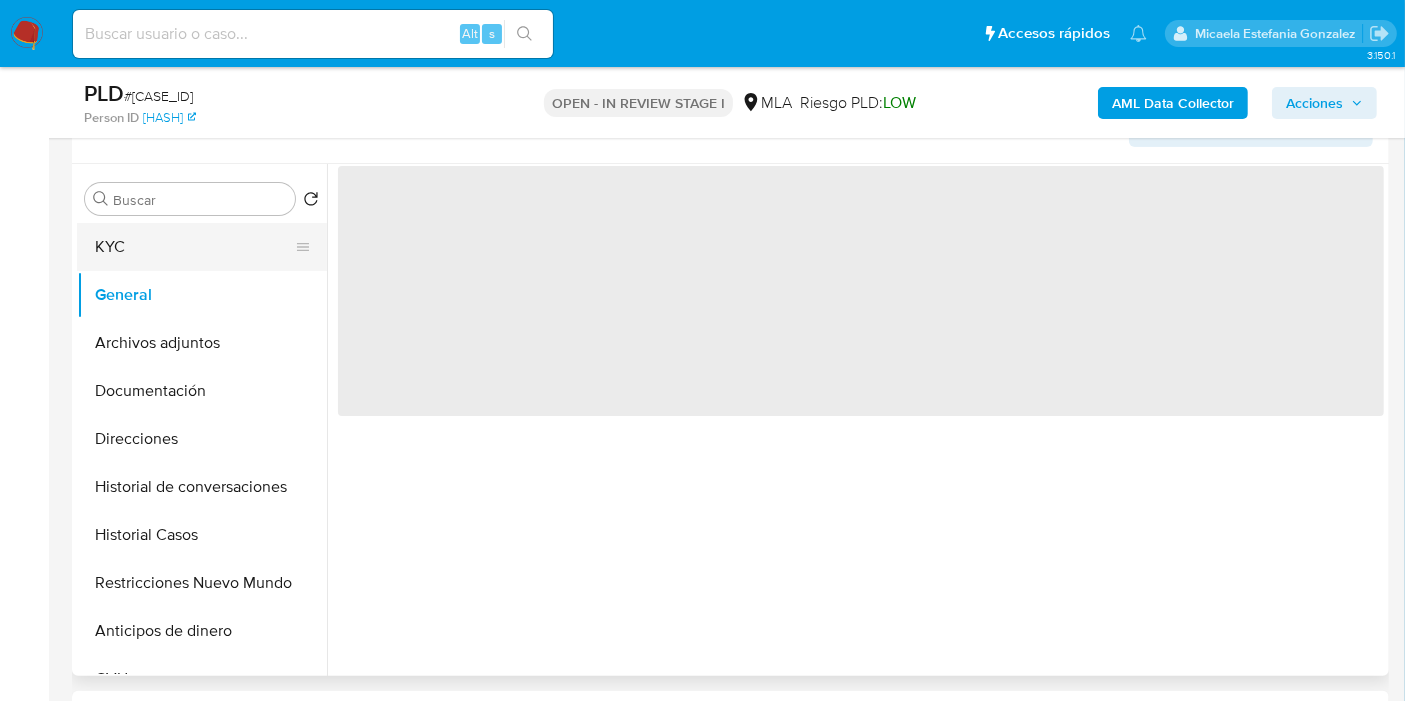 click on "KYC" at bounding box center (194, 247) 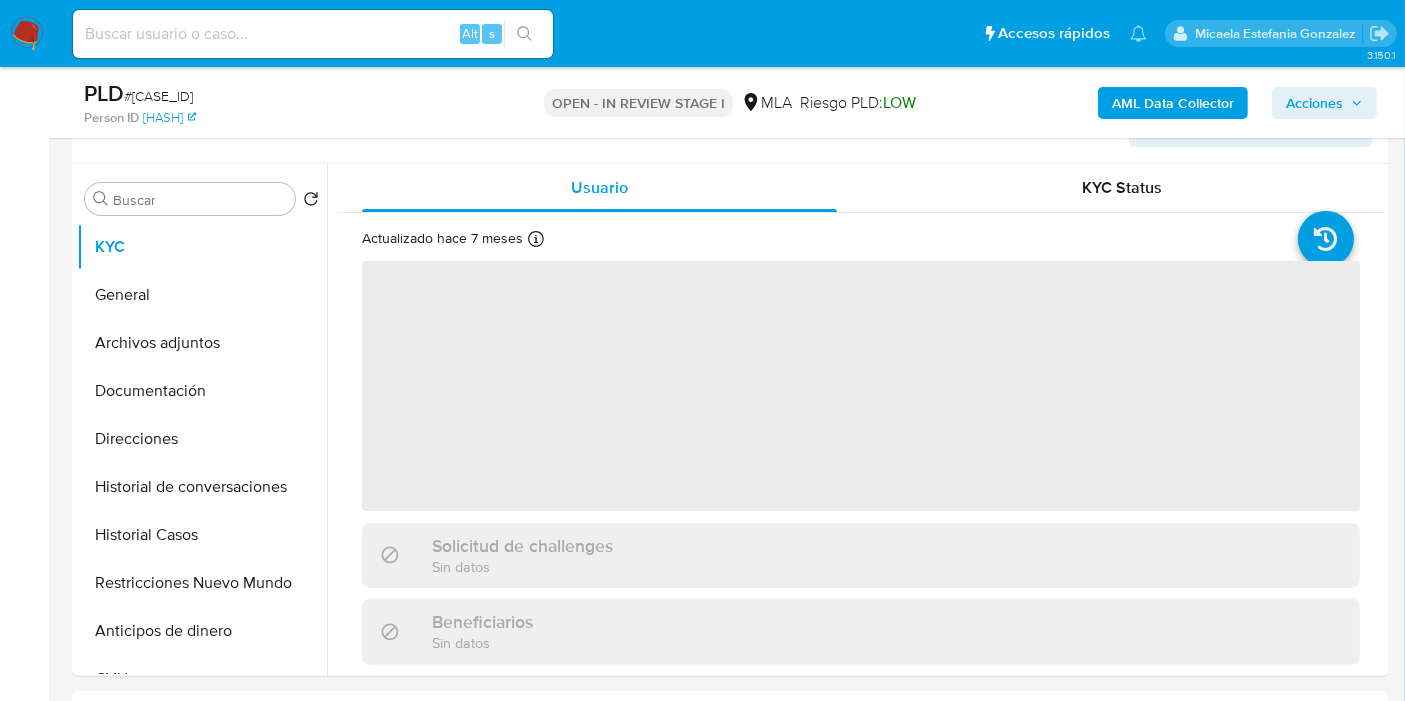 click on "AML Data Collector" at bounding box center [1173, 103] 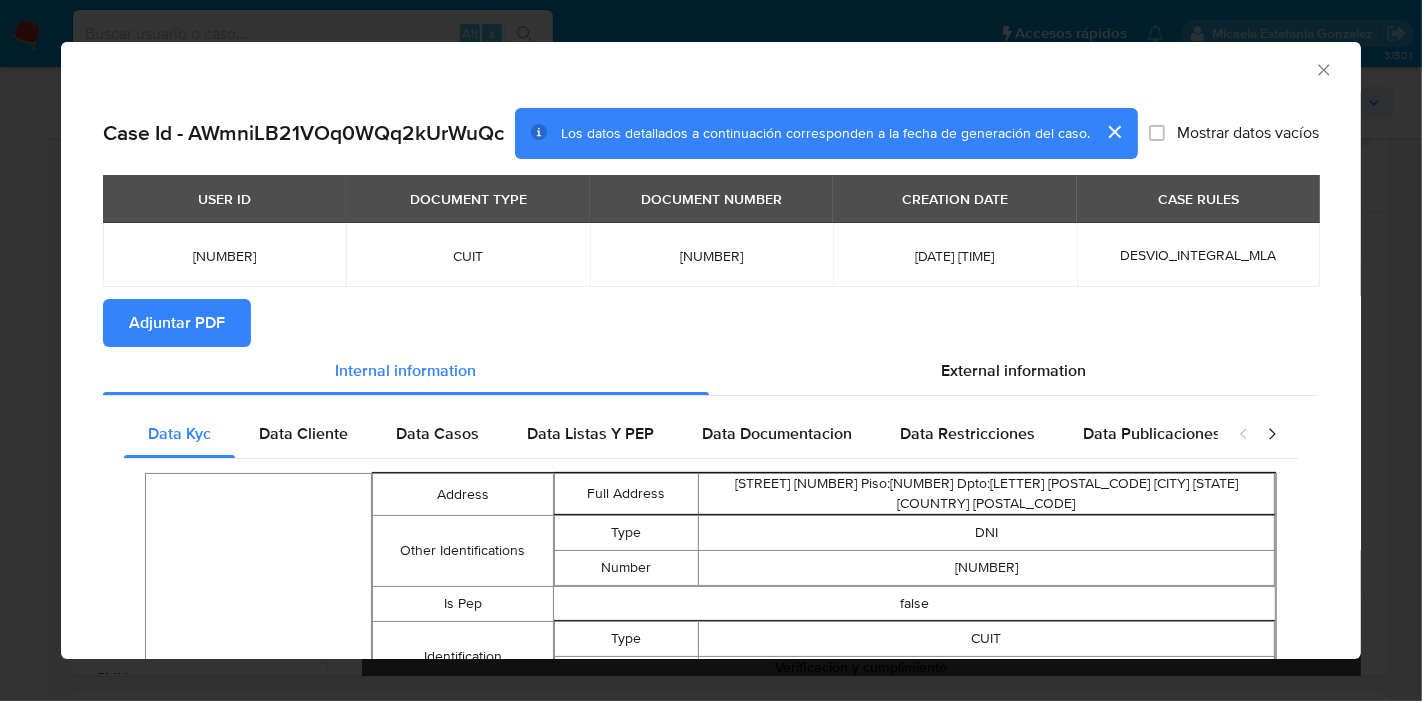 type 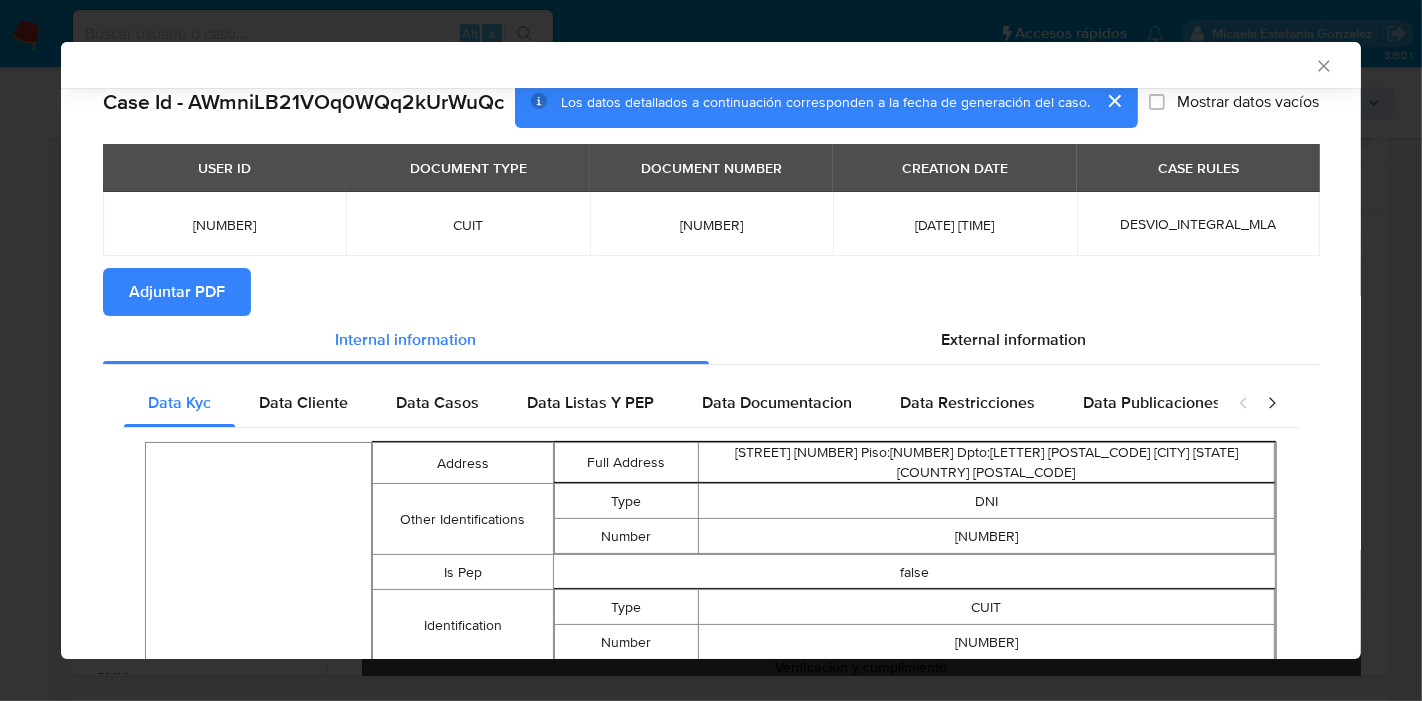 scroll, scrollTop: 0, scrollLeft: 0, axis: both 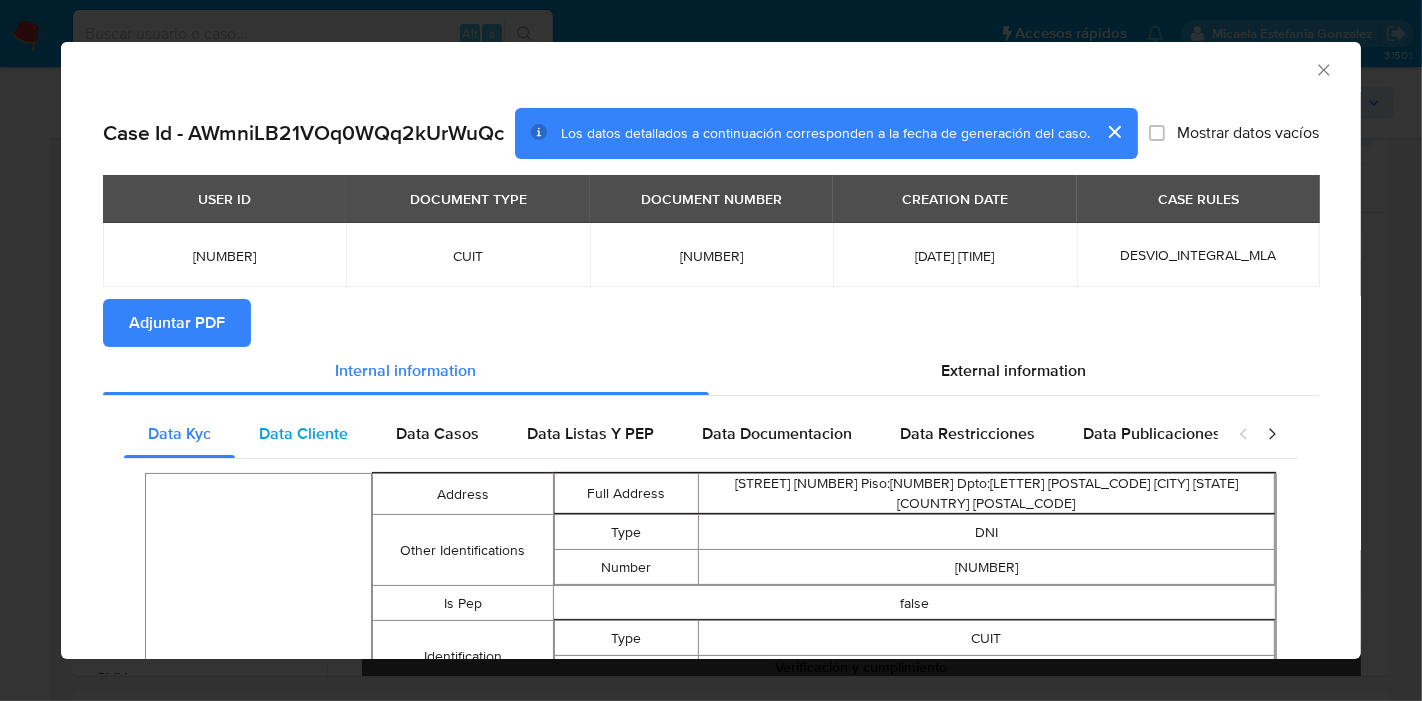 click on "Data Cliente" at bounding box center [303, 434] 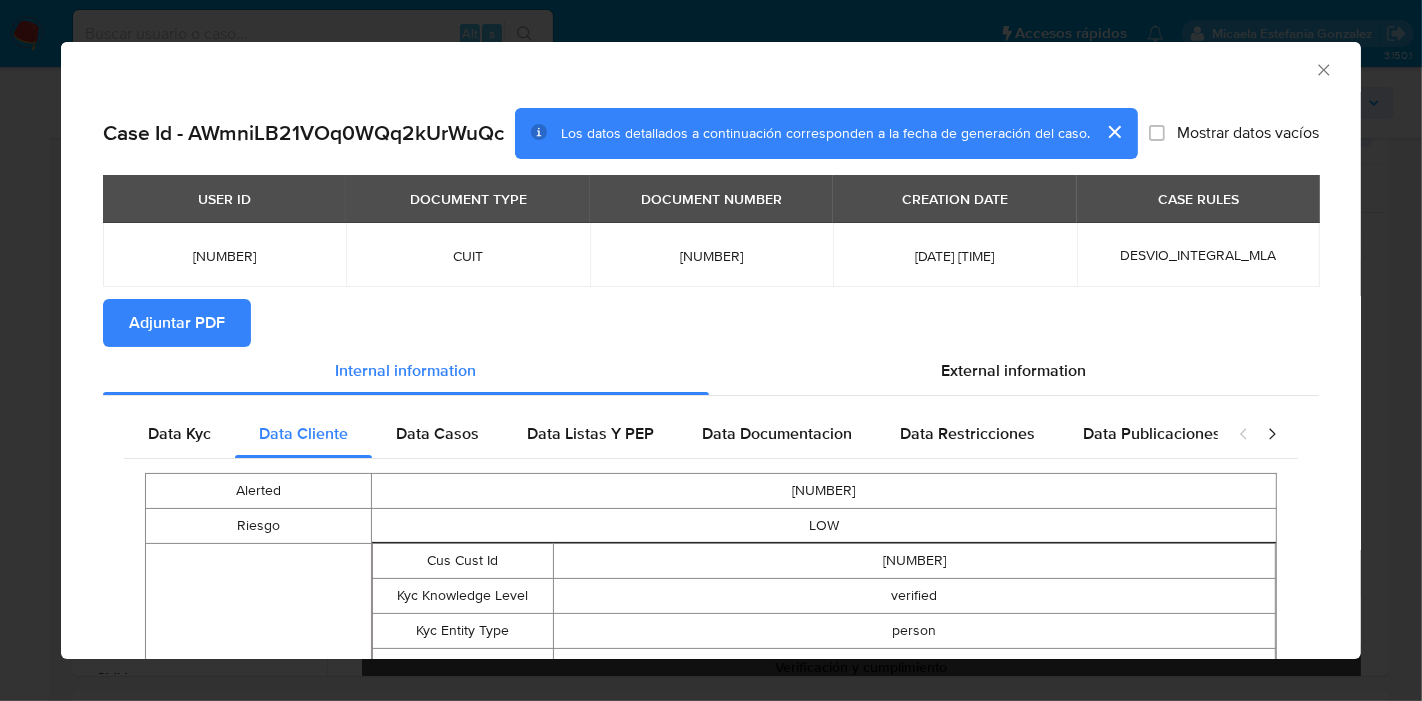 type 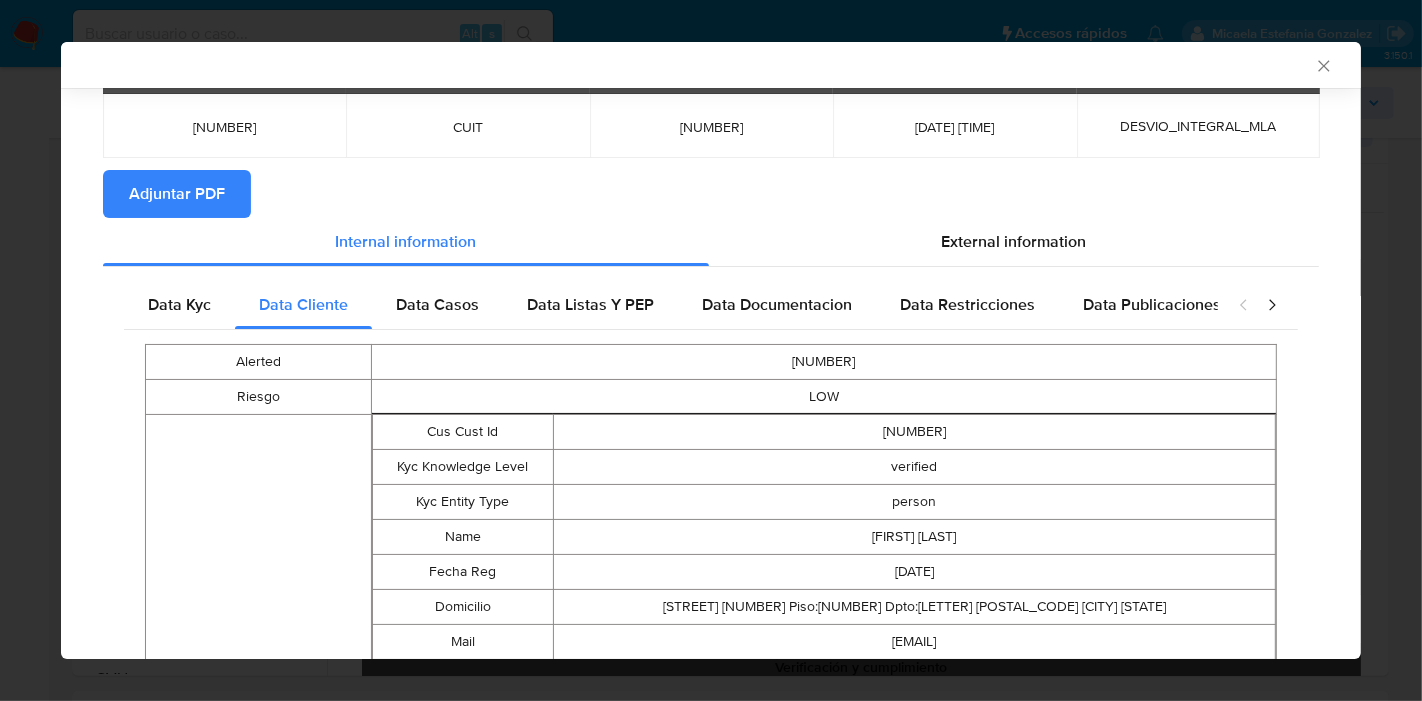 scroll, scrollTop: 129, scrollLeft: 0, axis: vertical 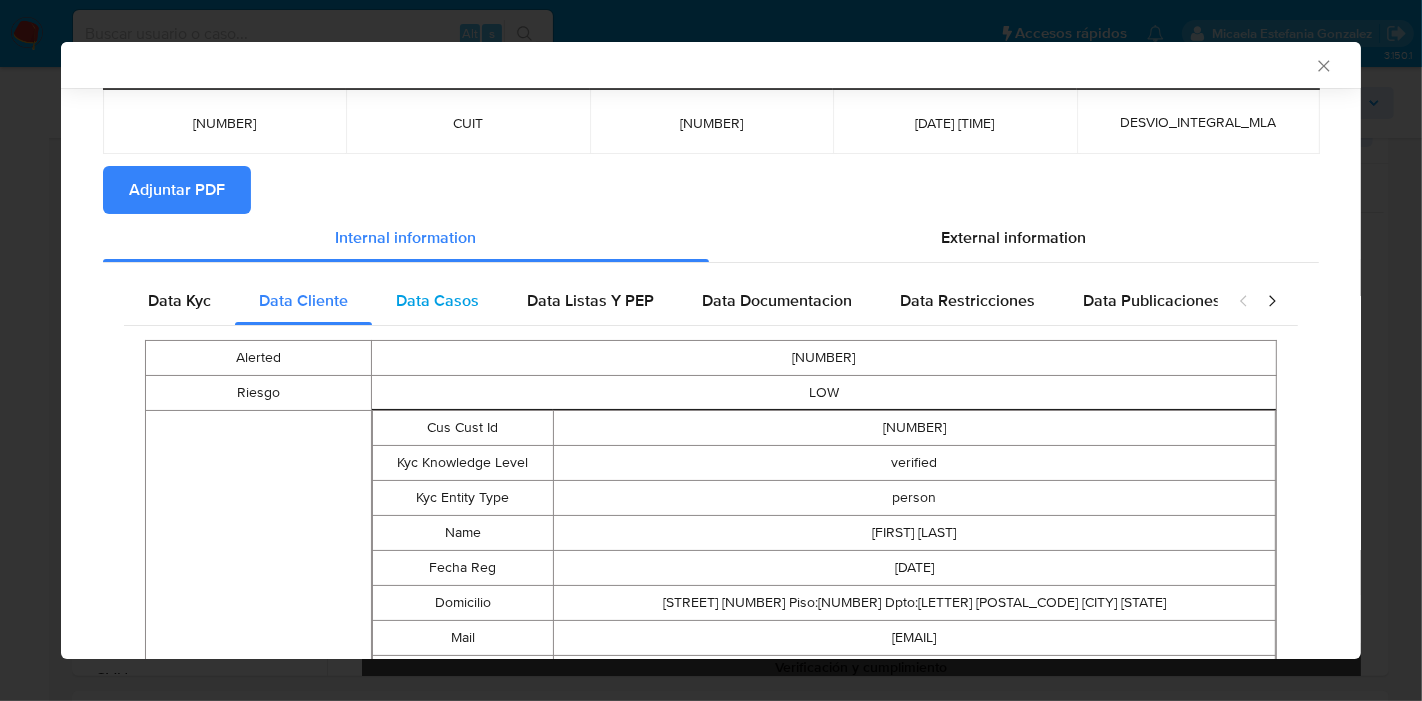 click on "Data Casos" at bounding box center (437, 300) 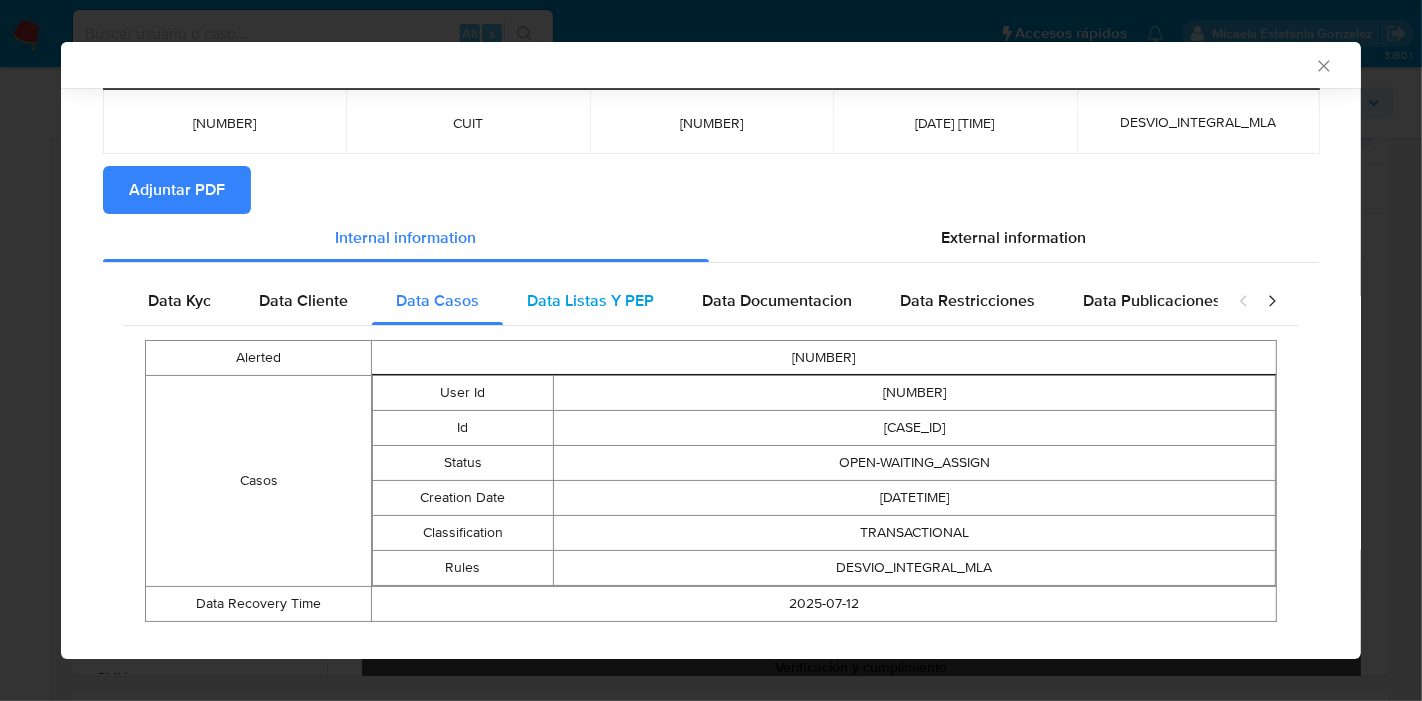 click on "Data Listas Y PEP" at bounding box center [590, 301] 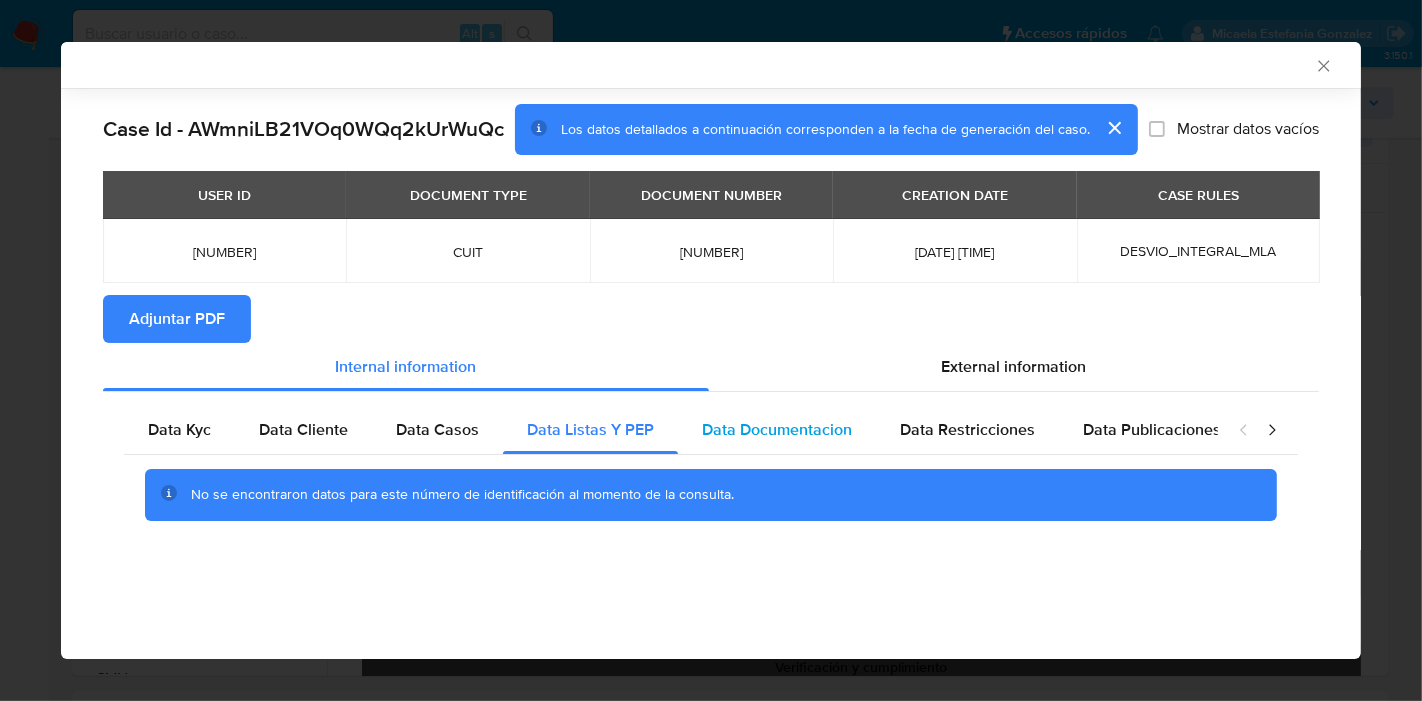 click on "Data Documentacion" at bounding box center [777, 429] 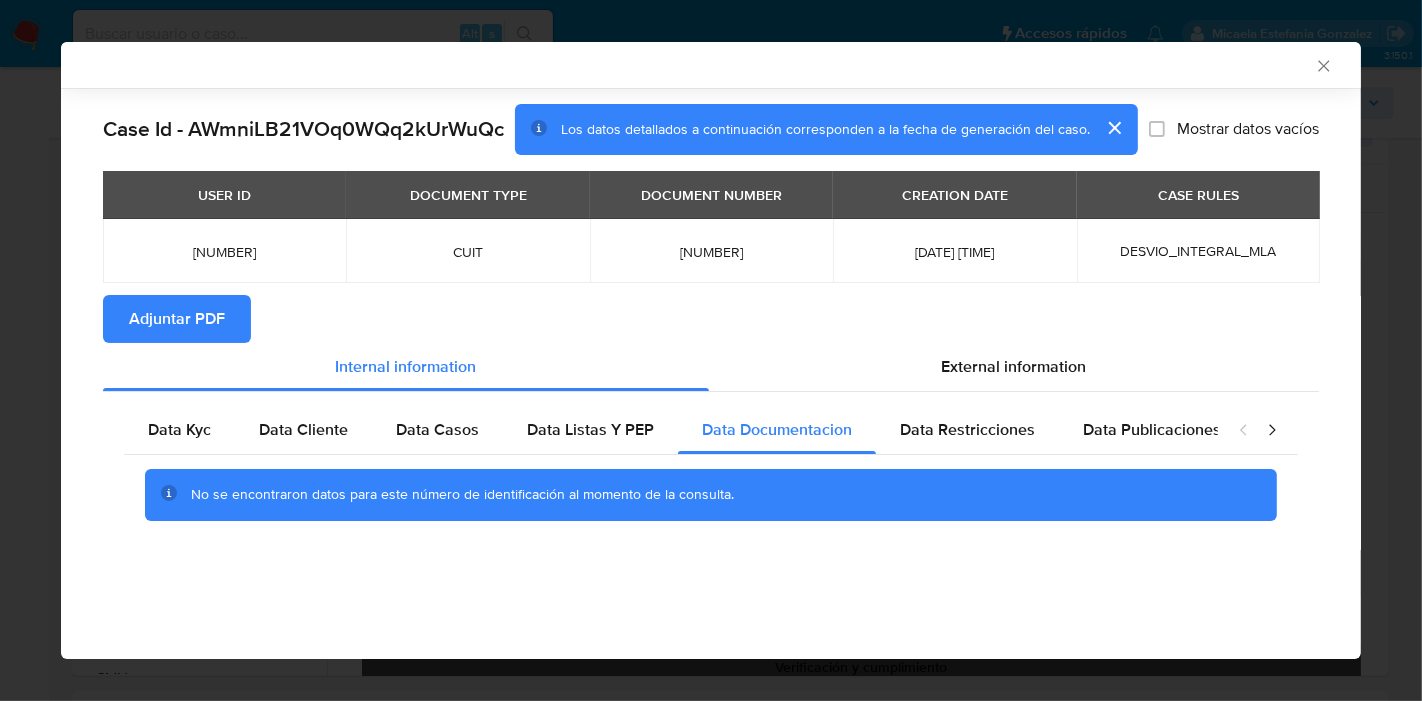 click on "No se encontraron datos para este número de identificación al momento de la consulta." at bounding box center (711, 495) 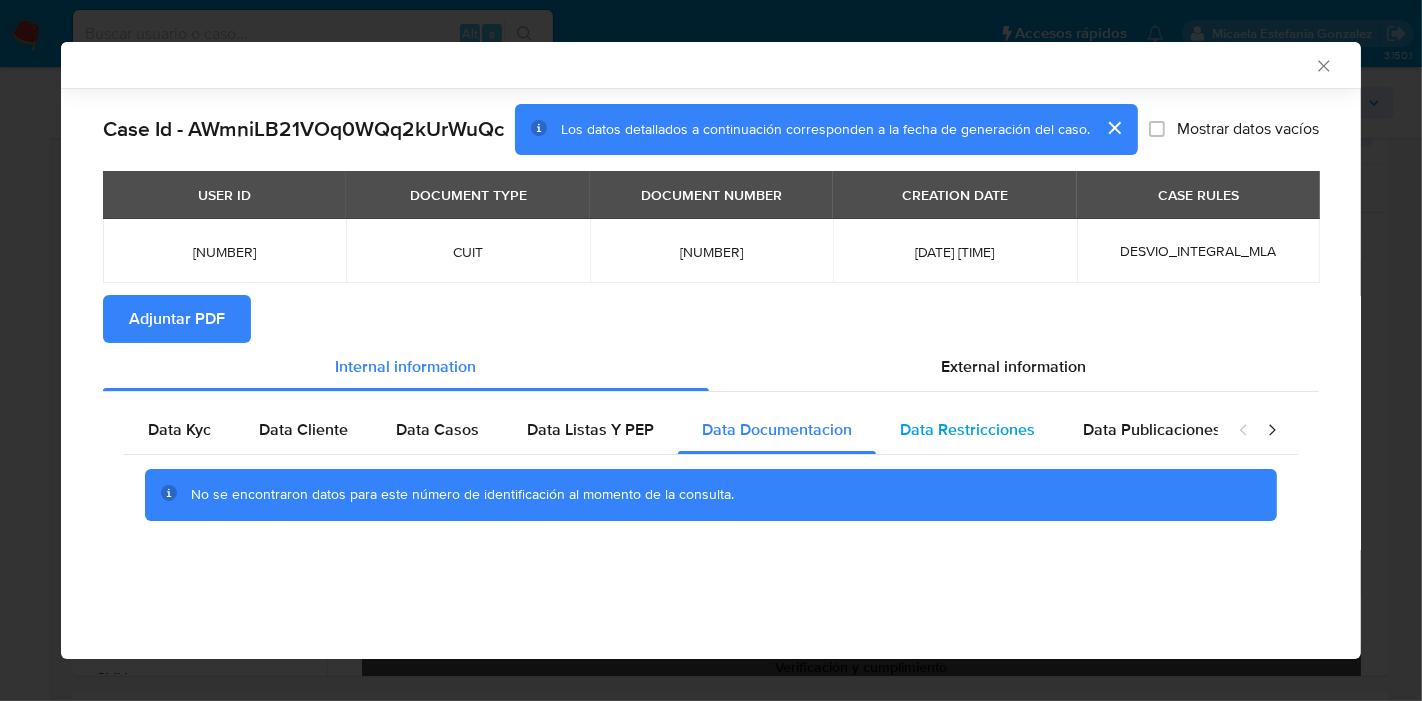 click on "Data Restricciones" at bounding box center [967, 429] 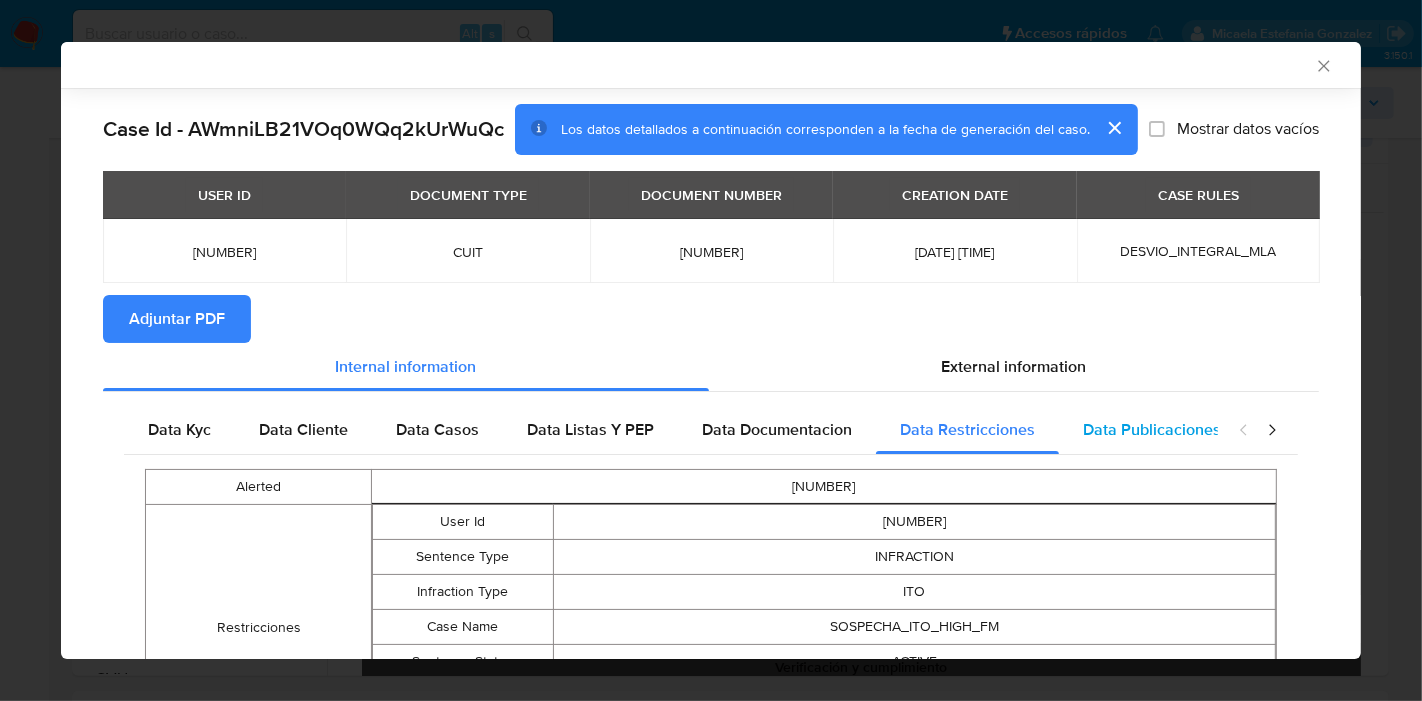 type 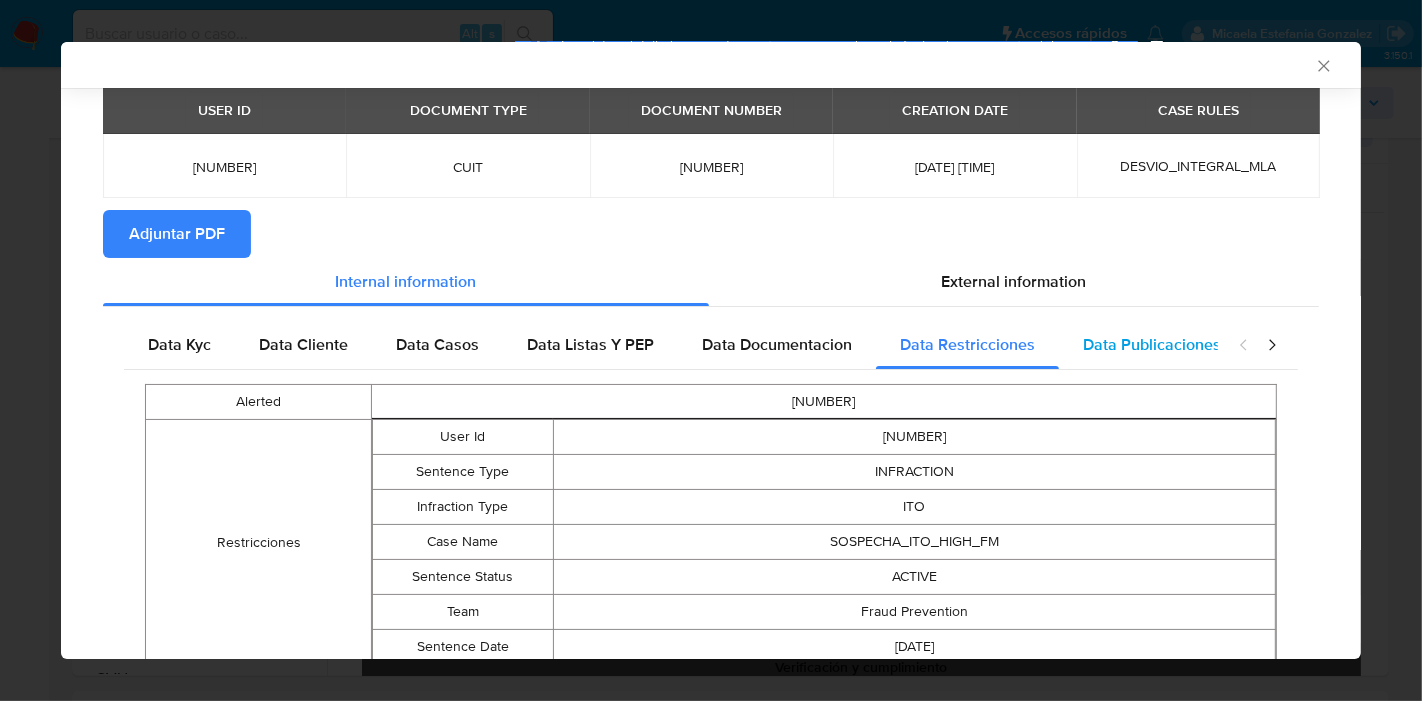 scroll, scrollTop: 129, scrollLeft: 0, axis: vertical 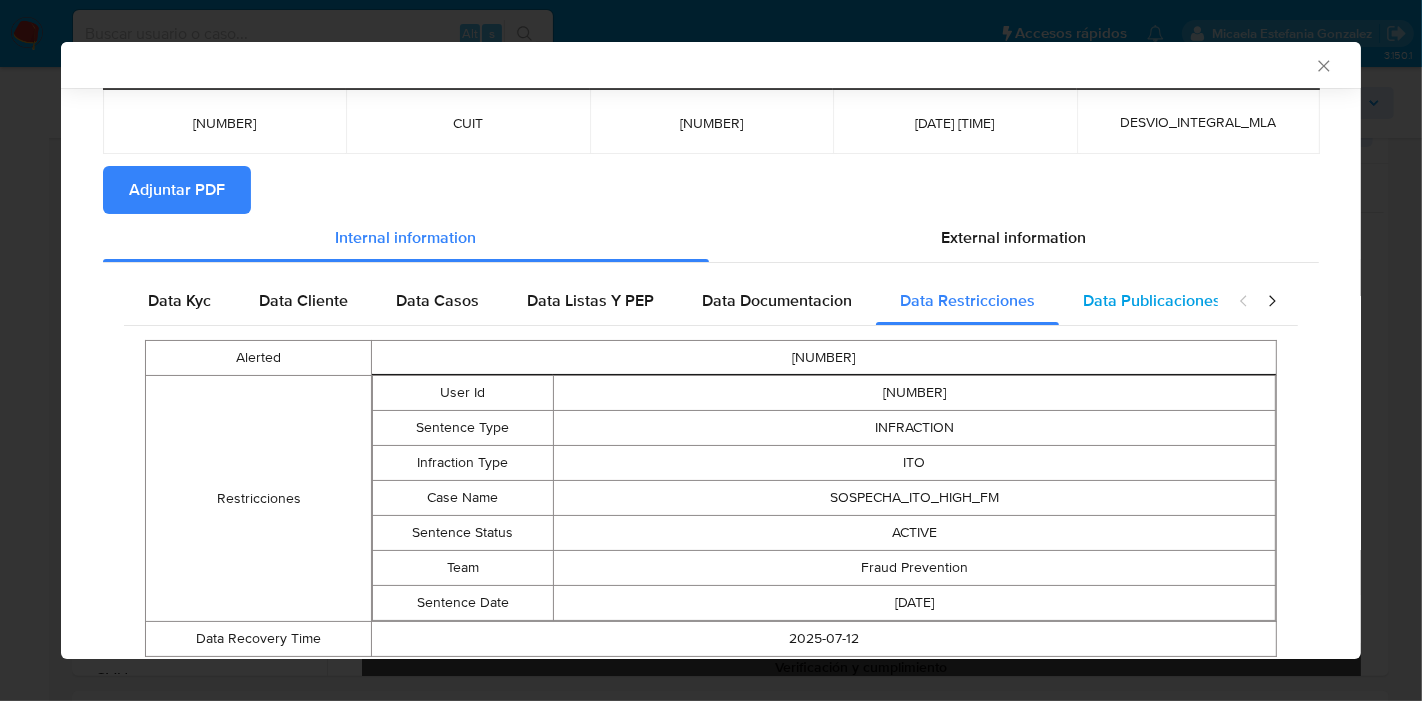 click on "Data Publicaciones" at bounding box center [1152, 300] 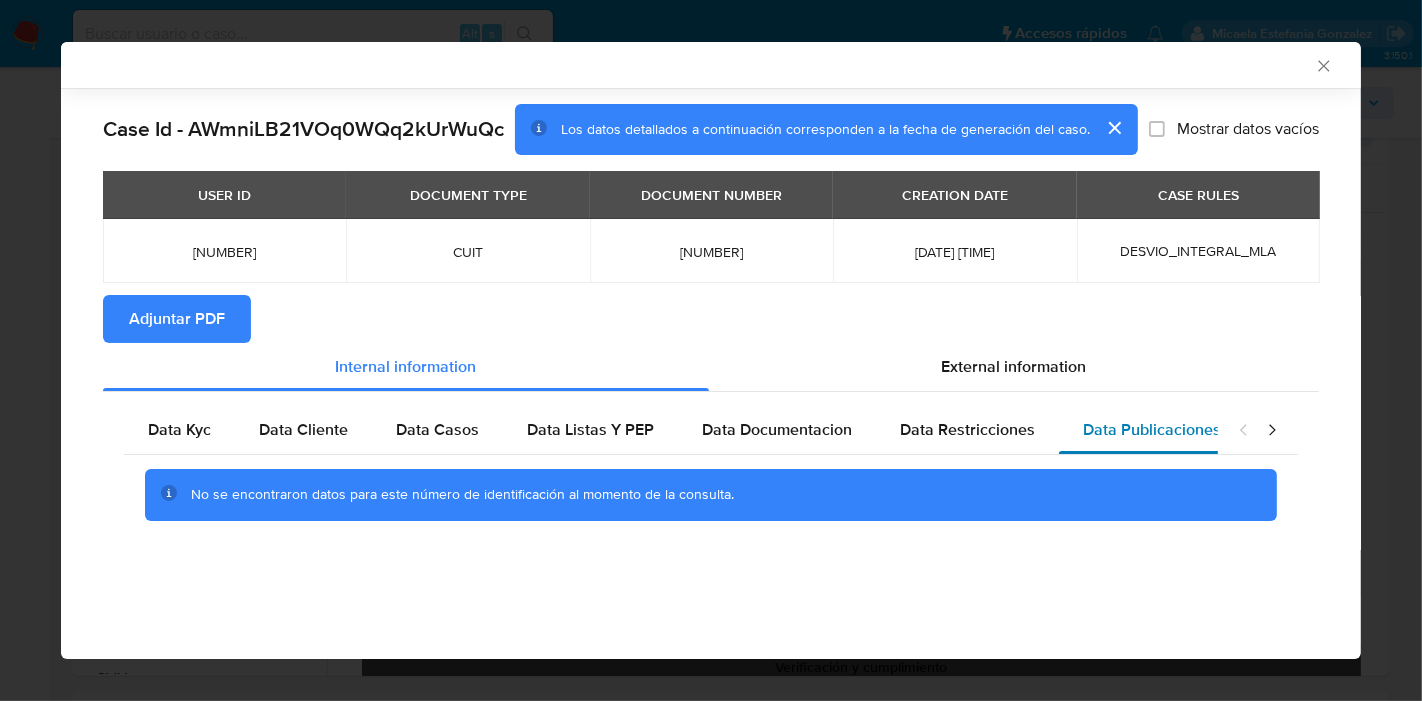 scroll, scrollTop: 0, scrollLeft: 0, axis: both 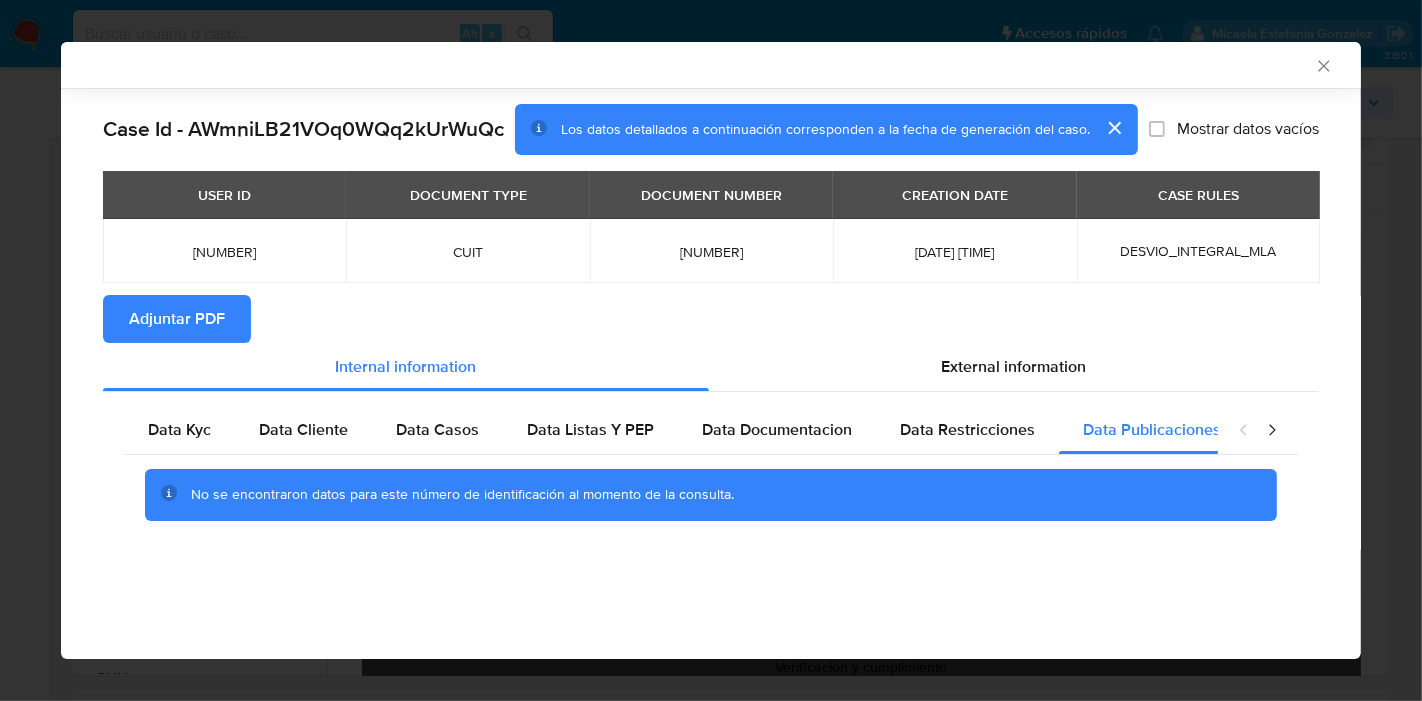 click 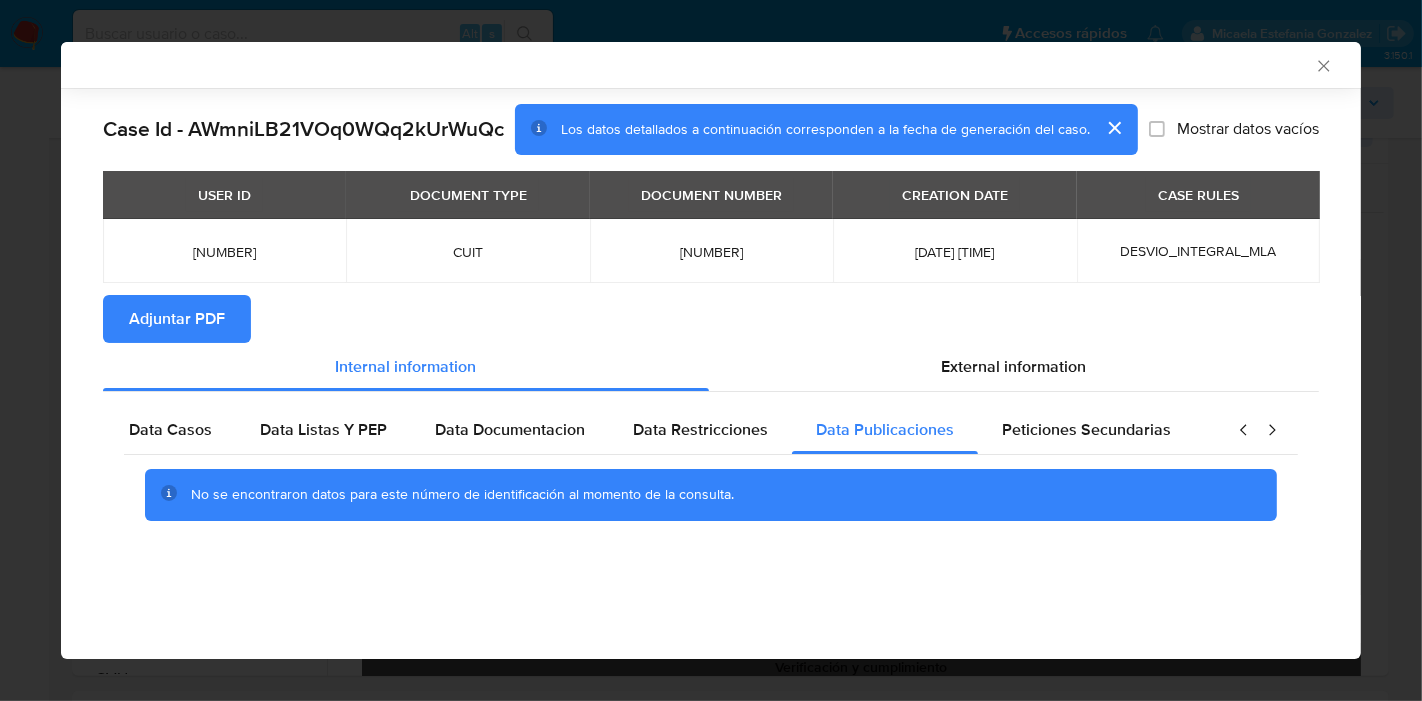 scroll, scrollTop: 0, scrollLeft: 391, axis: horizontal 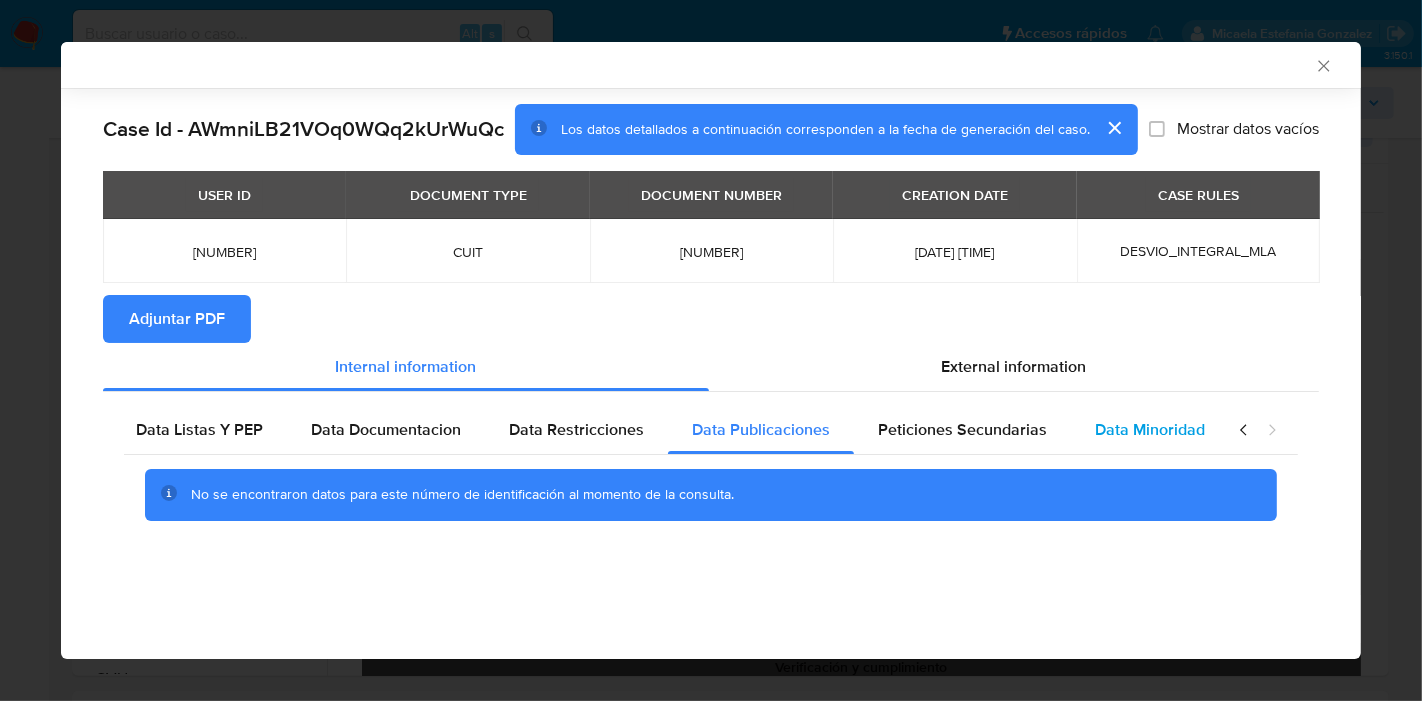click on "Data Minoridad" at bounding box center [1150, 430] 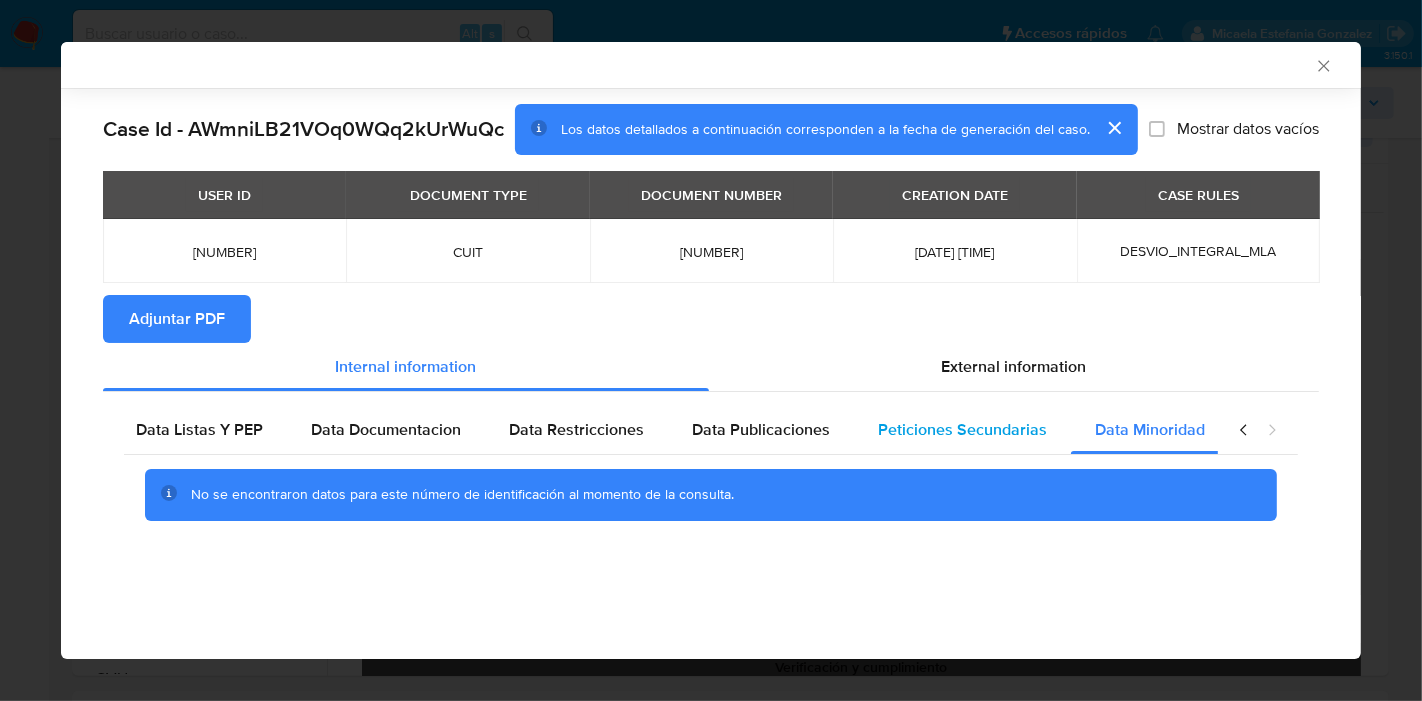 click on "Peticiones Secundarias" at bounding box center [962, 429] 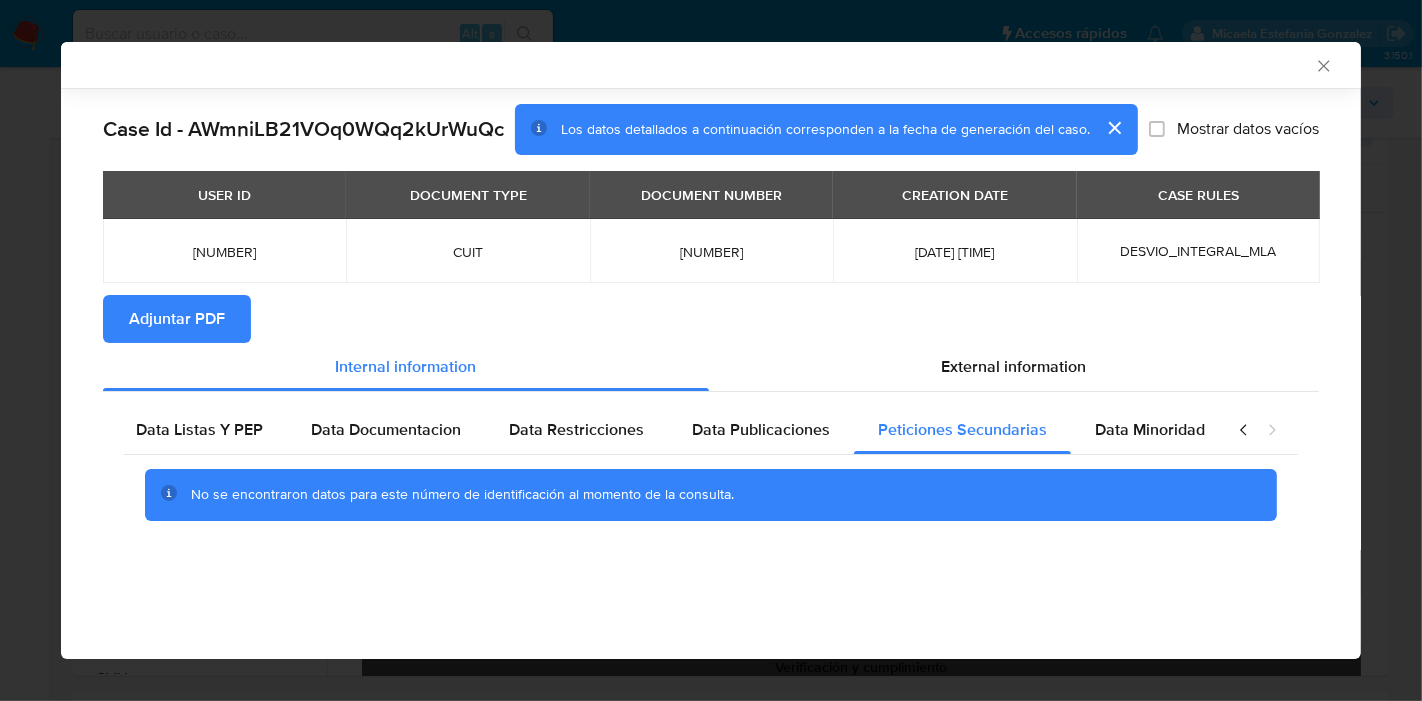 click 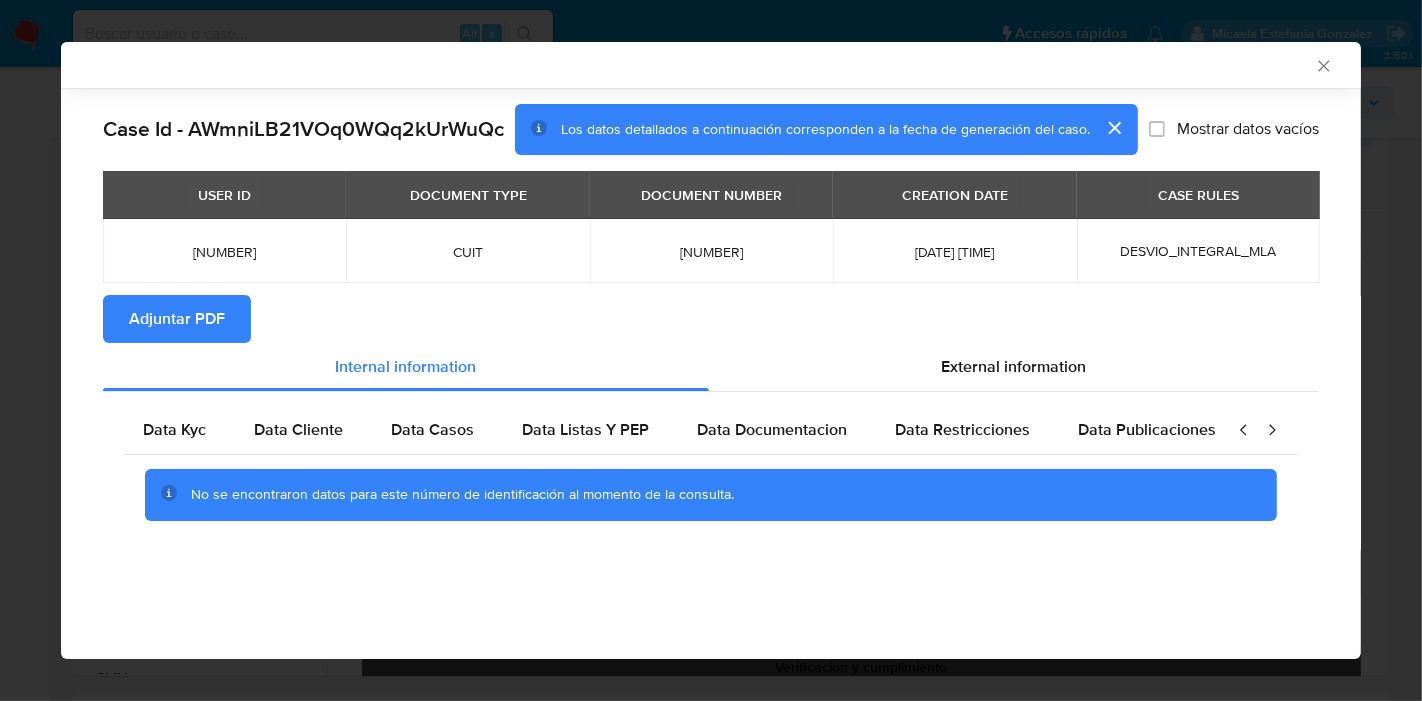 scroll, scrollTop: 0, scrollLeft: 0, axis: both 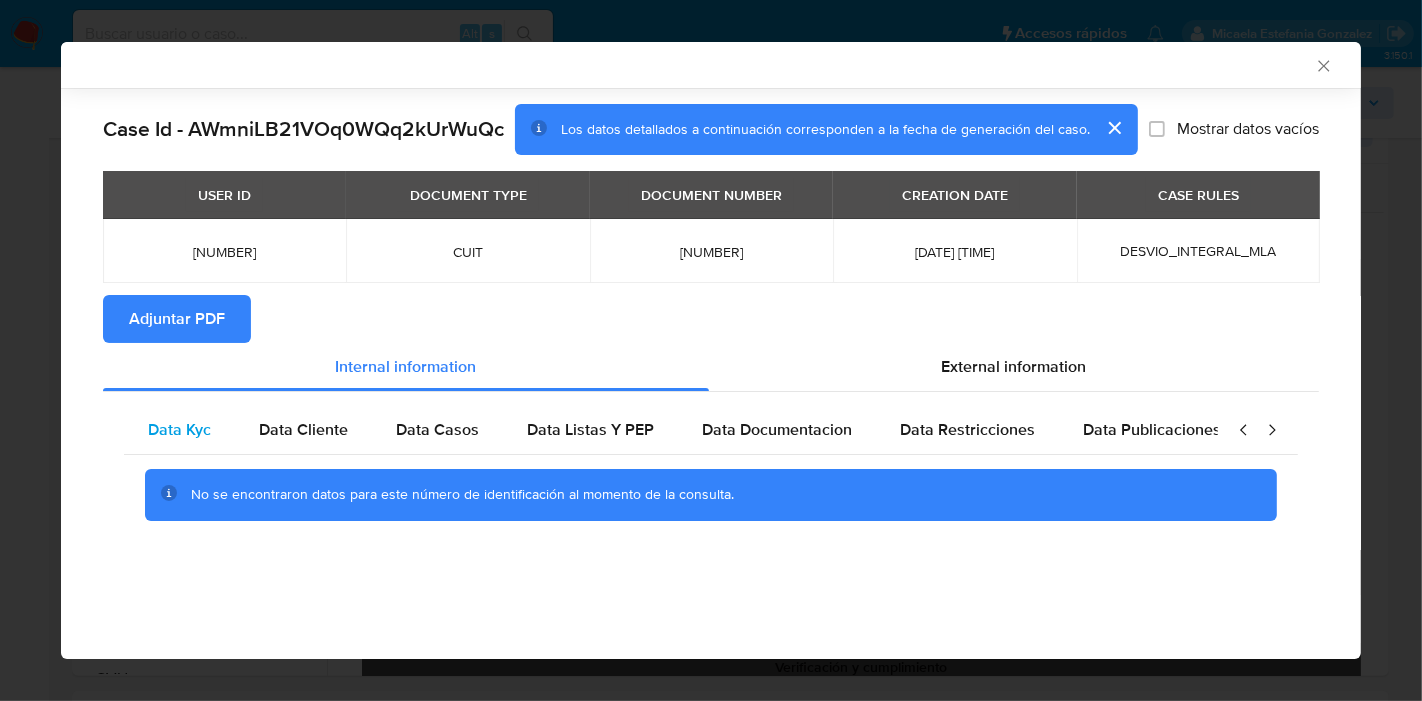 click on "Data Kyc" at bounding box center (179, 430) 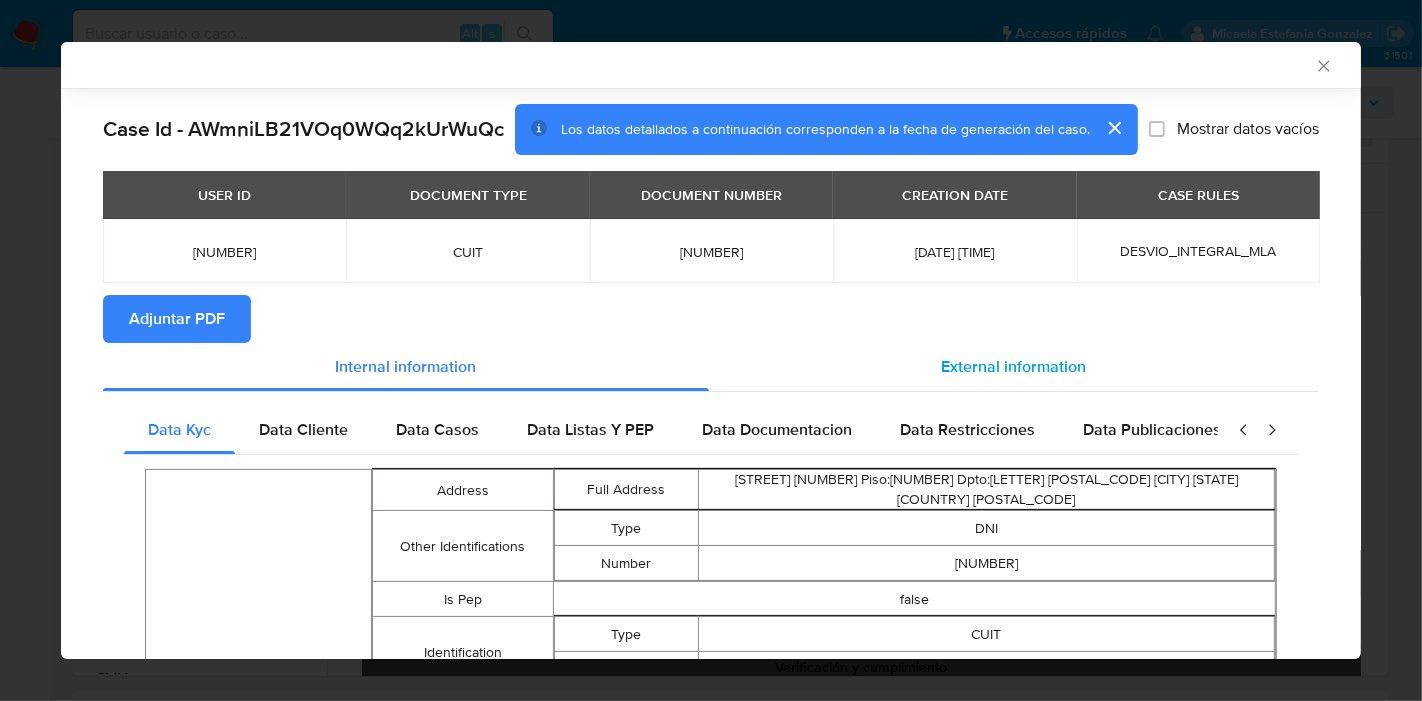 click on "External information" at bounding box center [1014, 367] 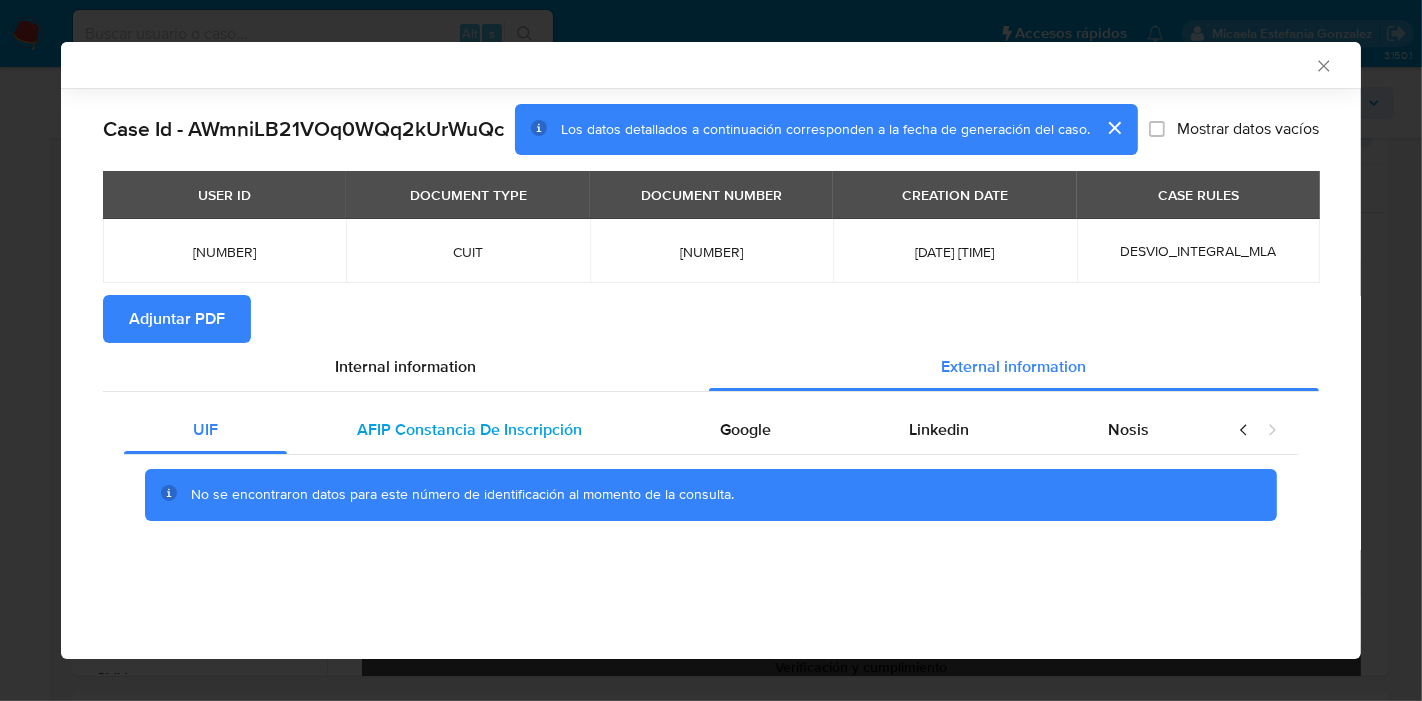 click on "AFIP Constancia De Inscripción" at bounding box center (468, 430) 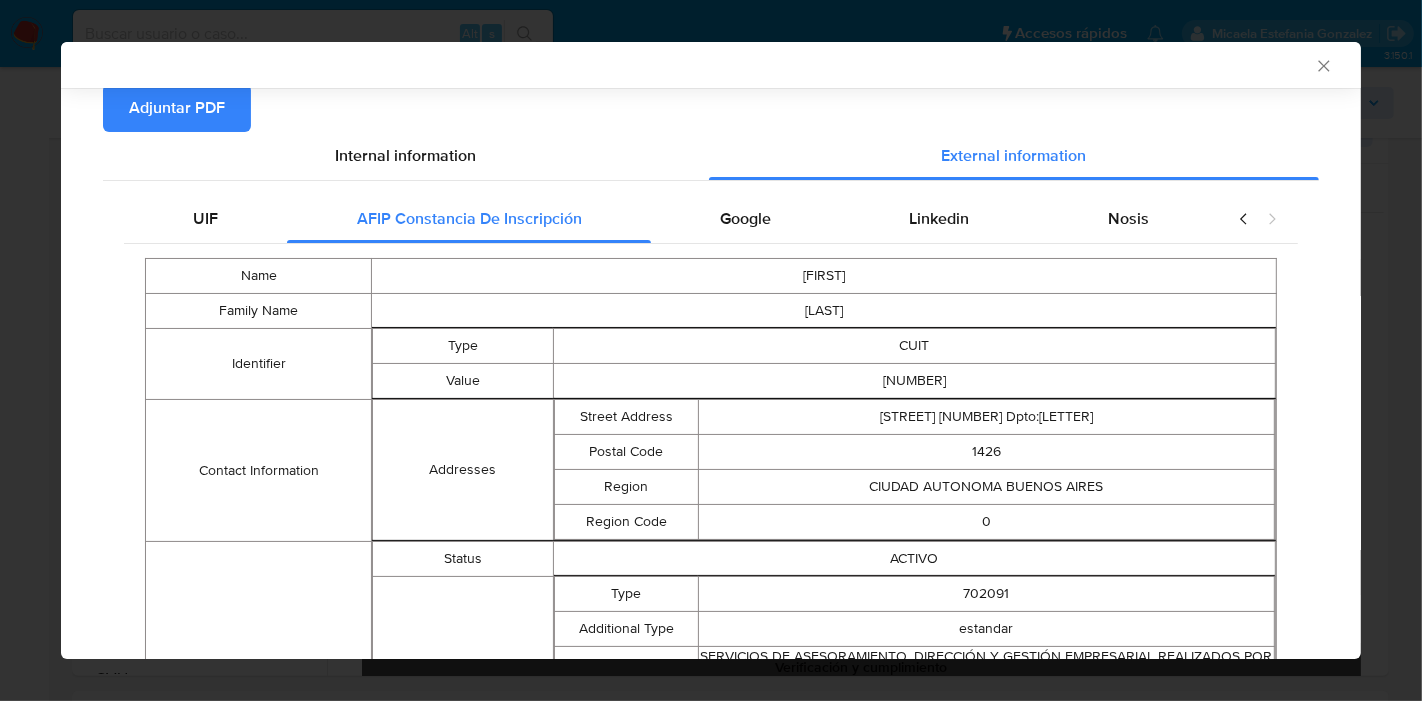 scroll, scrollTop: 129, scrollLeft: 0, axis: vertical 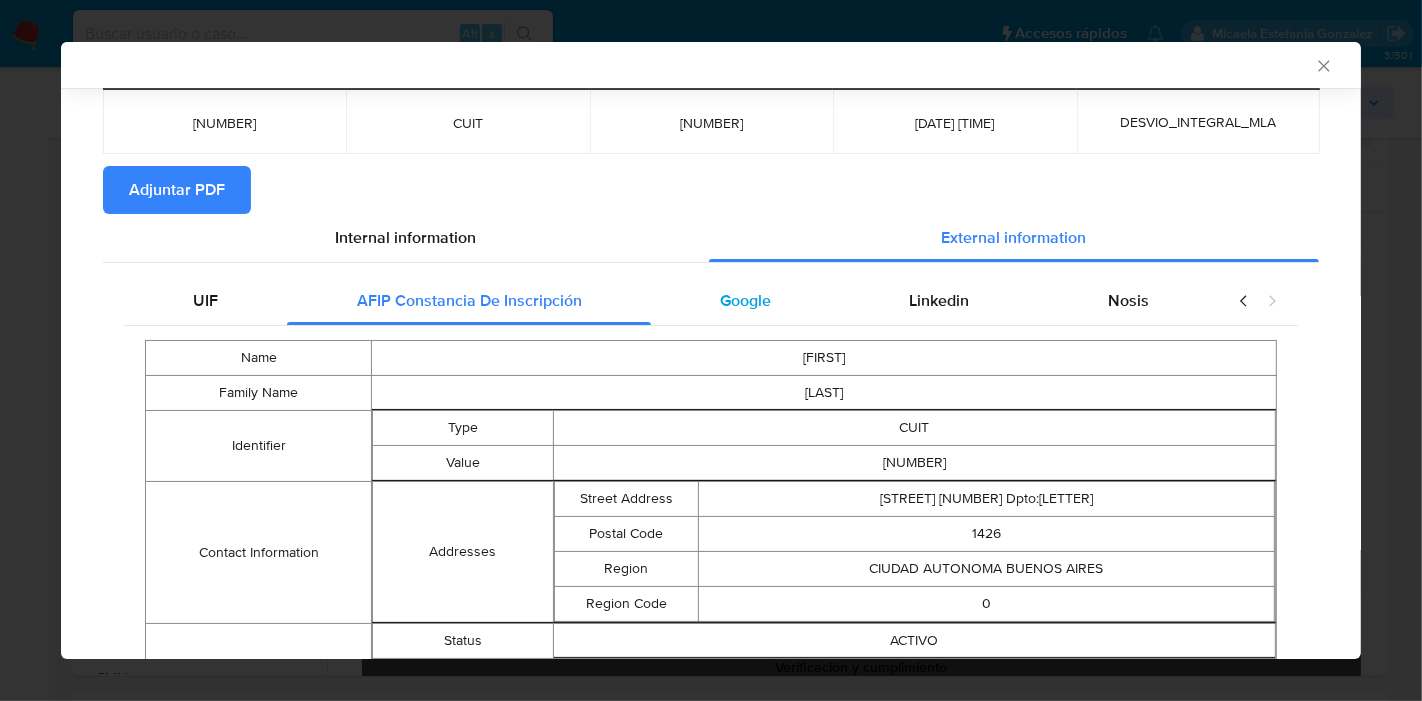click on "Google" at bounding box center [745, 300] 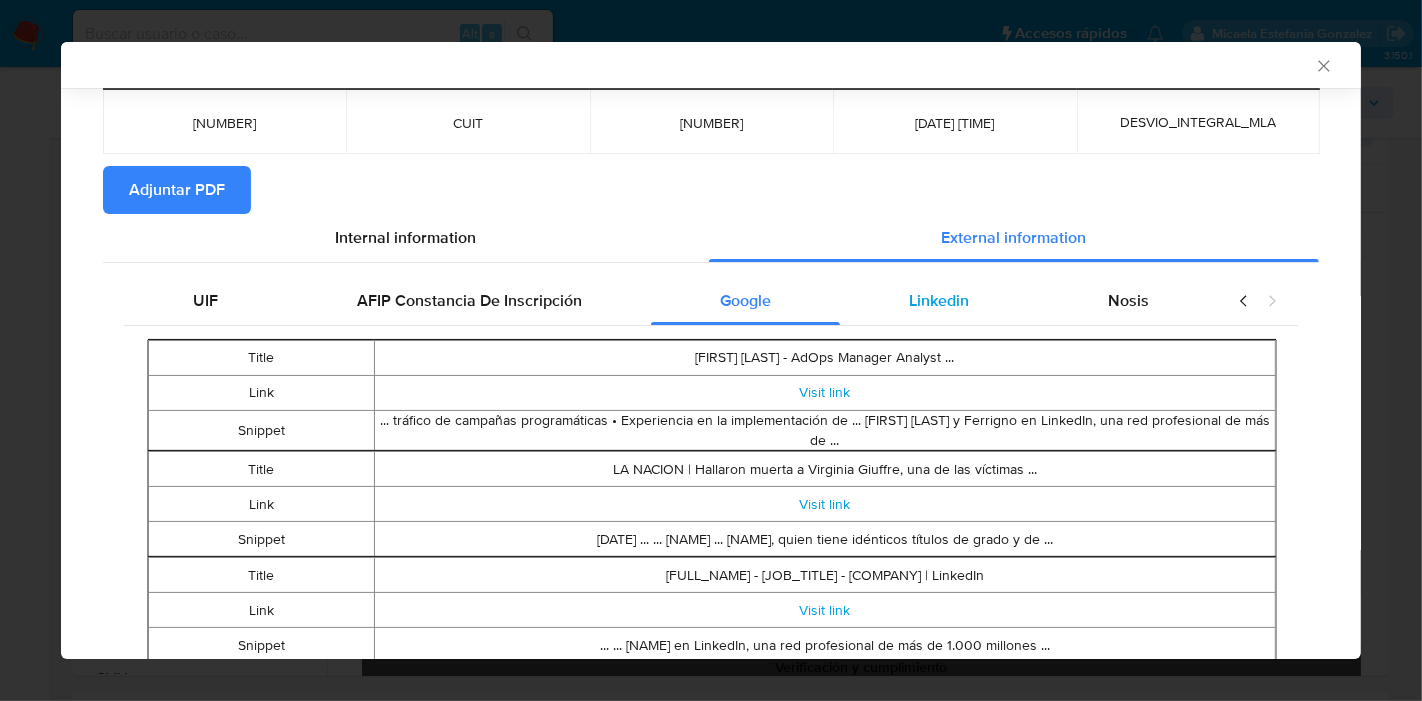 click on "Linkedin" at bounding box center (939, 301) 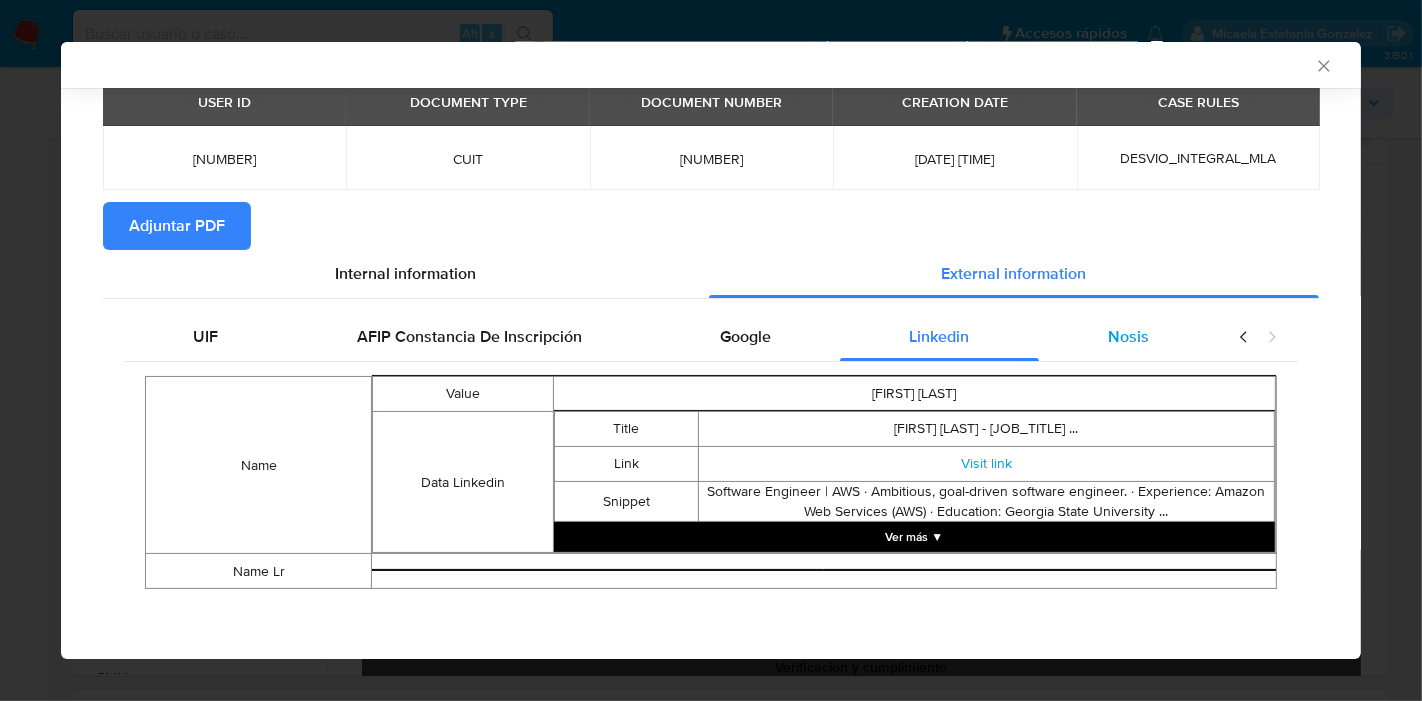 click on "Nosis" at bounding box center [1128, 337] 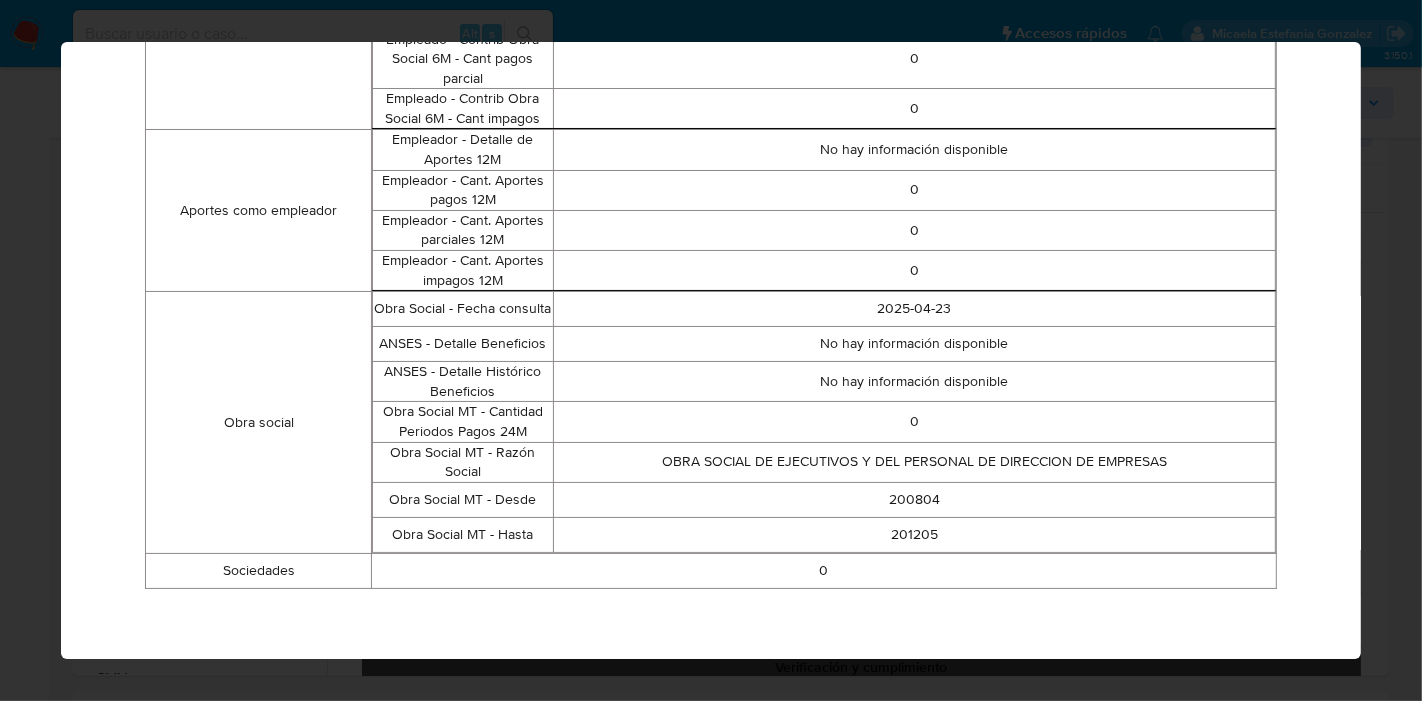 scroll, scrollTop: 0, scrollLeft: 0, axis: both 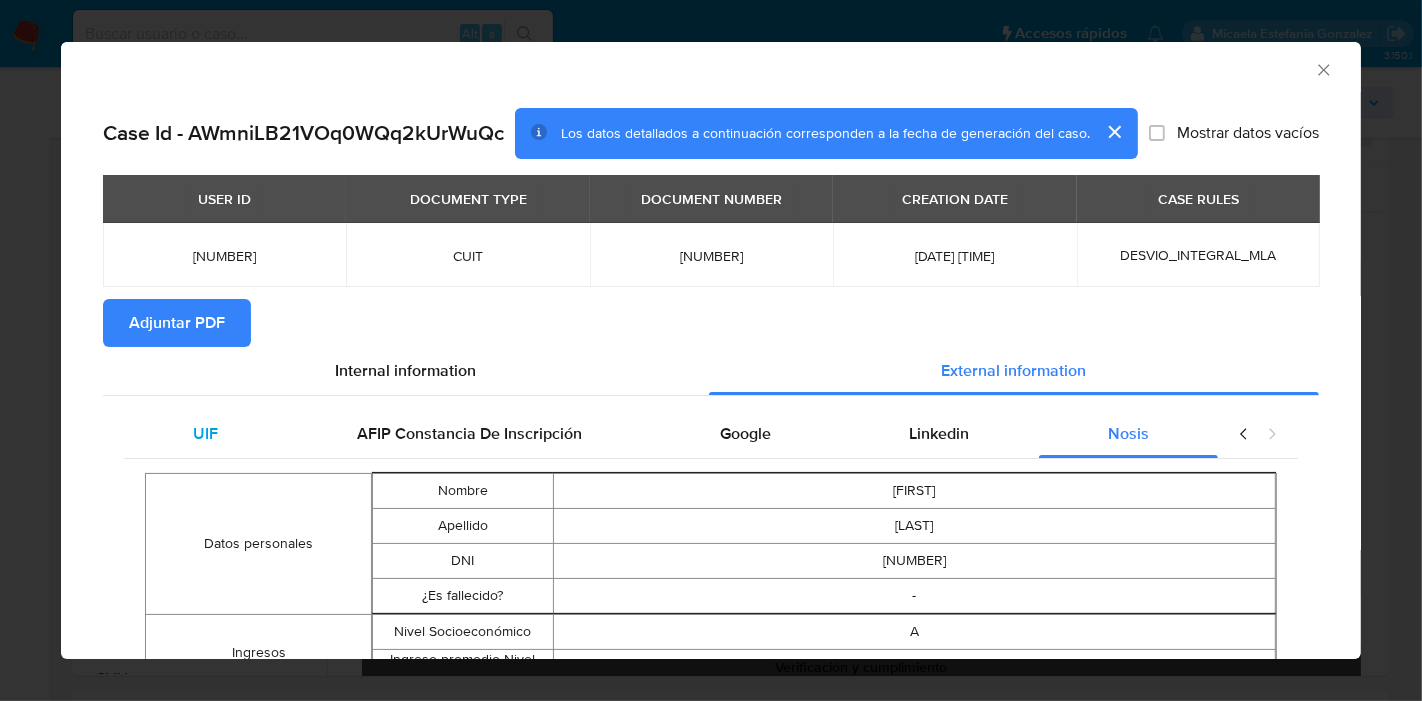 click on "UIF" at bounding box center [205, 434] 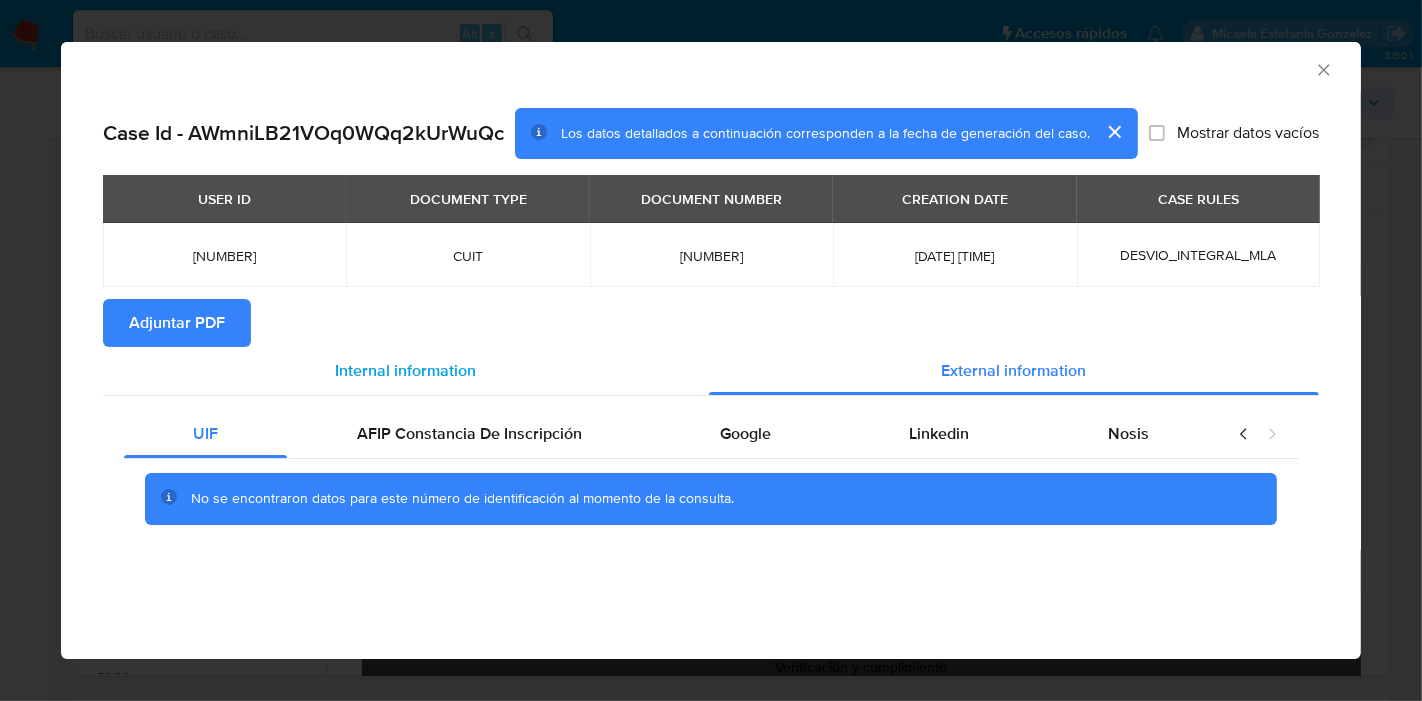 click on "Internal information" at bounding box center [406, 371] 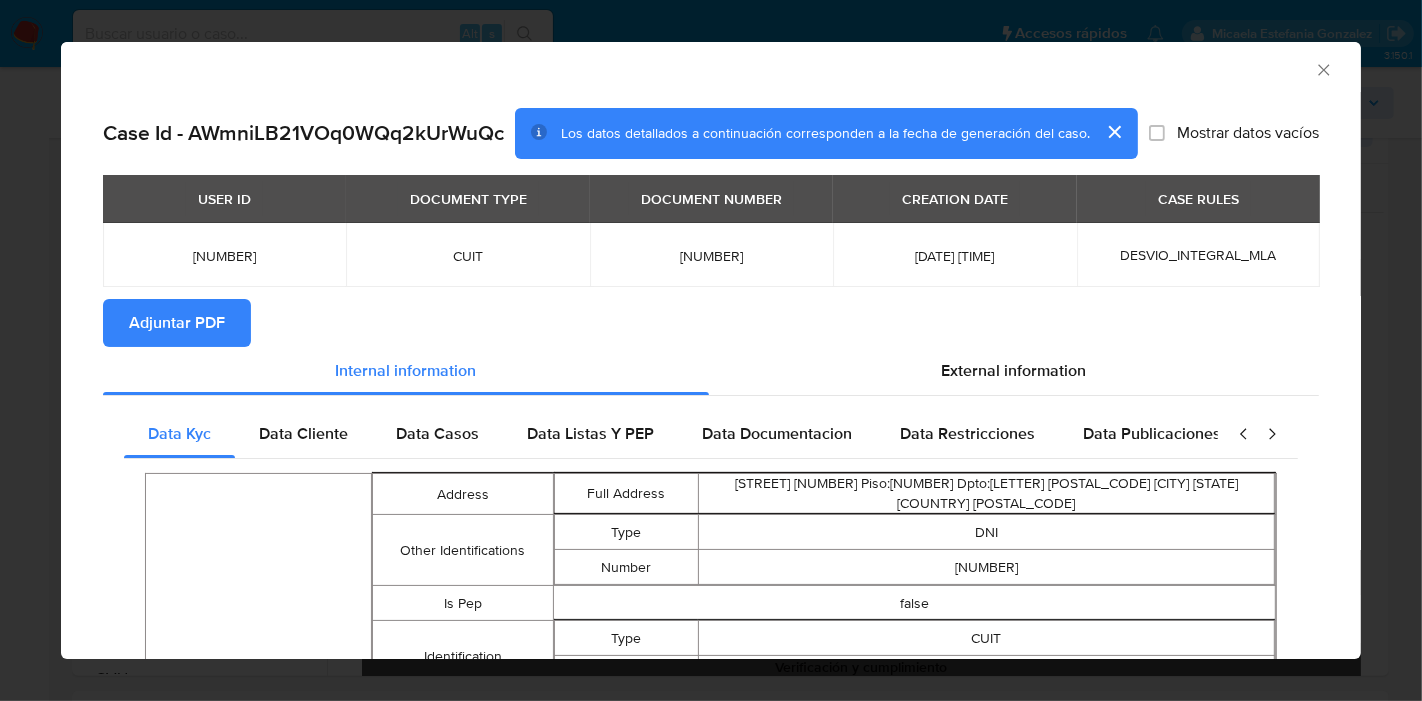 click on "Adjuntar PDF" at bounding box center (177, 323) 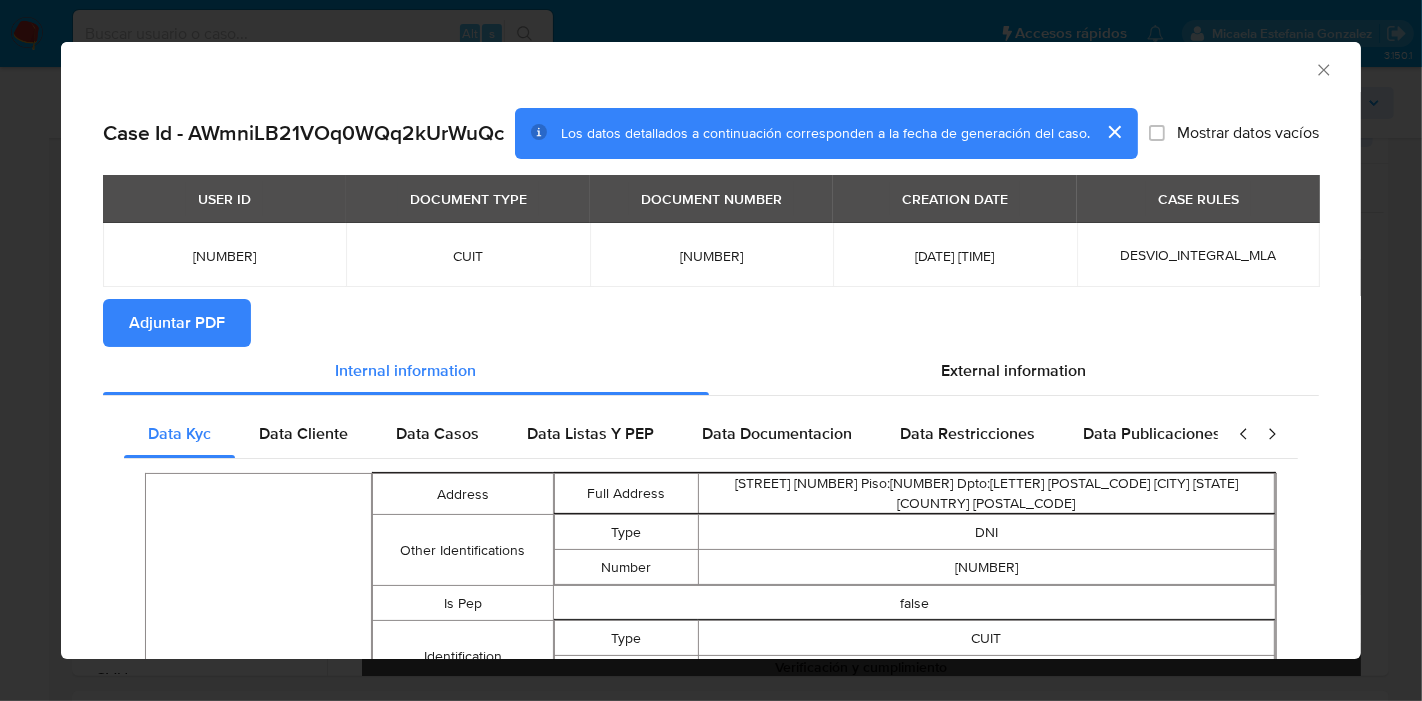 type 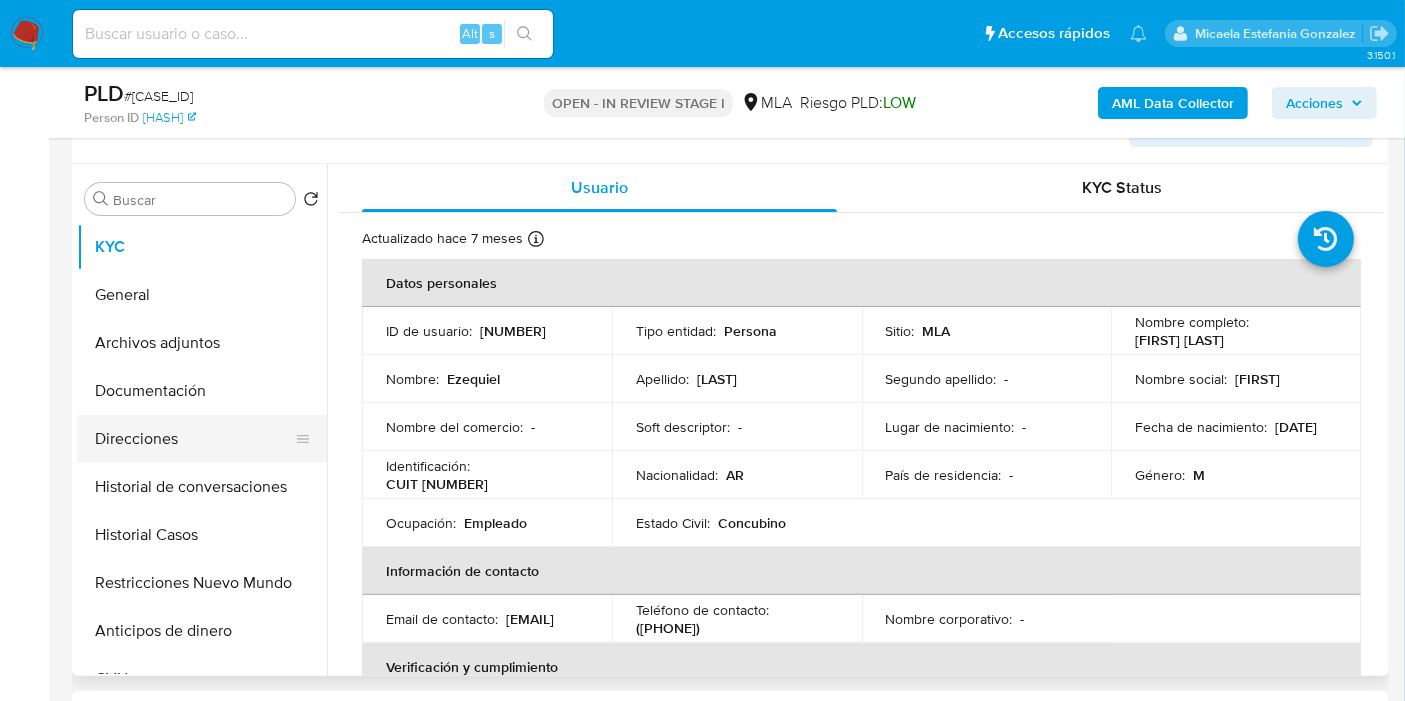 click on "Direcciones" at bounding box center (194, 439) 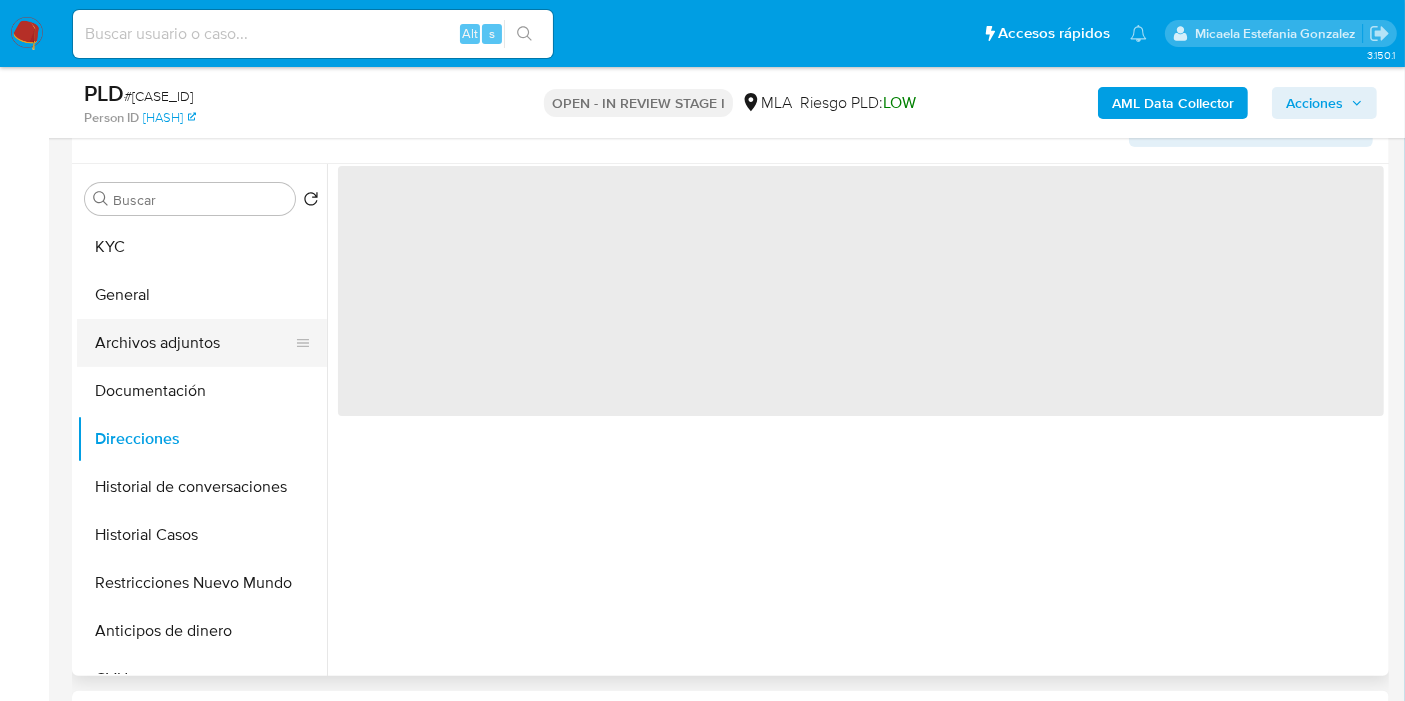 click on "Archivos adjuntos" at bounding box center [194, 343] 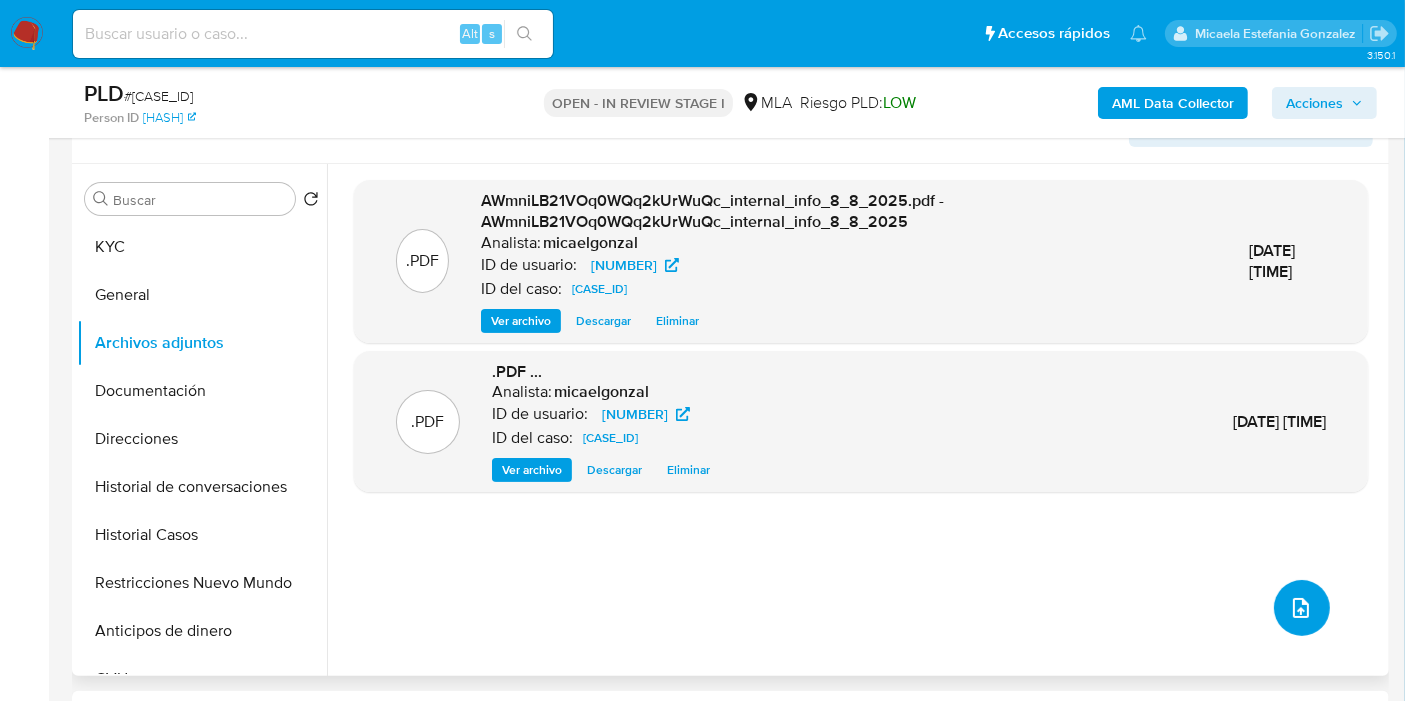 click at bounding box center [1302, 608] 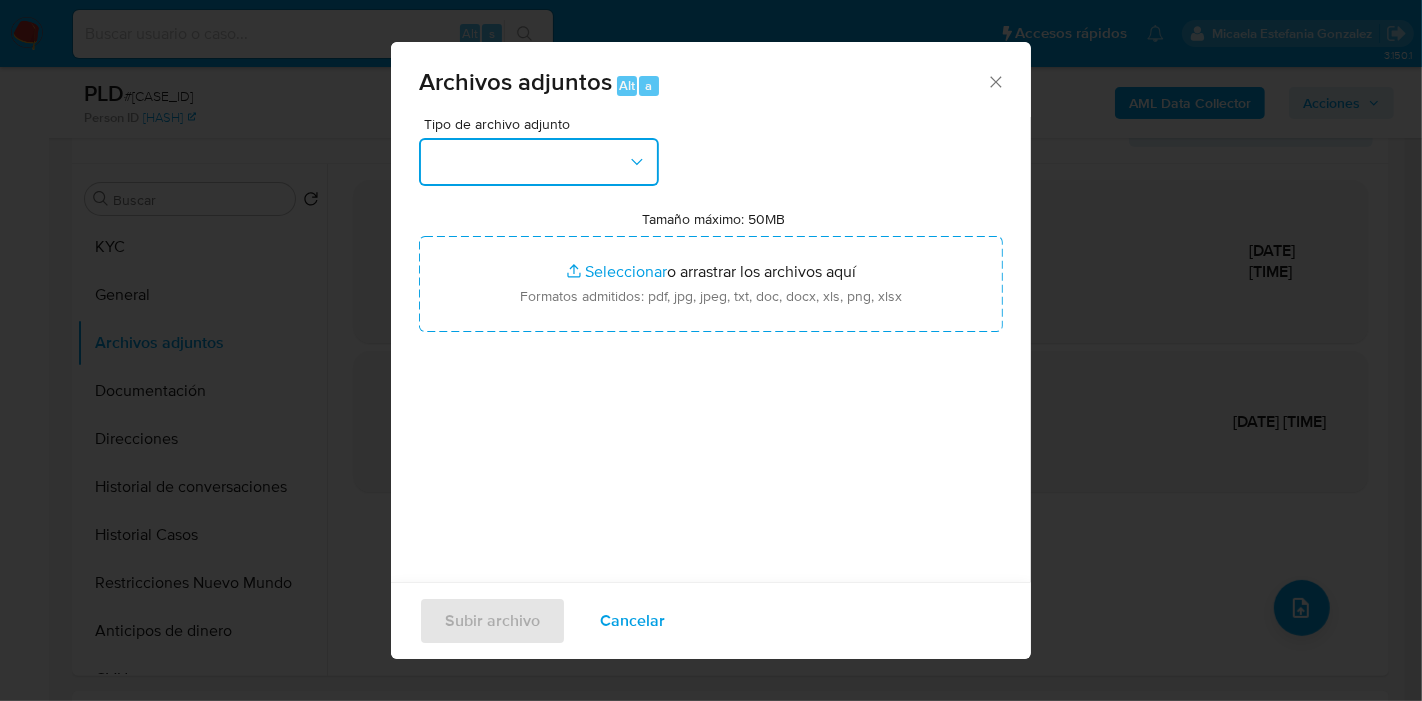 click at bounding box center [539, 162] 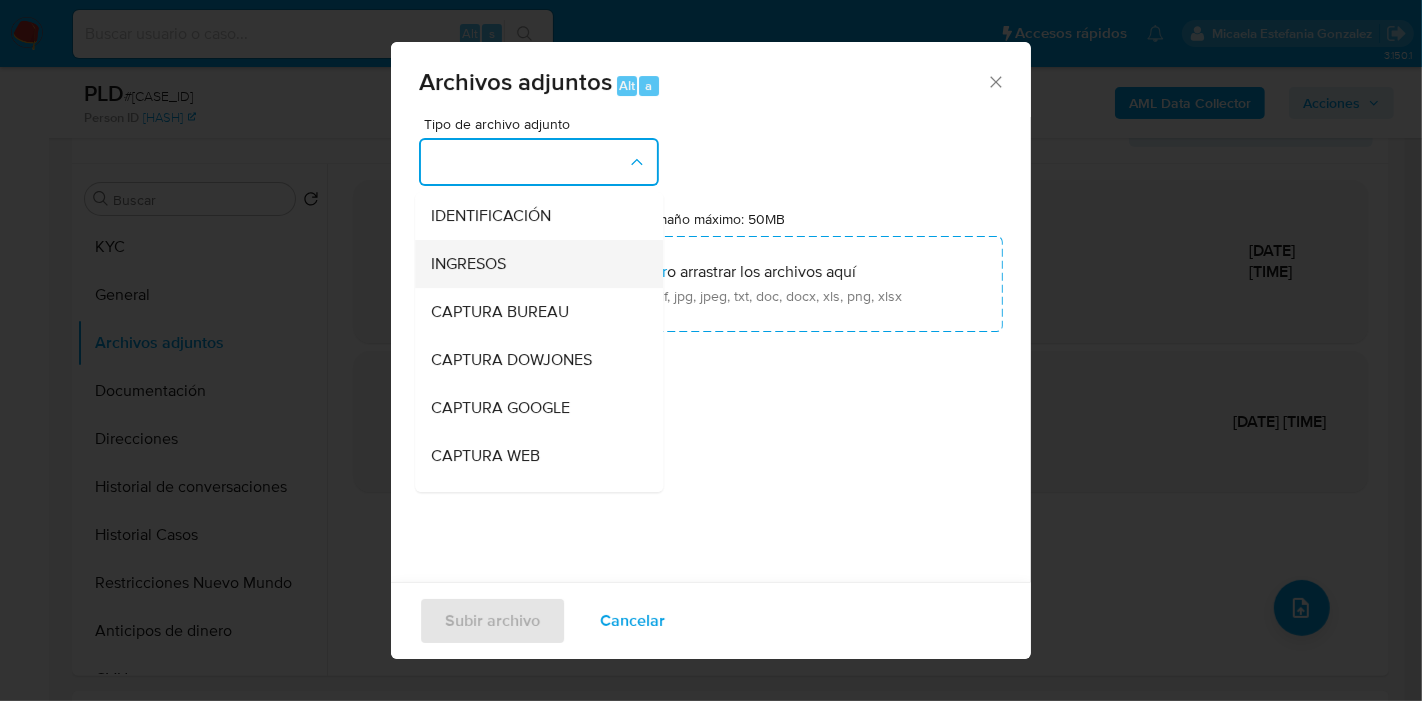 click on "INGRESOS" at bounding box center (533, 264) 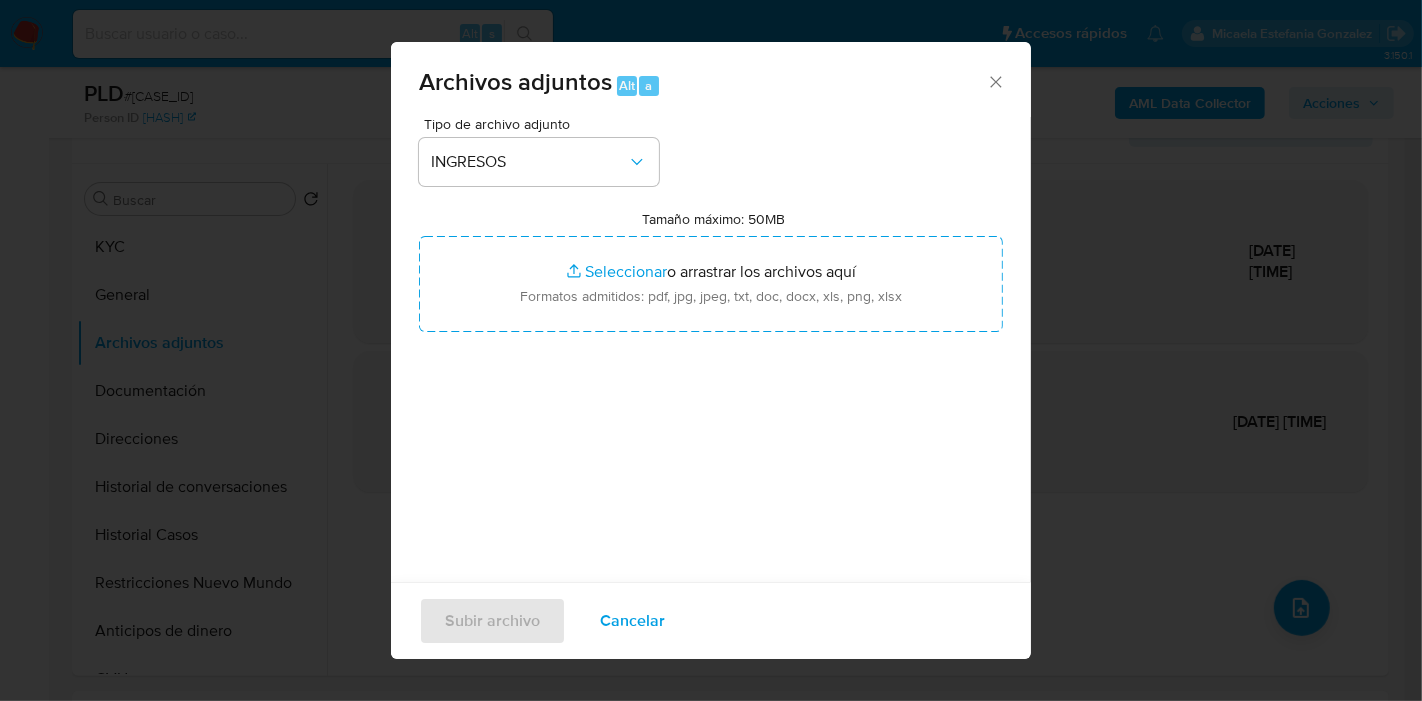 click on "Tipo de archivo adjunto INGRESOS Tamaño máximo: 50MB Seleccionar archivos Seleccionar  o arrastrar los archivos aquí Formatos admitidos: pdf, jpg, jpeg, txt, doc, docx, xls, png, xlsx" at bounding box center (711, 353) 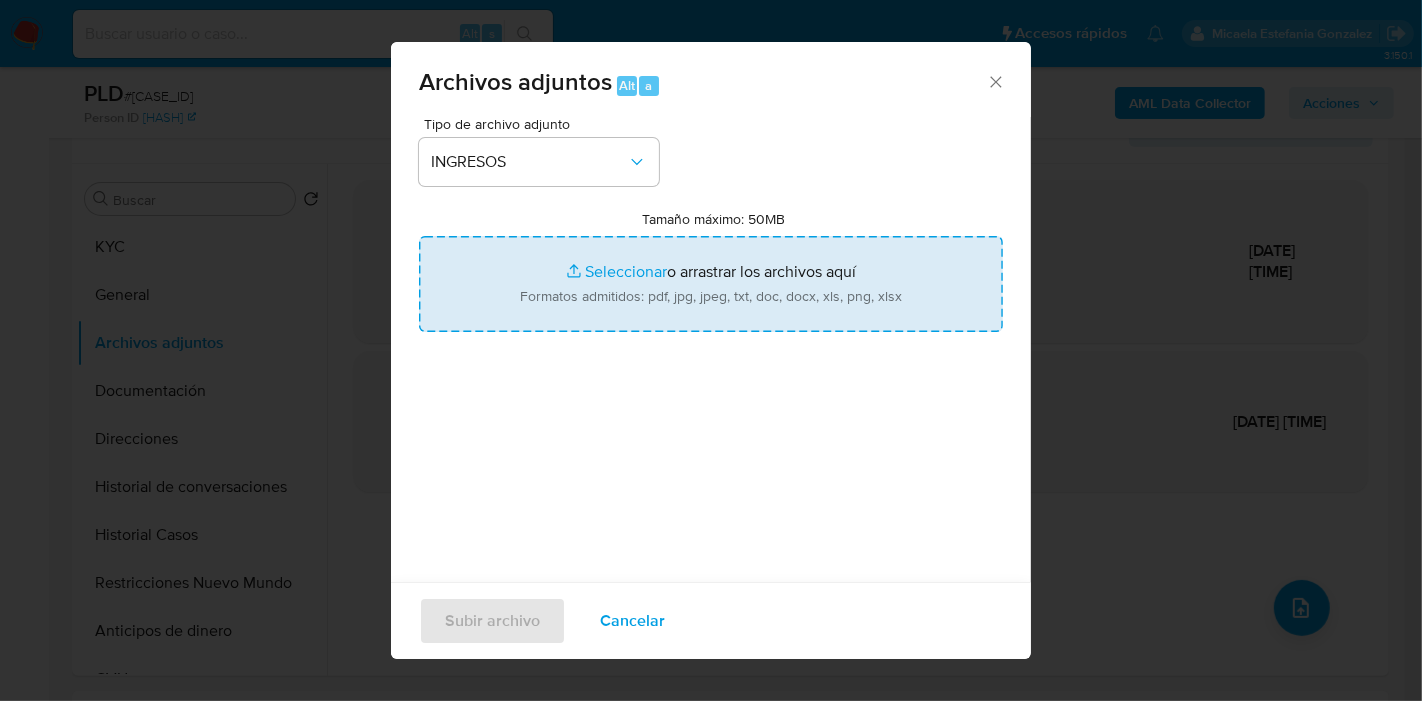 click on "Tamaño máximo: 50MB Seleccionar archivos" at bounding box center [711, 284] 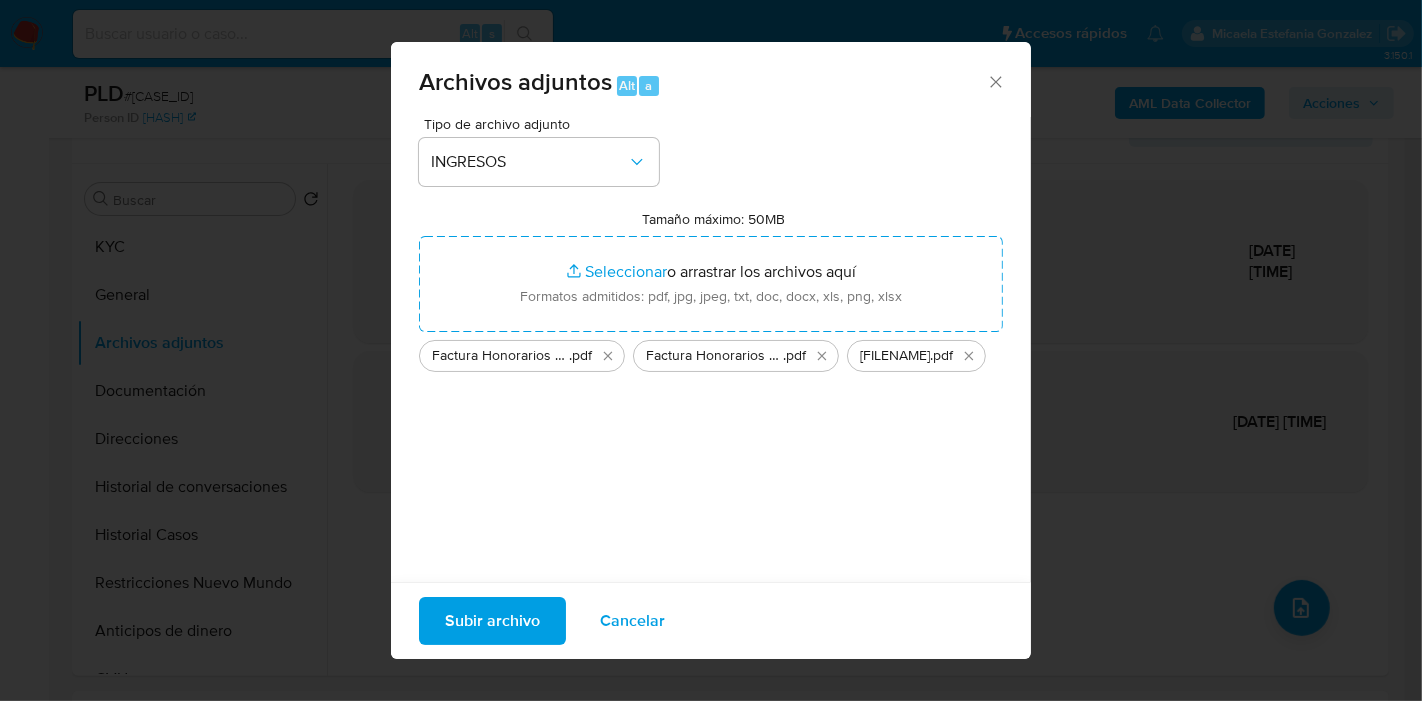 click on "Subir archivo" at bounding box center [492, 621] 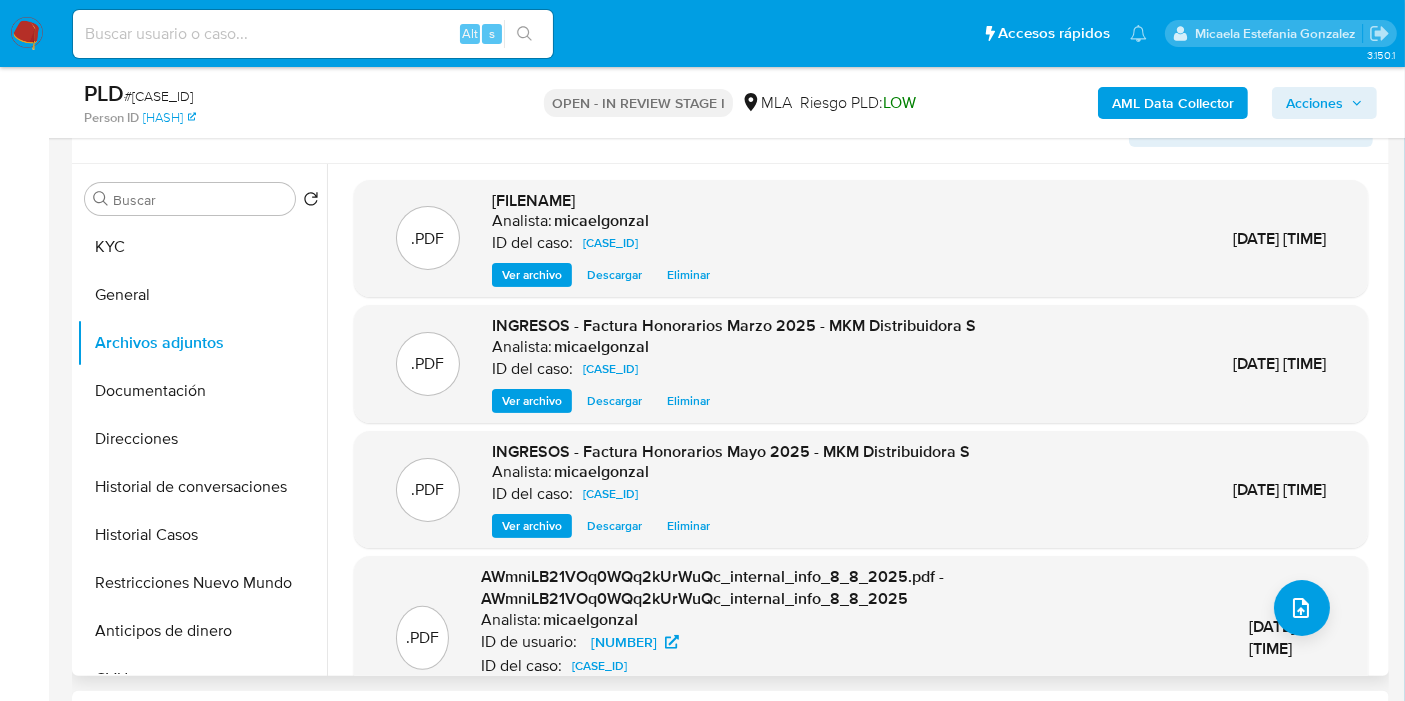 click on ".PDF AWmniLB21VOq0WQq2kUrWuQc_internal_info_8_8_2025.pdf - AWmniLB21VOq0WQq2kUrWuQc_internal_info_8_8_2025 Analista: micaelgonzal ID de usuario: 540316521 ID del caso: AWmniLB21VOq0WQq2kUrWuQc Ver archivo Descargar Eliminar 08/Ago/2025 11:19:51" at bounding box center [861, 637] 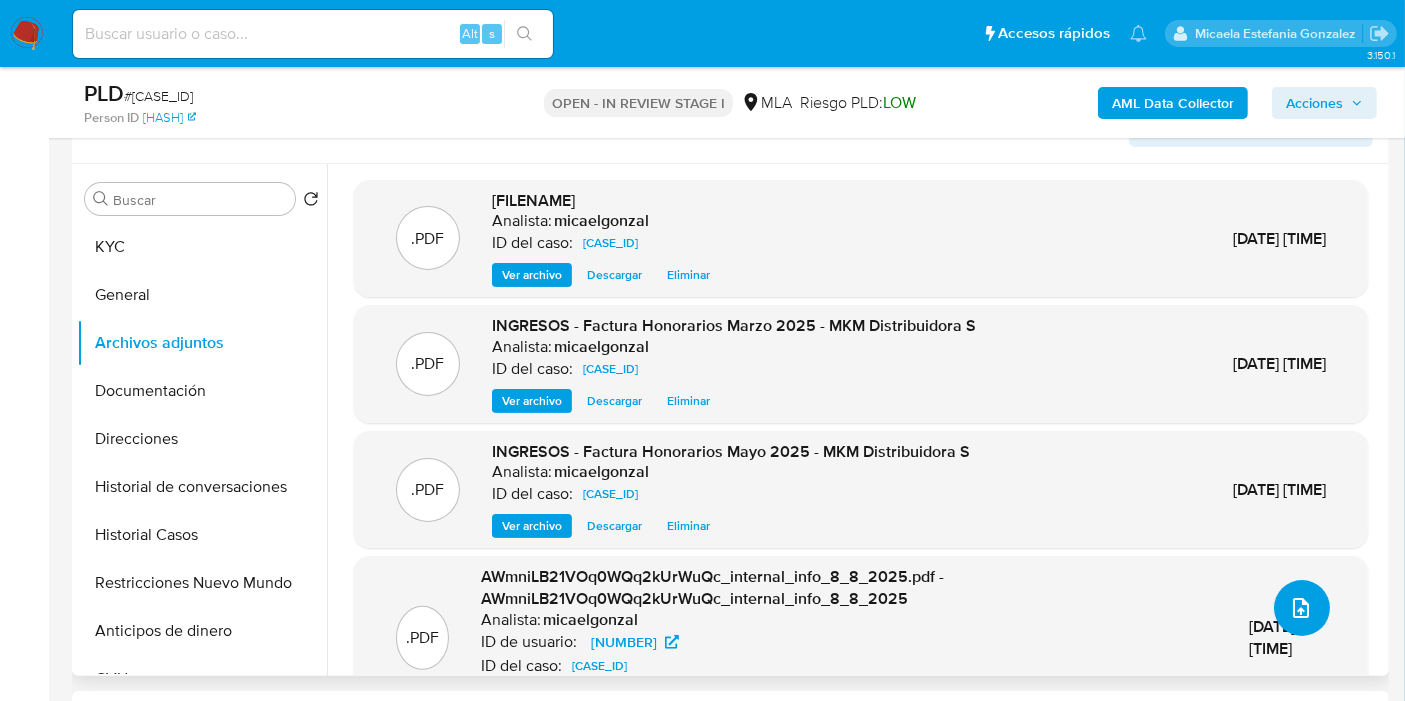 click at bounding box center [1302, 608] 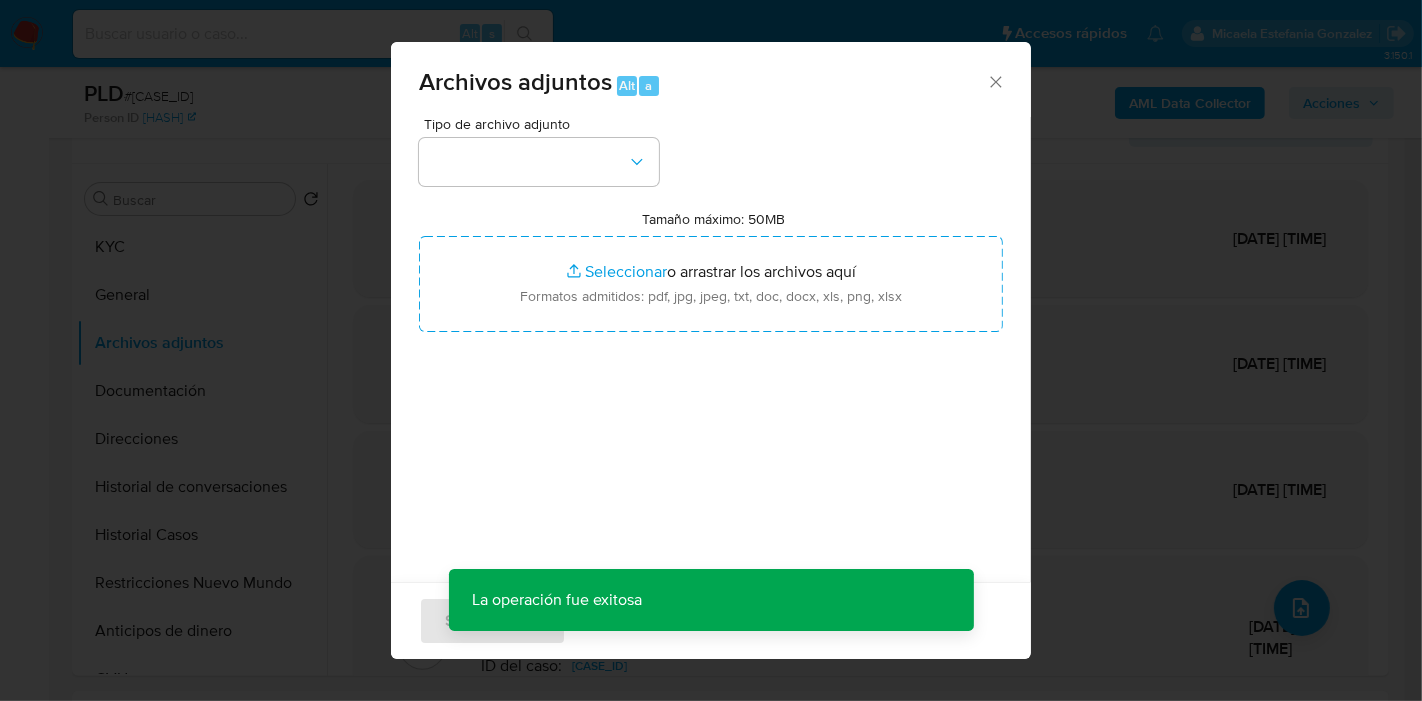 click on "Tamaño máximo: 50MB Seleccionar archivos Seleccionar  o arrastrar los archivos aquí Formatos admitidos: pdf, jpg, jpeg, txt, doc, docx, xls, png, xlsx" at bounding box center [711, 271] 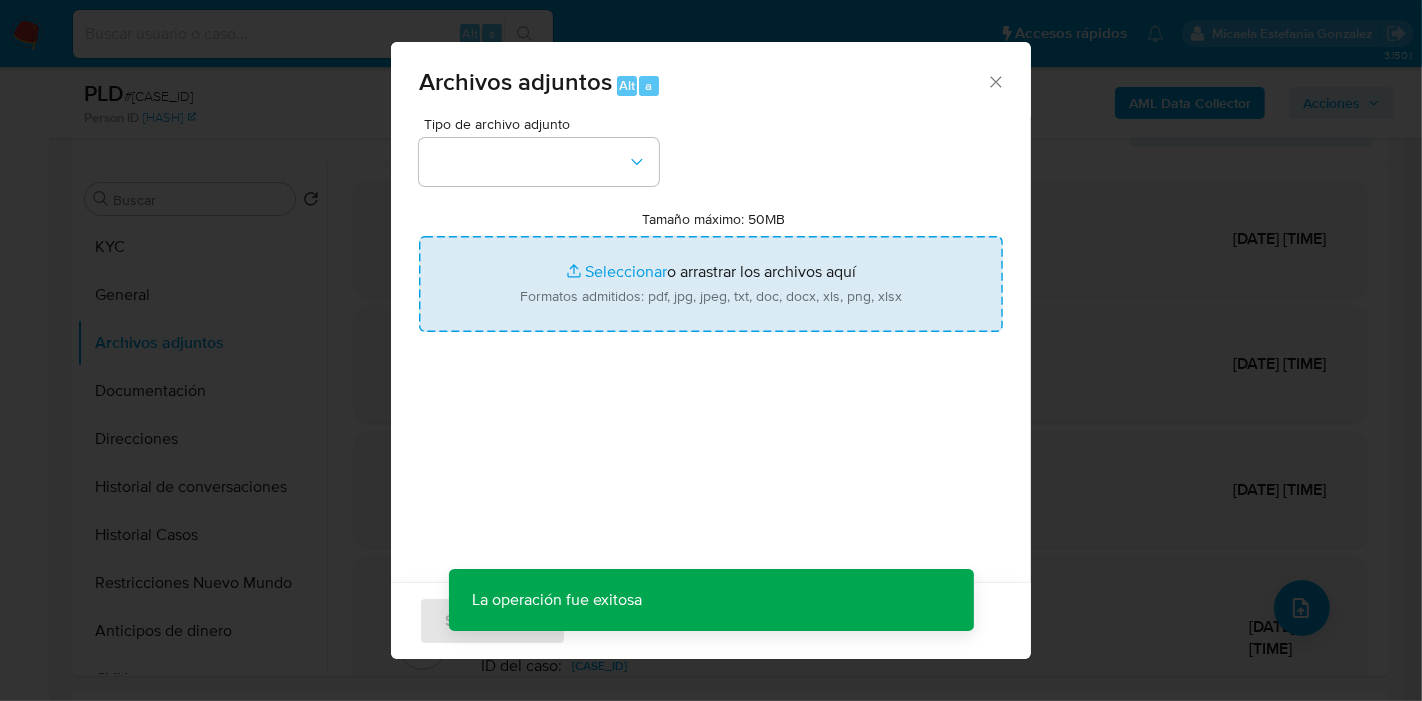 click on "Tamaño máximo: 50MB Seleccionar archivos" at bounding box center [711, 284] 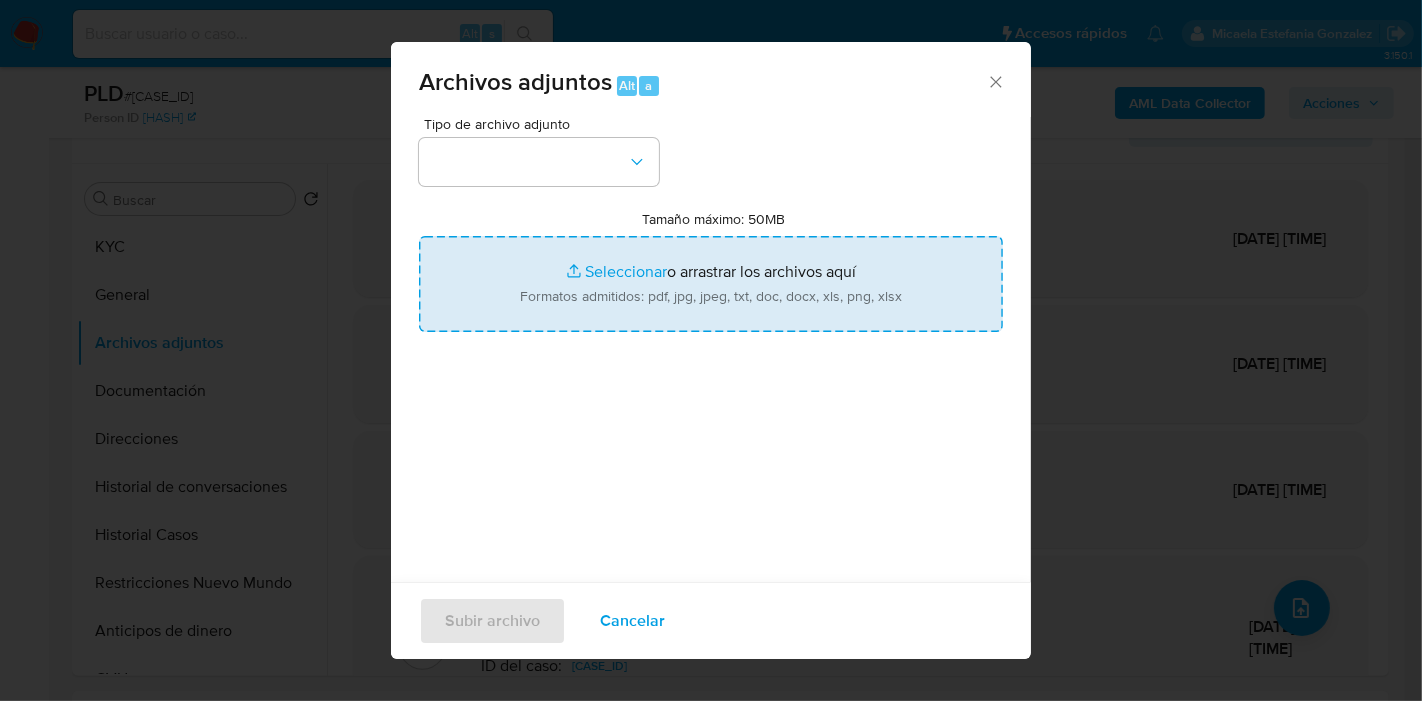 type on "C:\fakepath\ARCA - Certificado de Ingresos Laborales .pdf" 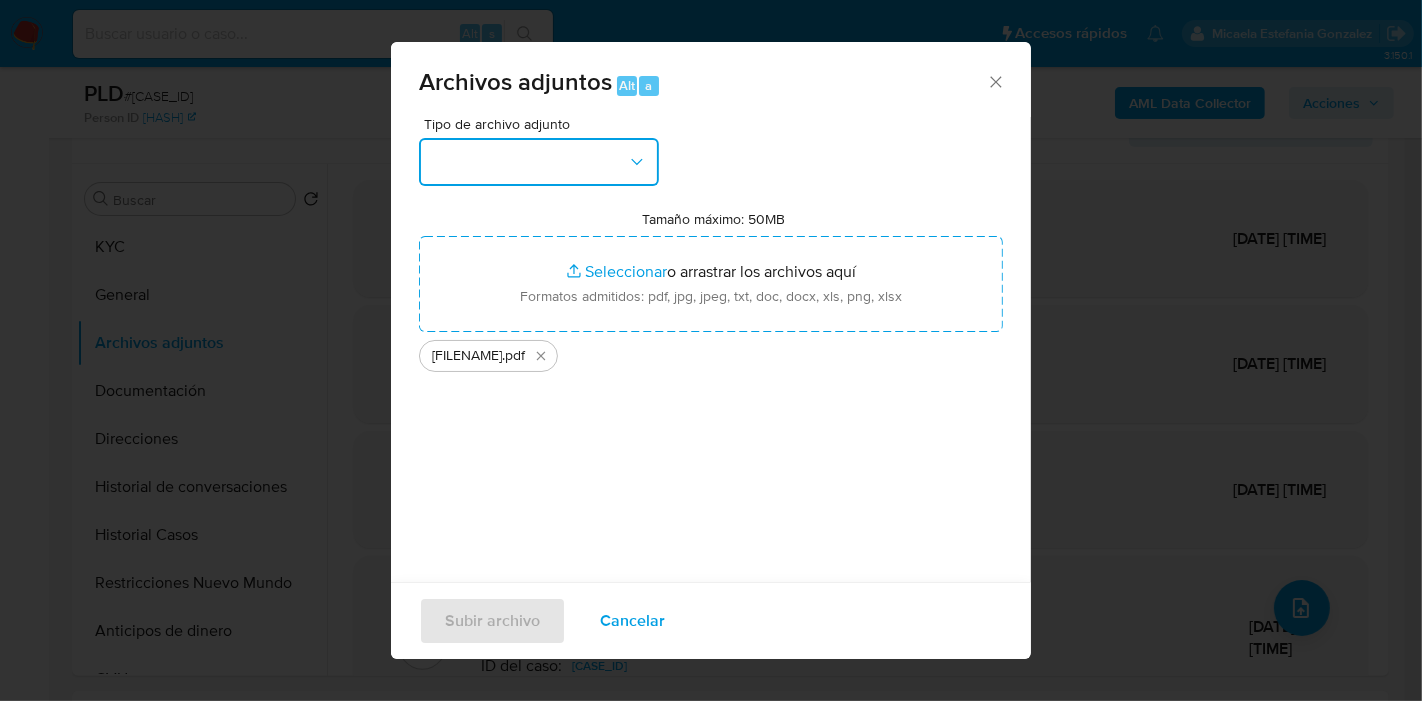 click at bounding box center [539, 162] 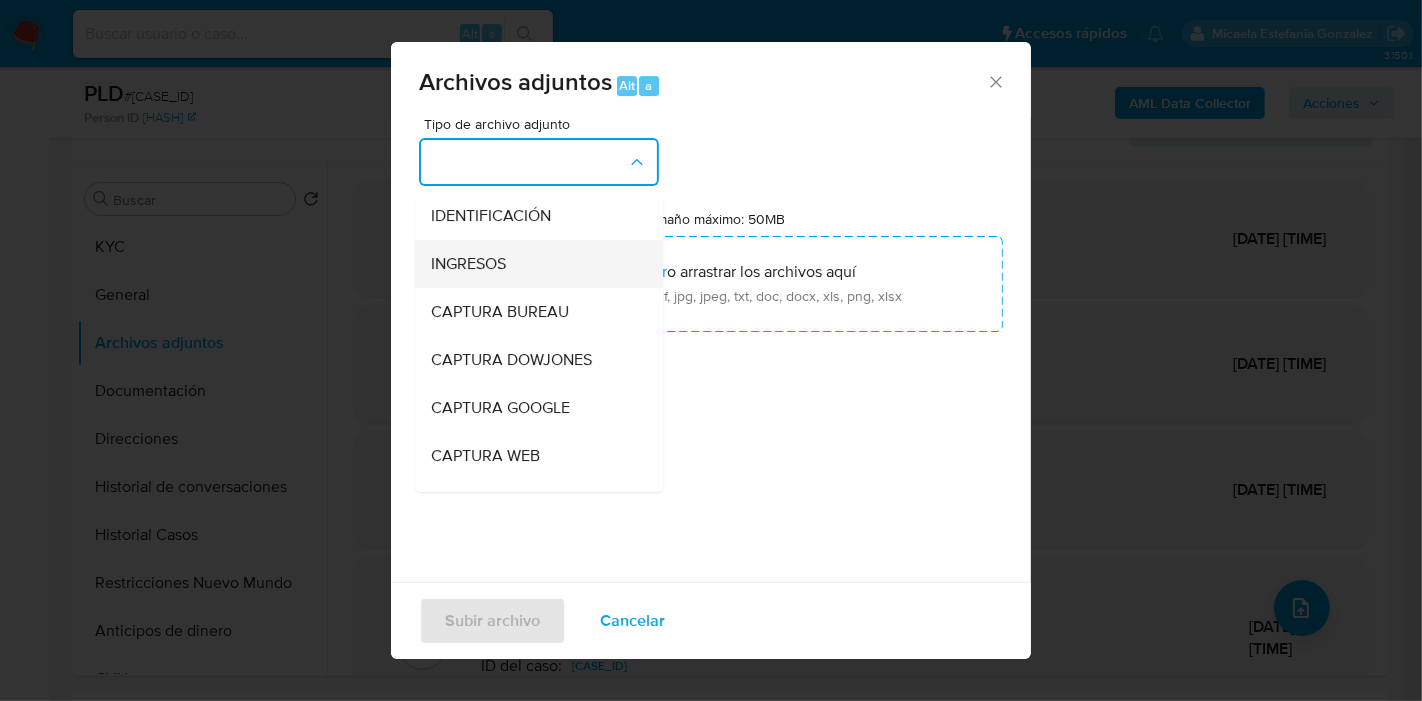 click on "INGRESOS" at bounding box center (533, 264) 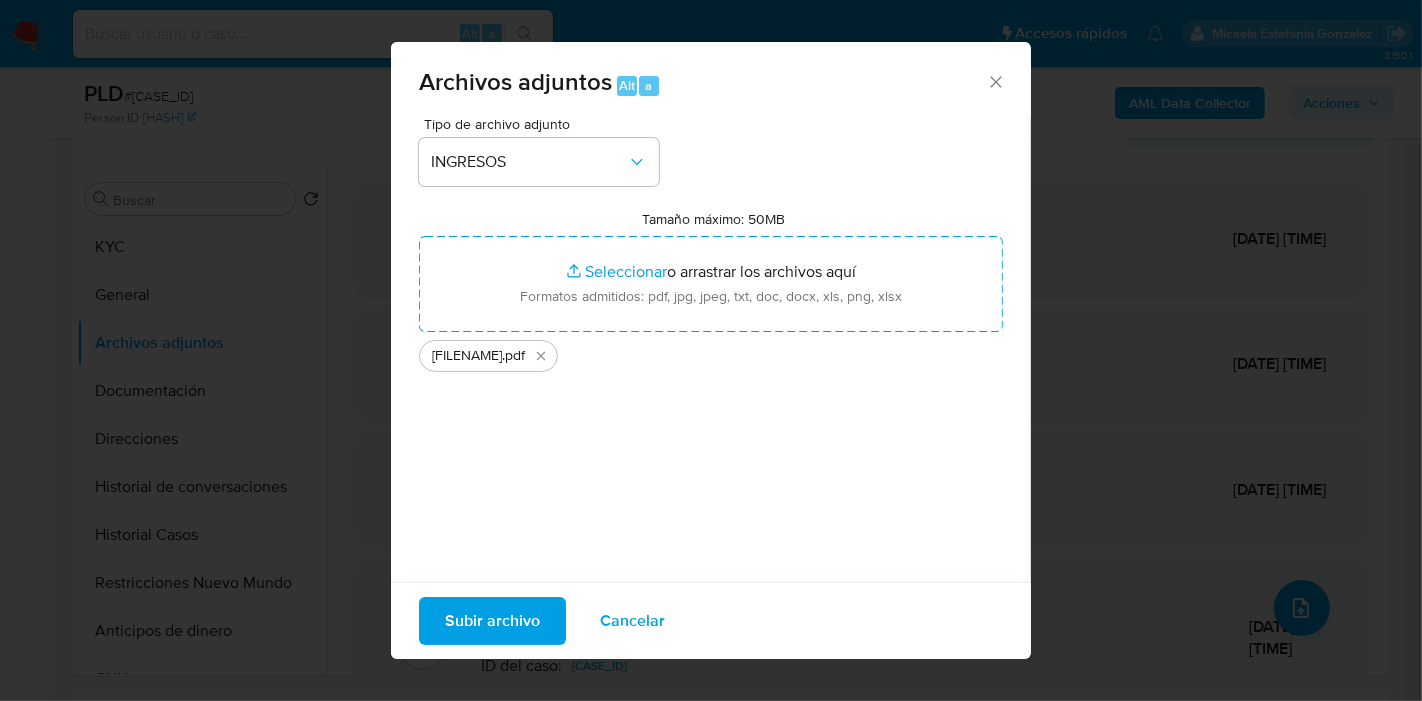 click on "Subir archivo" at bounding box center (492, 621) 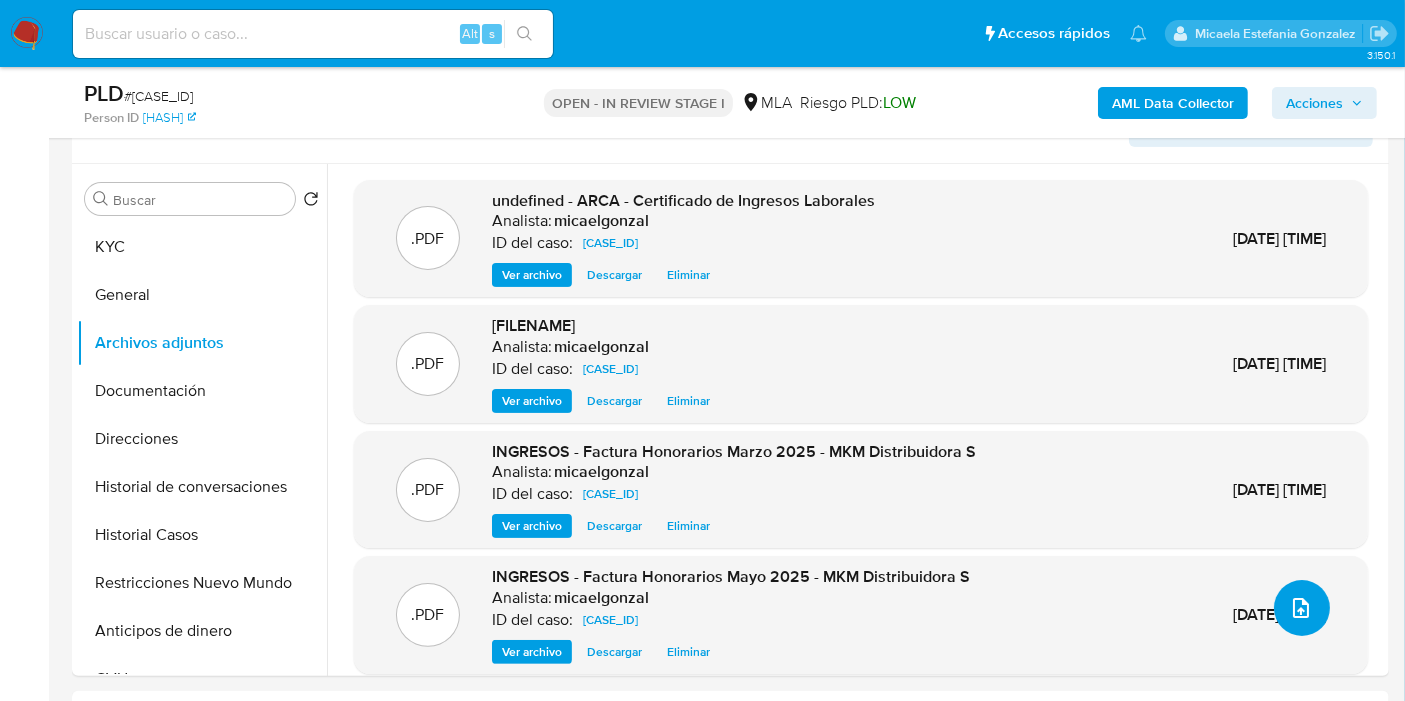 click at bounding box center (1302, 608) 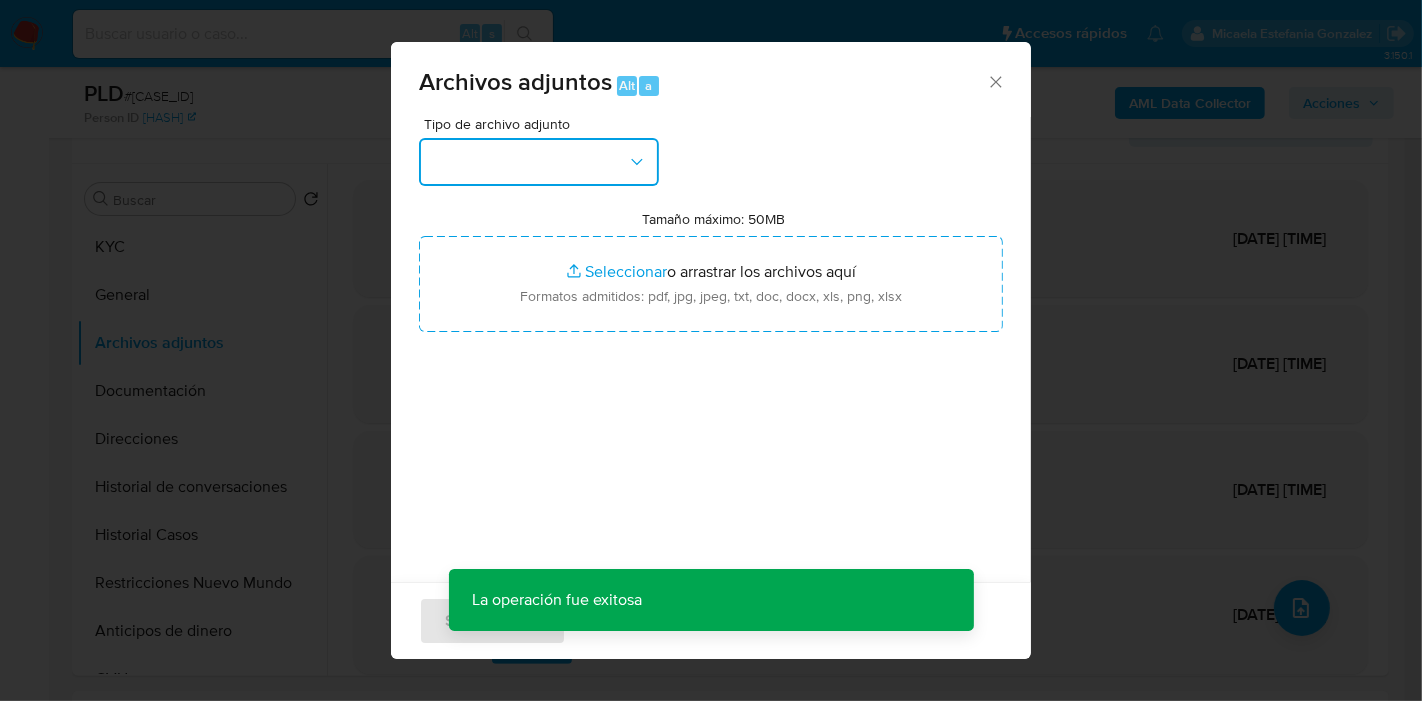 click at bounding box center (539, 162) 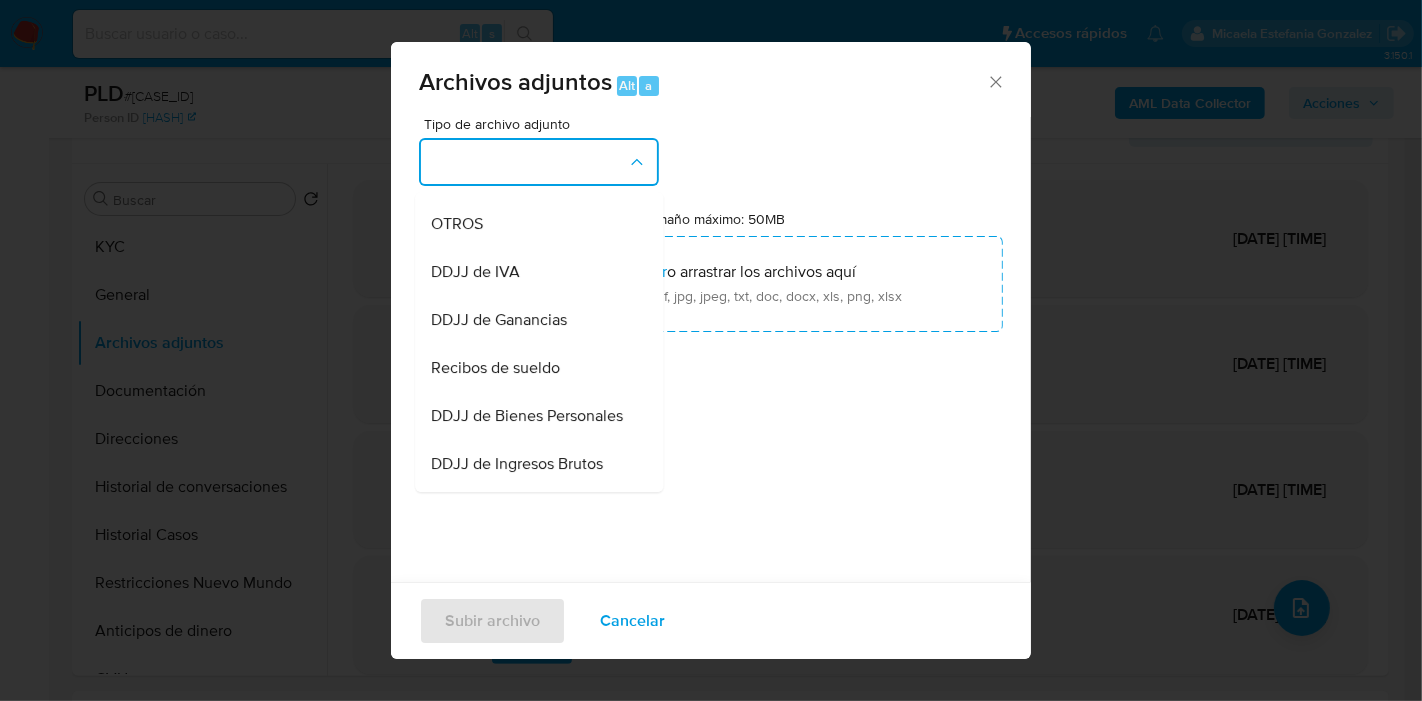 scroll, scrollTop: 562, scrollLeft: 0, axis: vertical 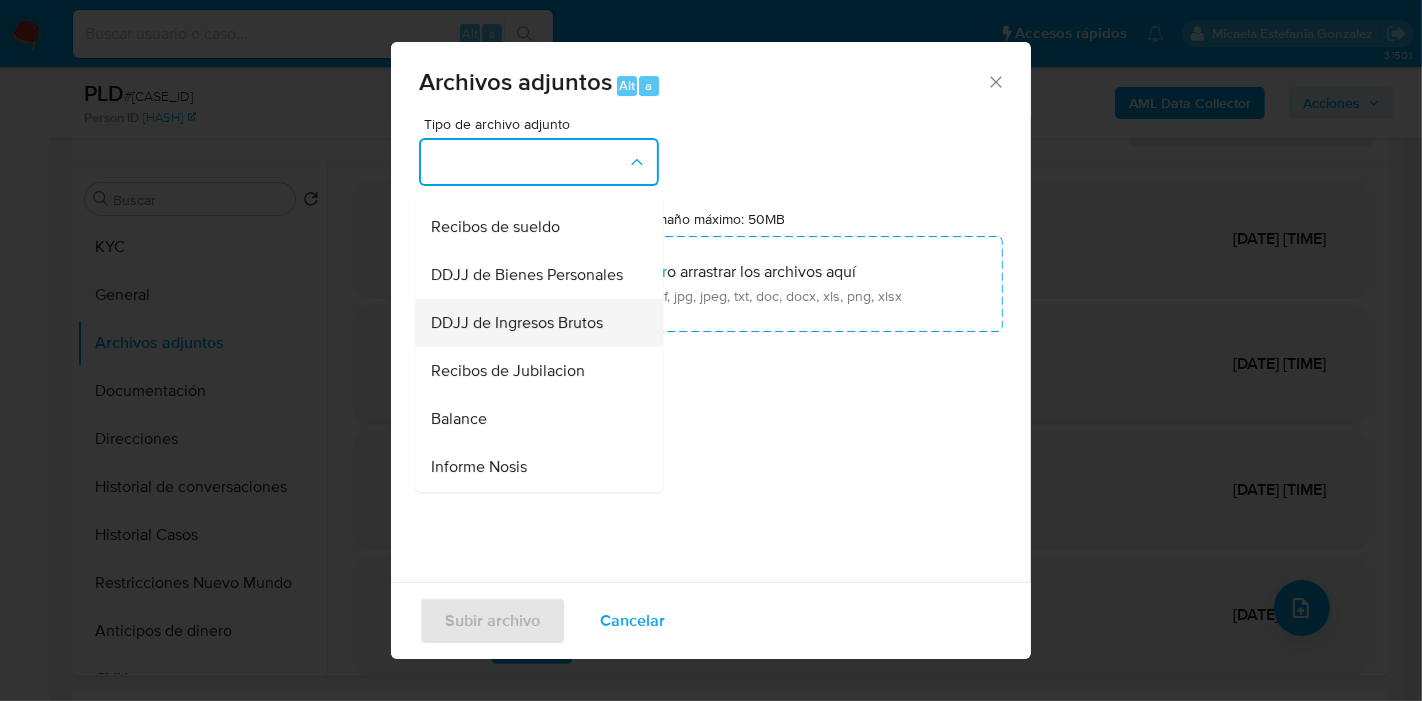 click on "DDJJ de Ingresos Brutos" at bounding box center (517, 323) 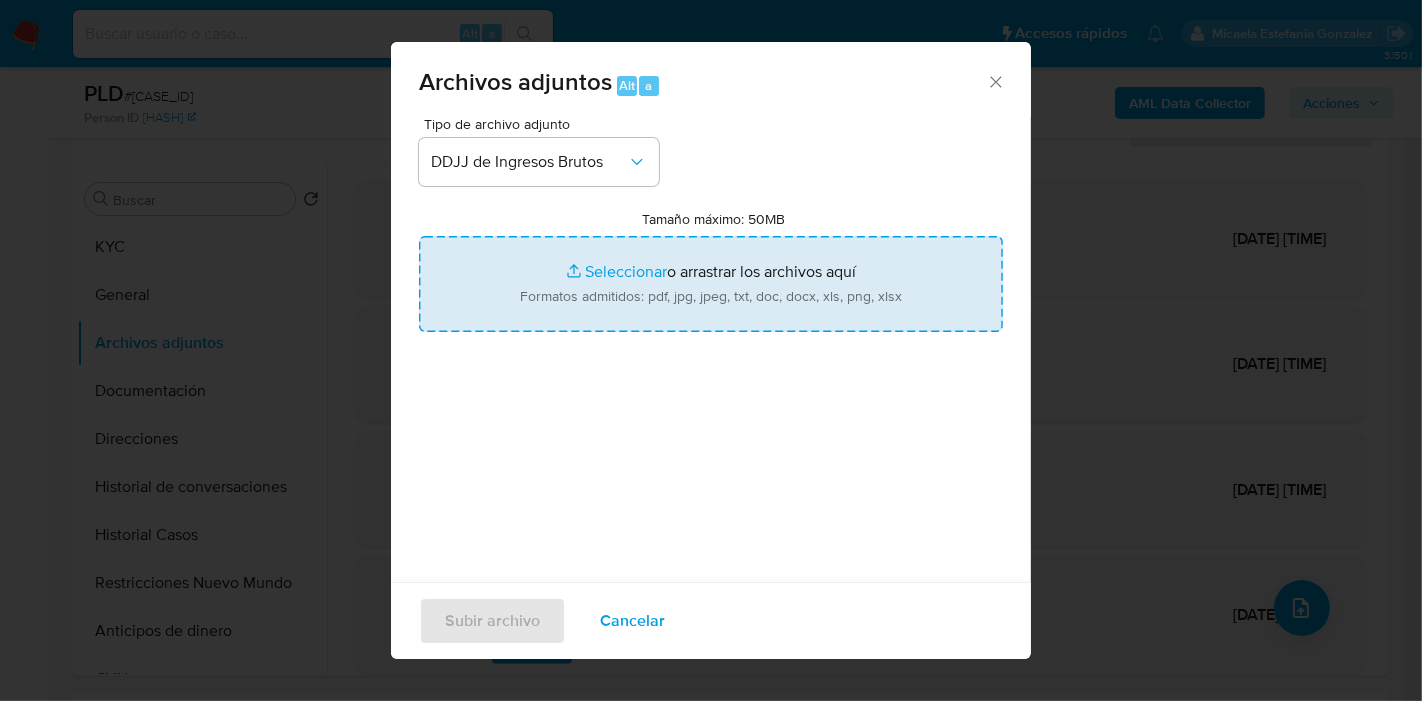 click on "Tamaño máximo: 50MB Seleccionar archivos" at bounding box center [711, 284] 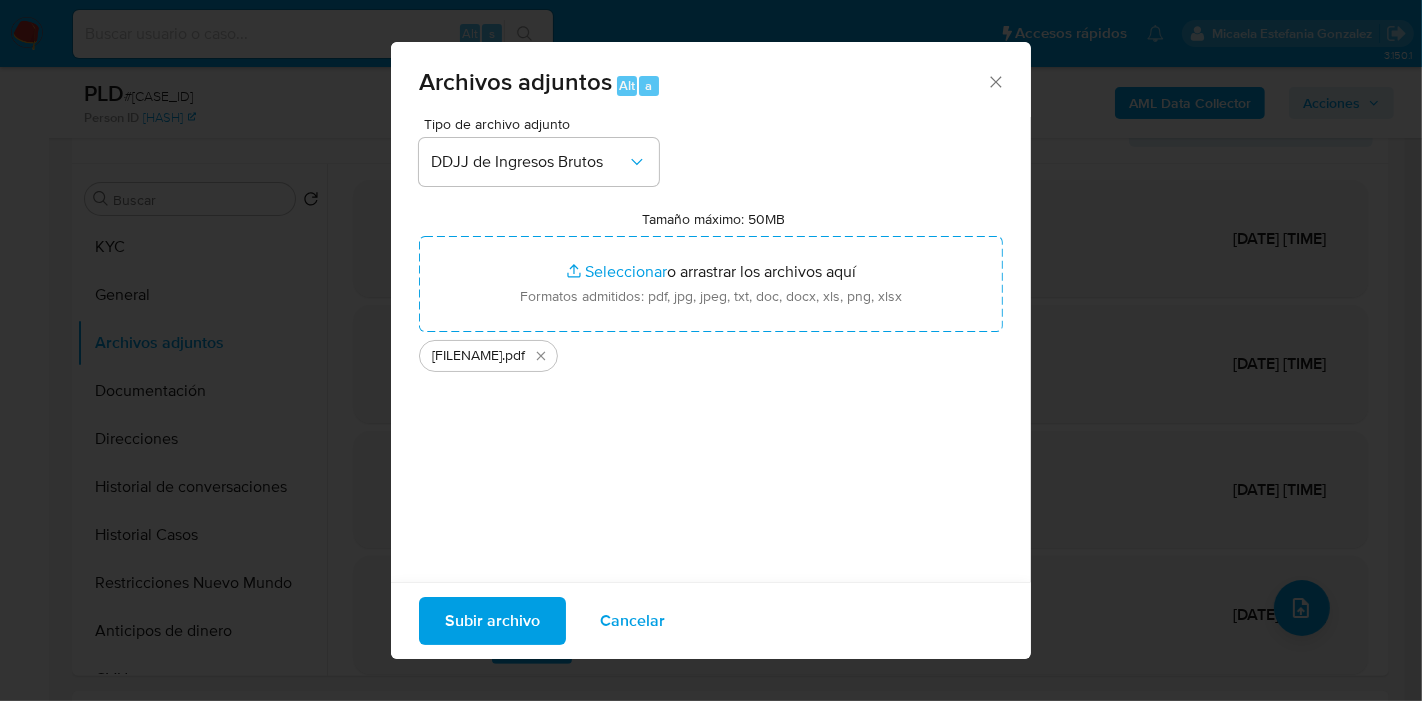 click on "Subir archivo" at bounding box center (492, 621) 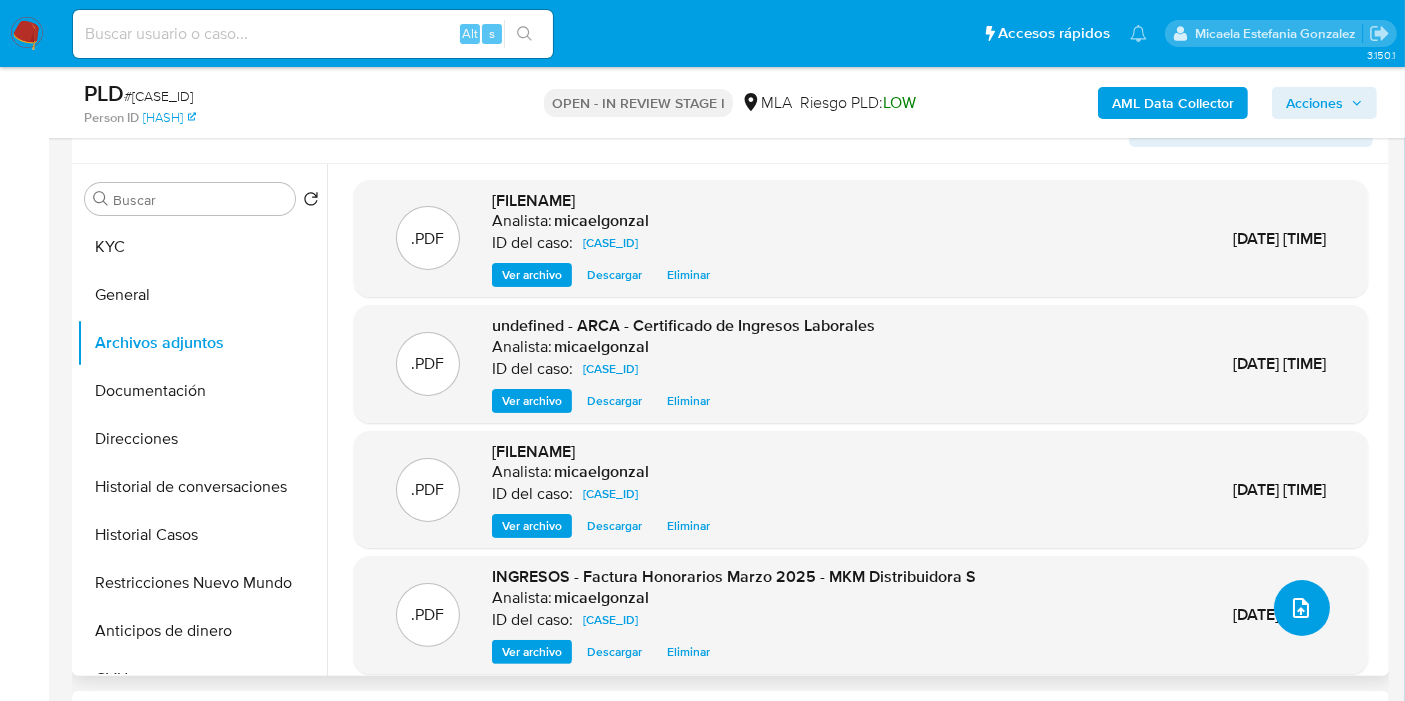 click 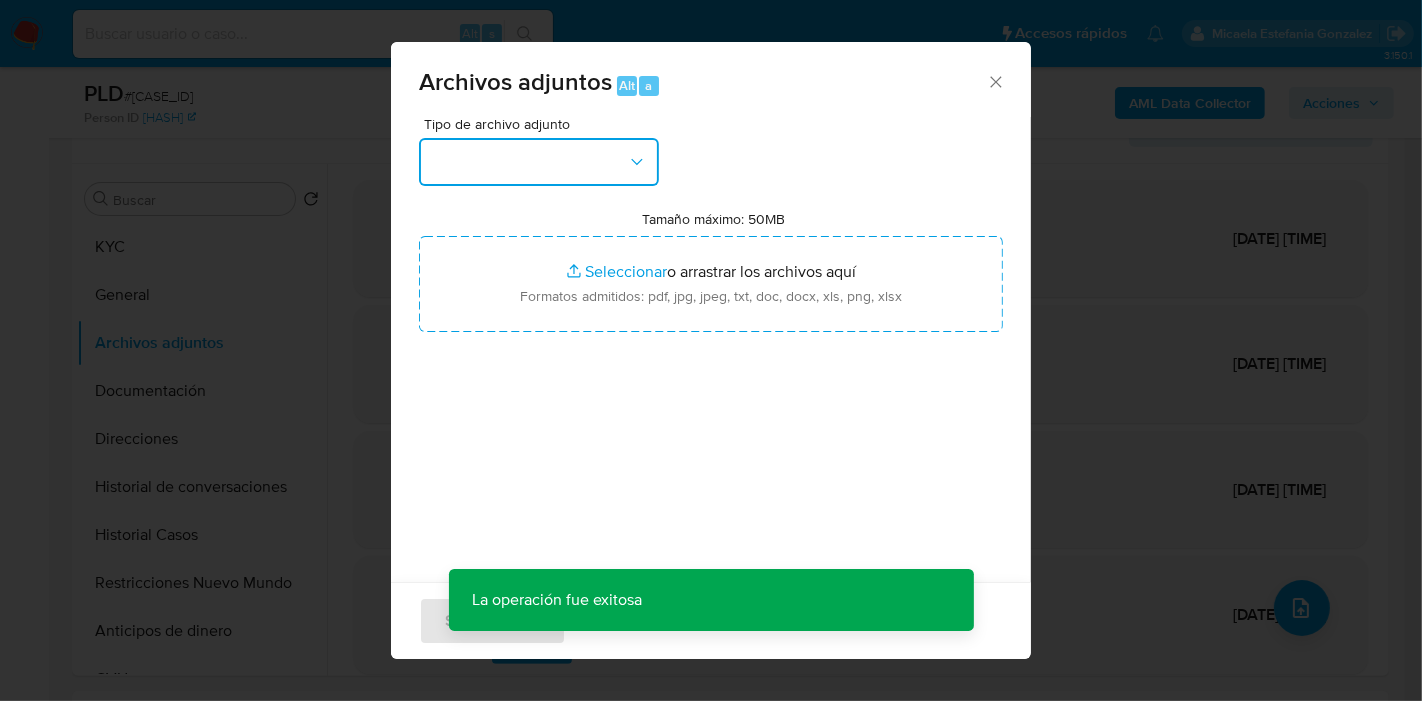click at bounding box center [539, 162] 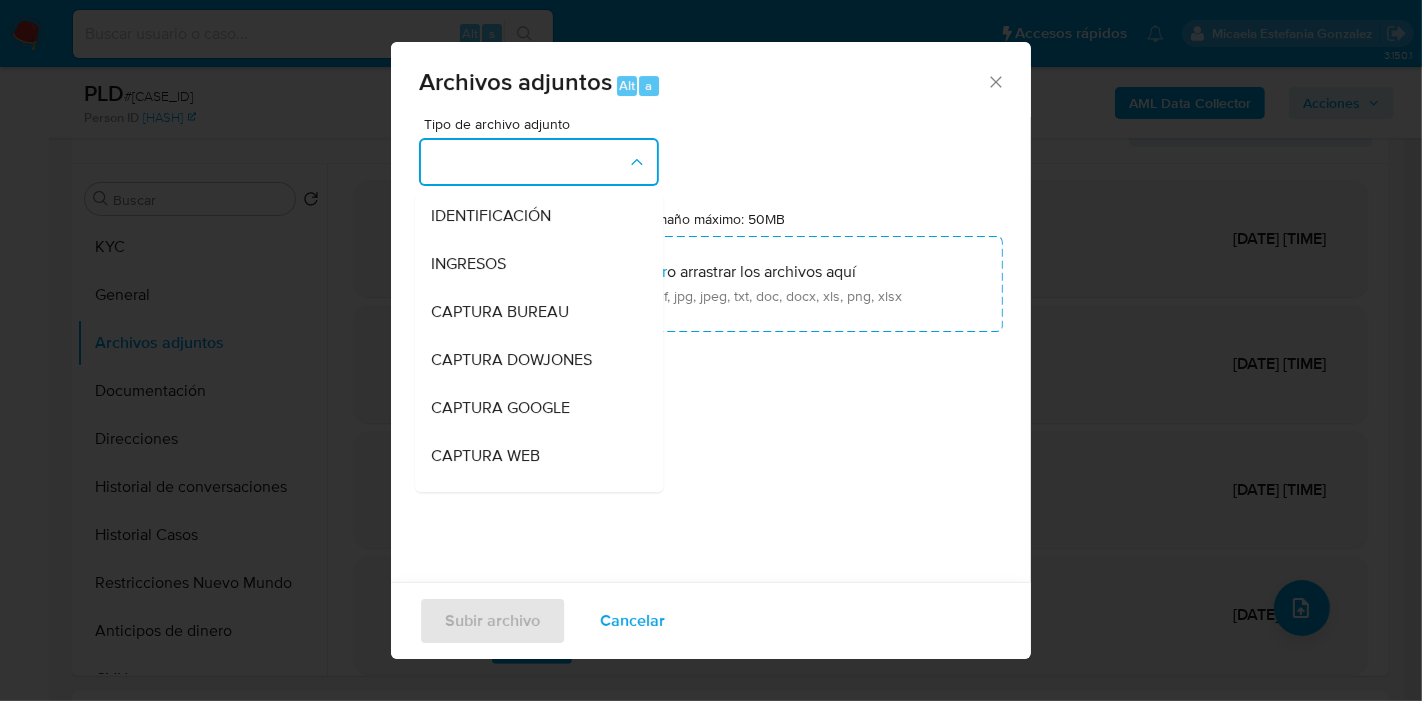 scroll, scrollTop: 241, scrollLeft: 0, axis: vertical 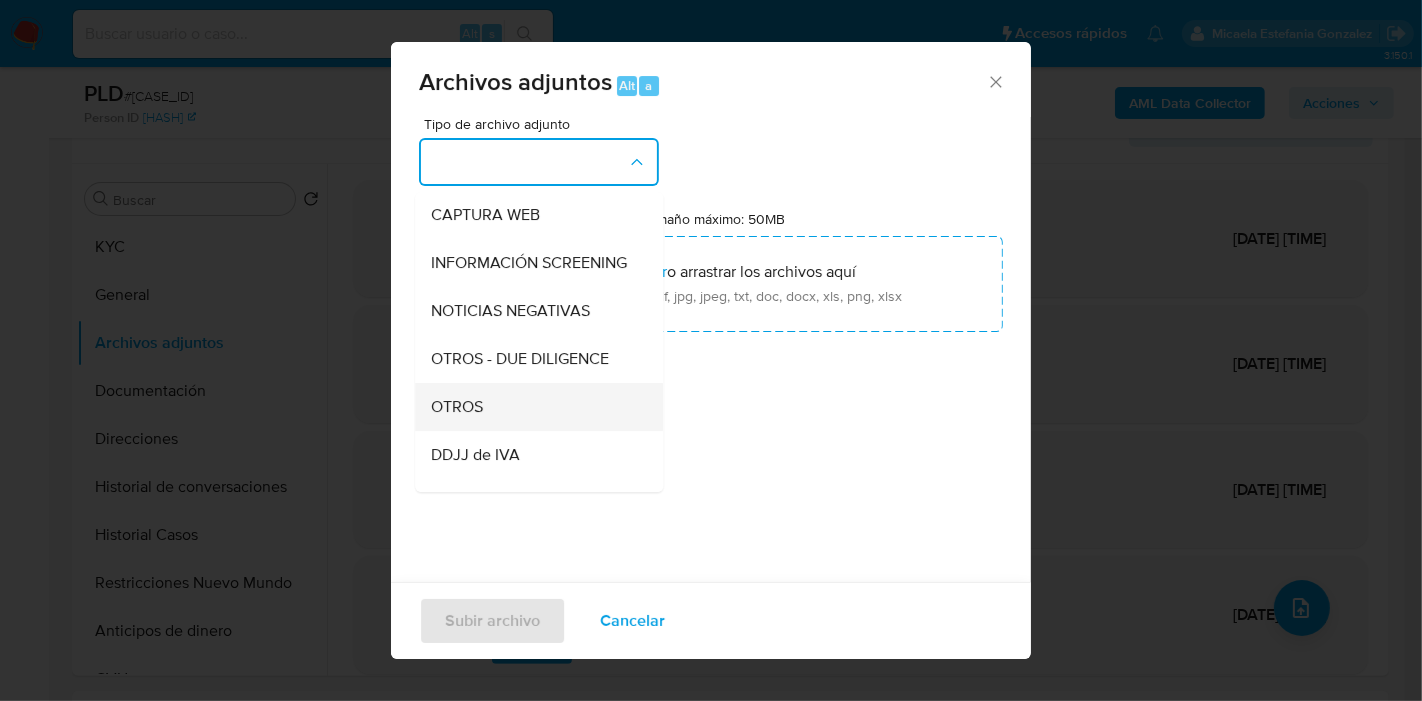click on "OTROS" at bounding box center [533, 407] 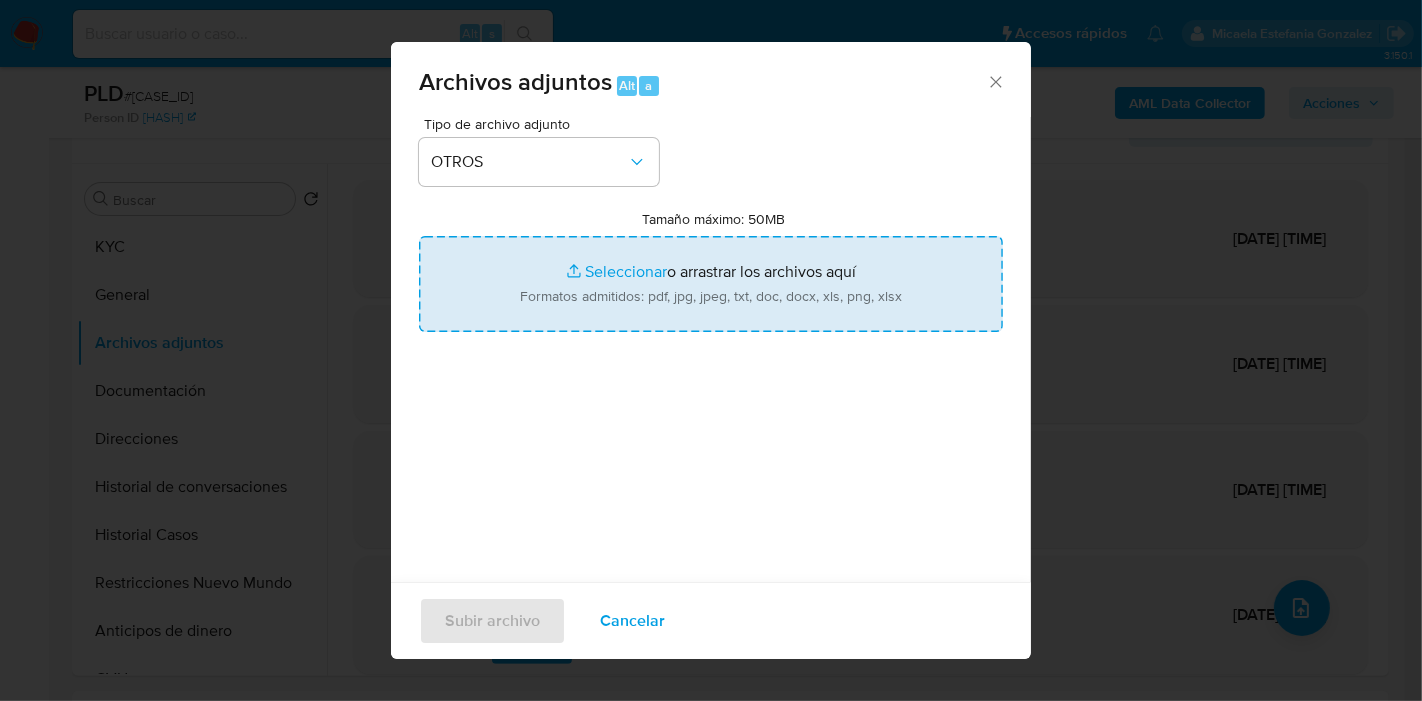 click on "Tamaño máximo: 50MB Seleccionar archivos" at bounding box center (711, 284) 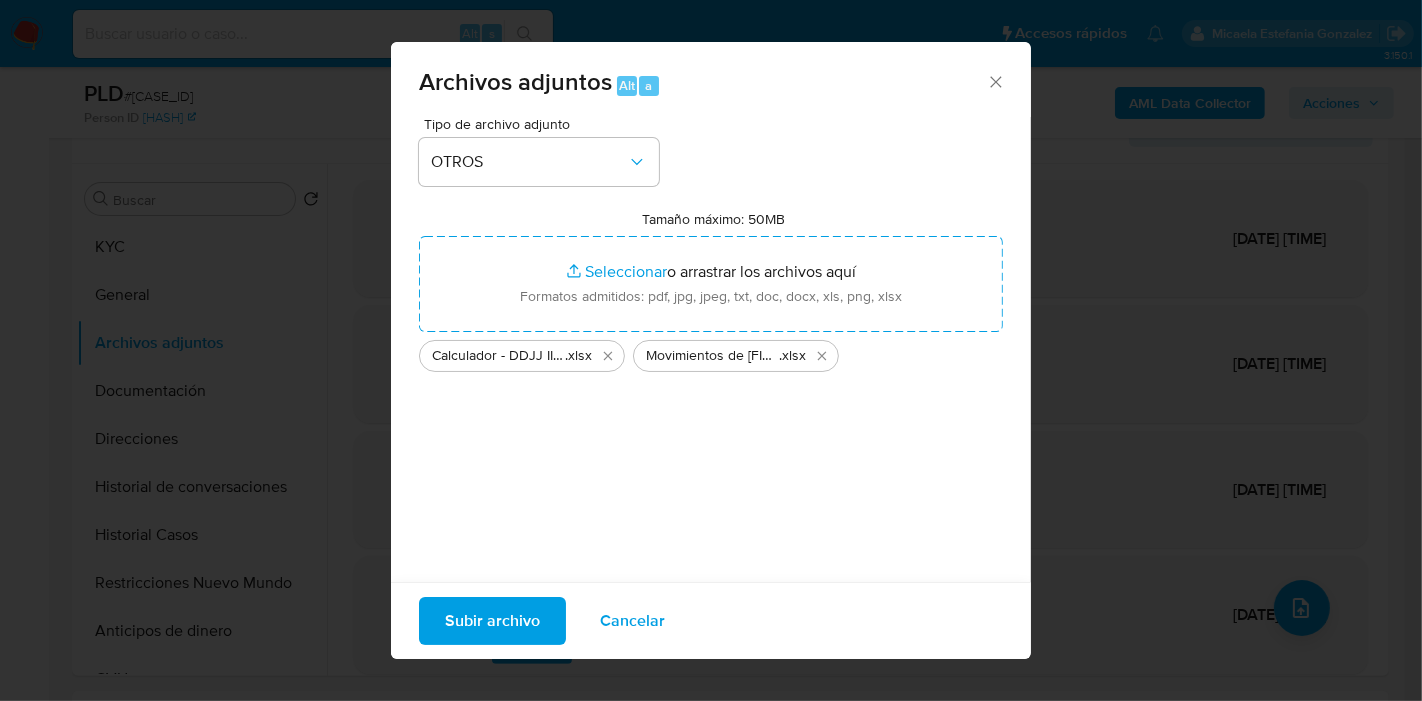 click on "Subir archivo" at bounding box center (492, 621) 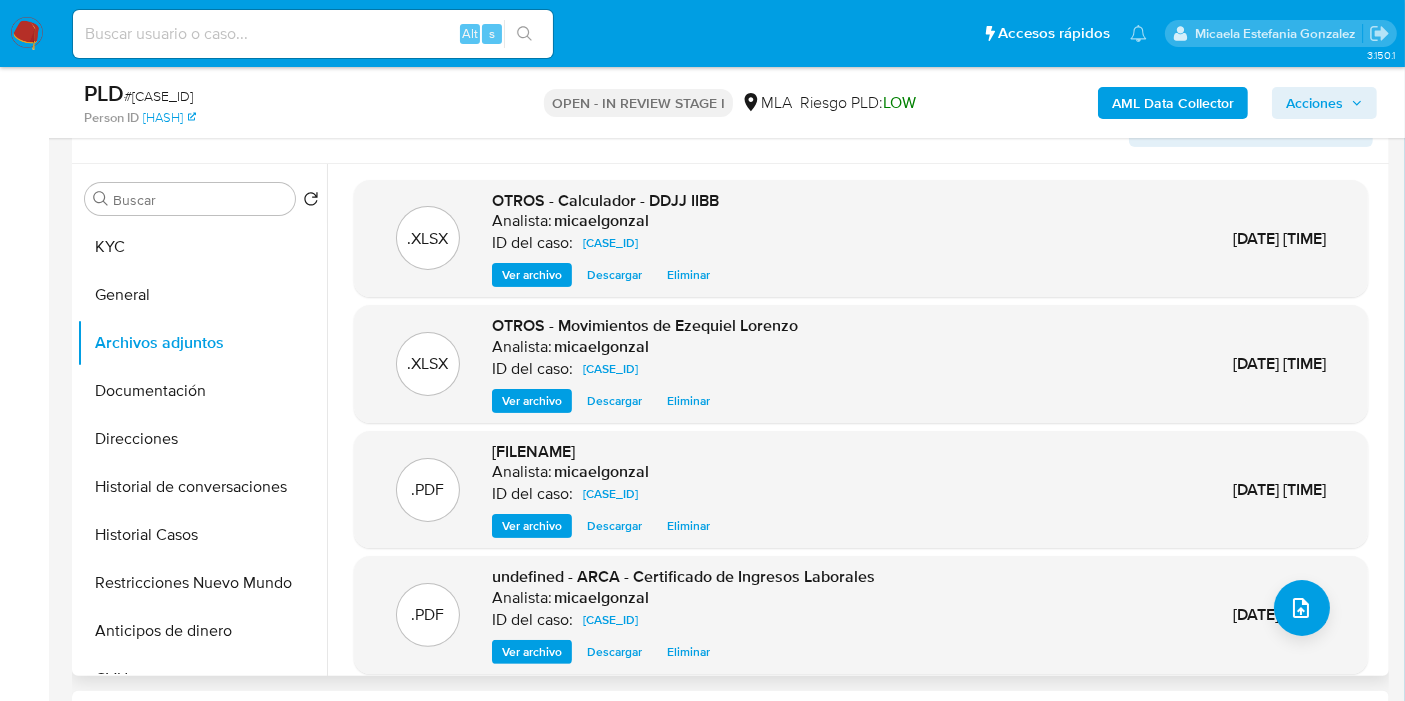 click on ".PDF undefined - ARCA - Certificado de Ingresos Laborales  Analista: micaelgonzal ID del caso: AWmniLB21VOq0WQq2kUrWuQc Ver archivo Descargar Eliminar 08/Ago/2025 11:20:54" at bounding box center [861, 615] 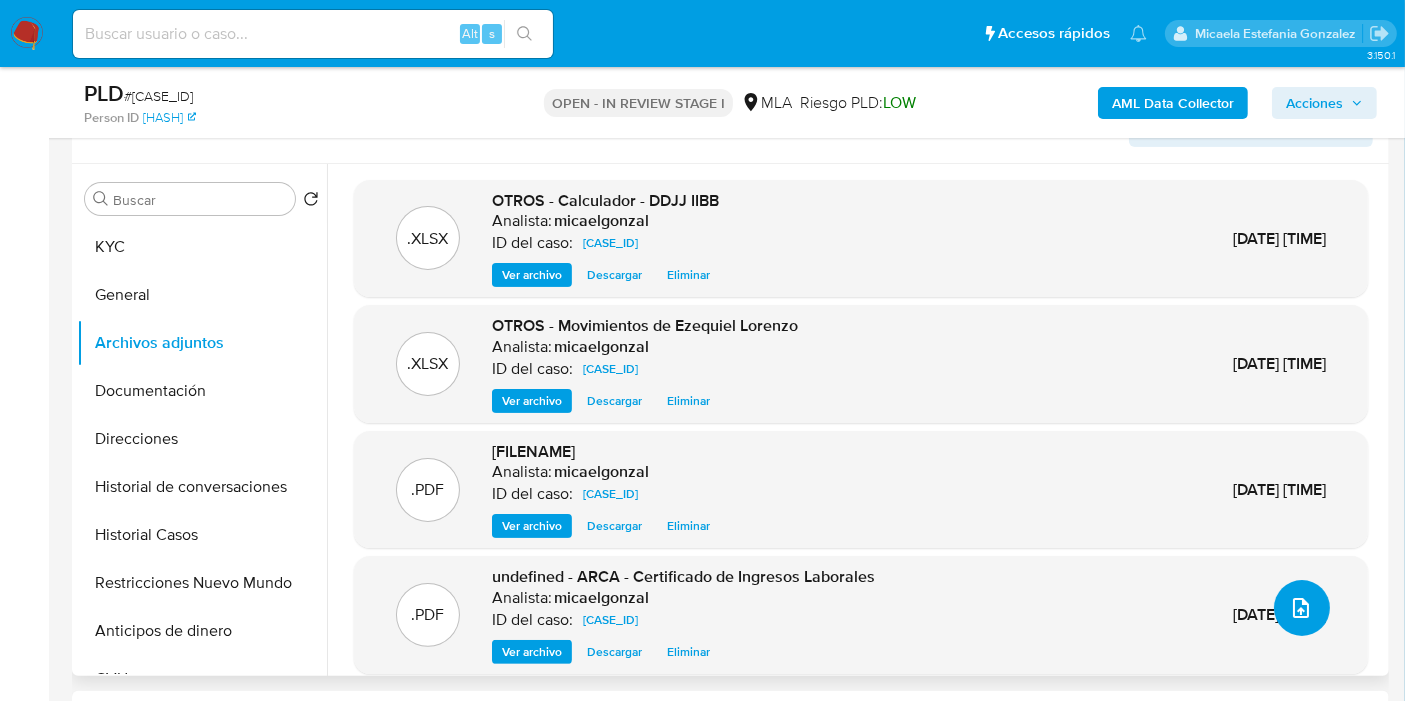 click 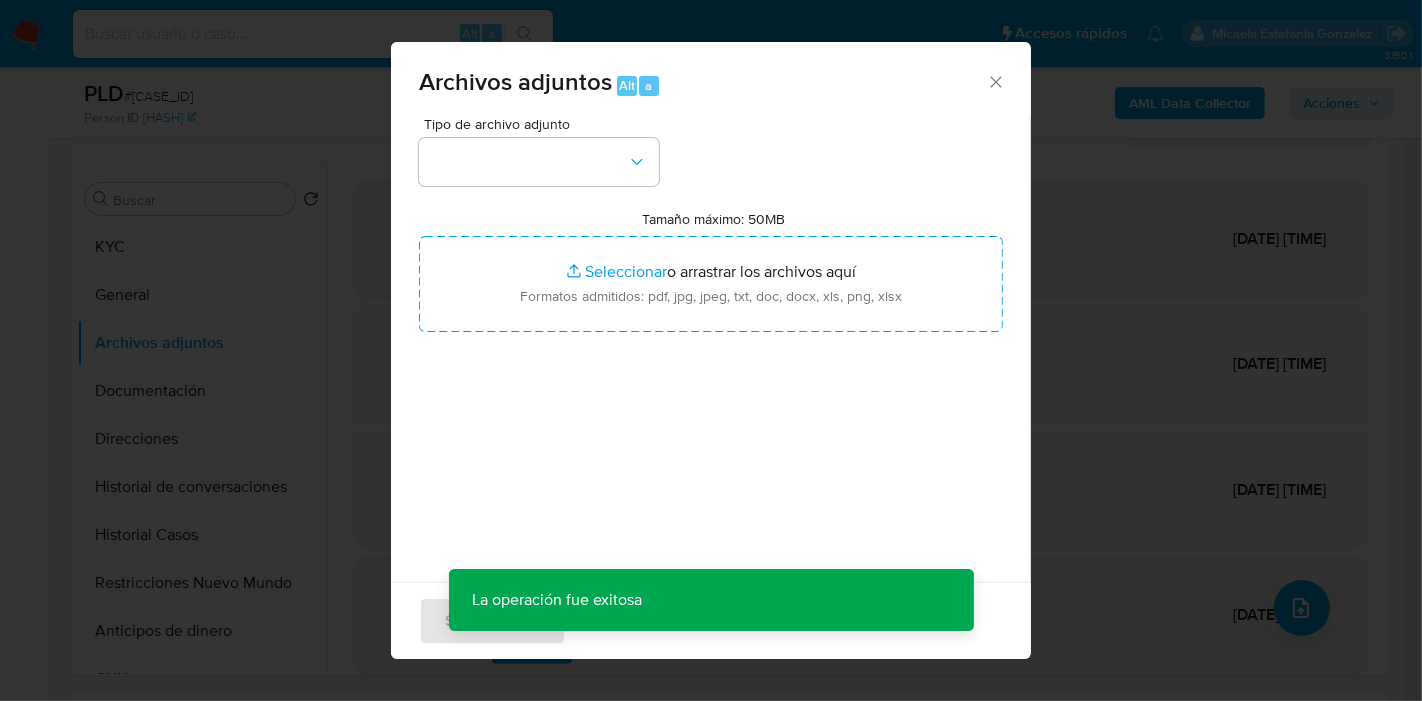 click on "Archivos adjuntos" at bounding box center (515, 81) 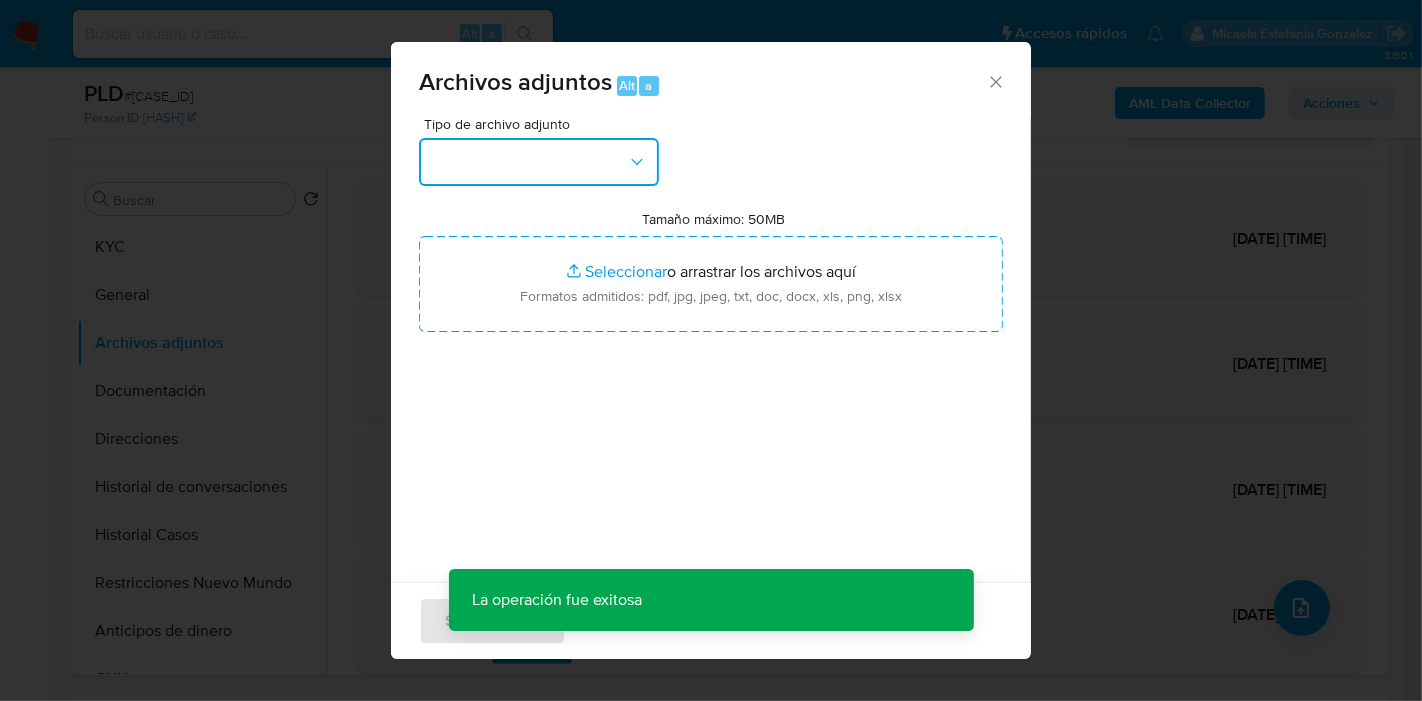 click at bounding box center (539, 162) 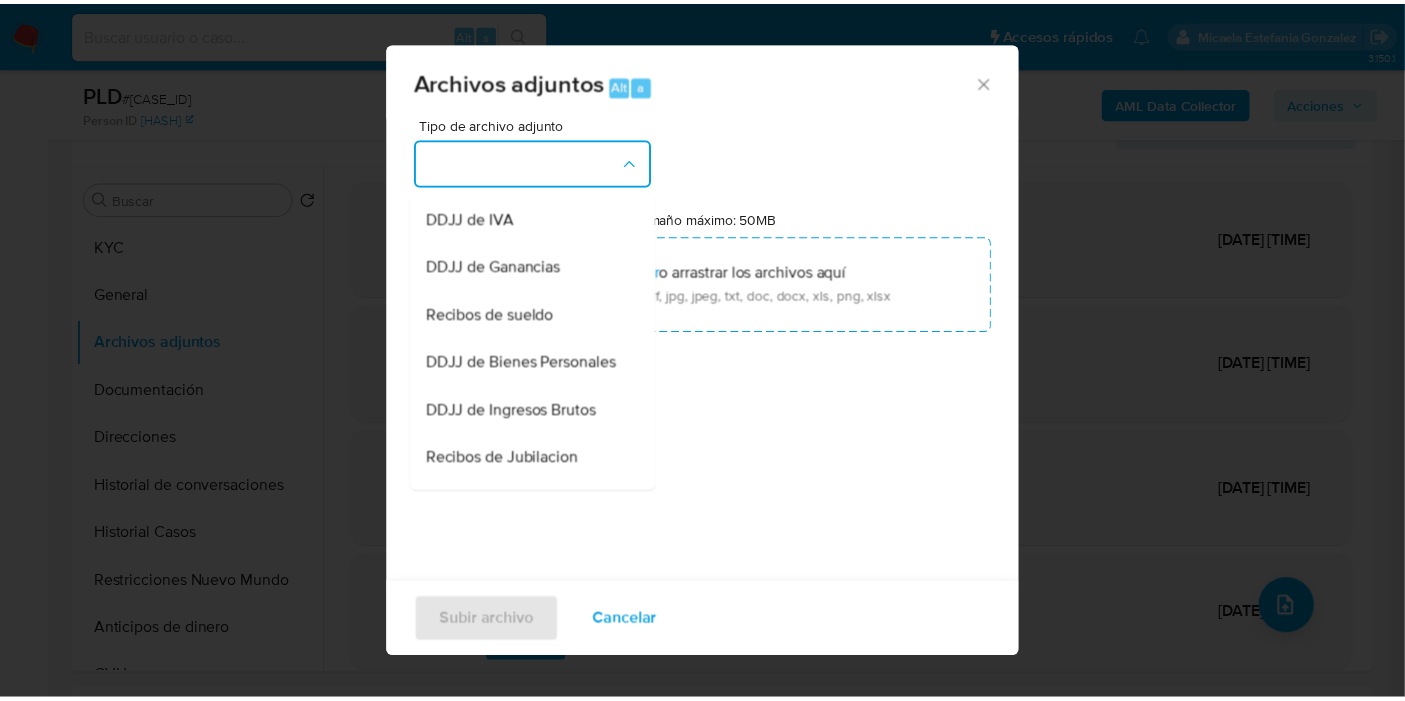 scroll, scrollTop: 427, scrollLeft: 0, axis: vertical 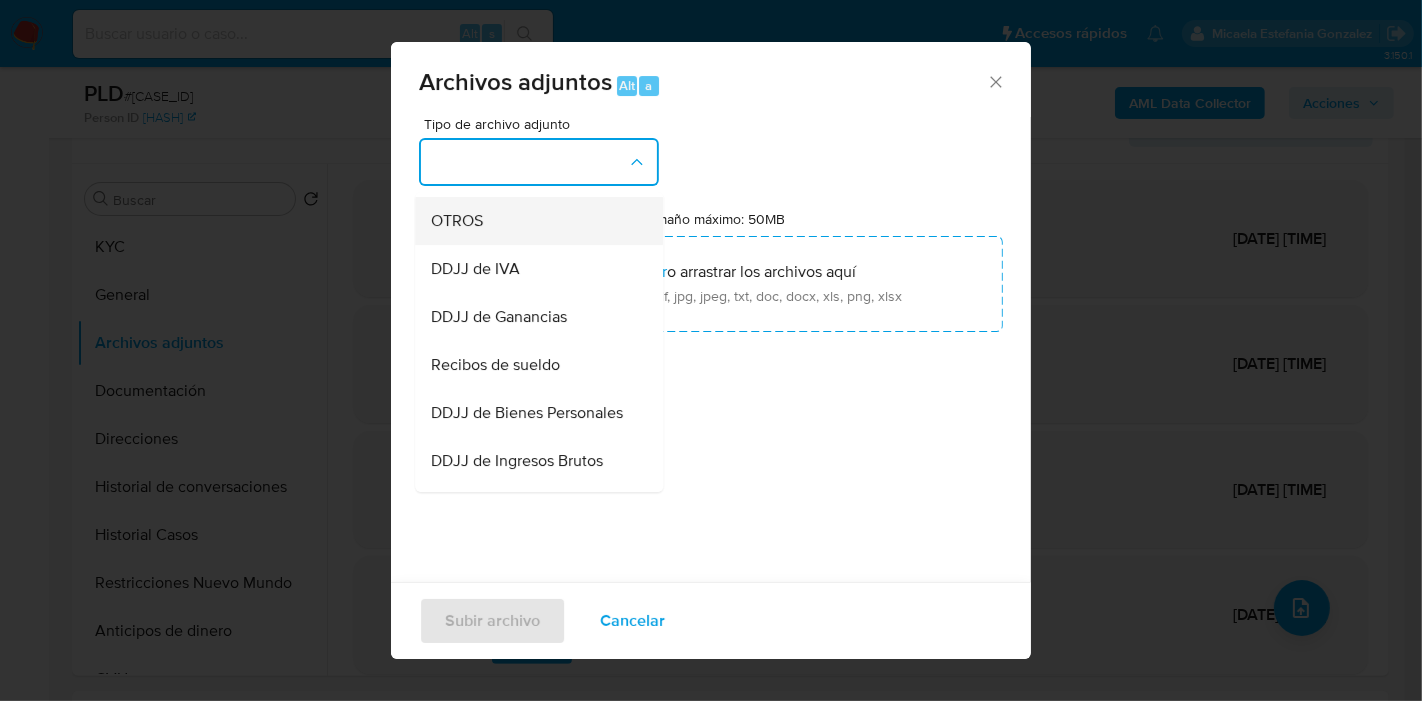 click on "OTROS" at bounding box center [533, 221] 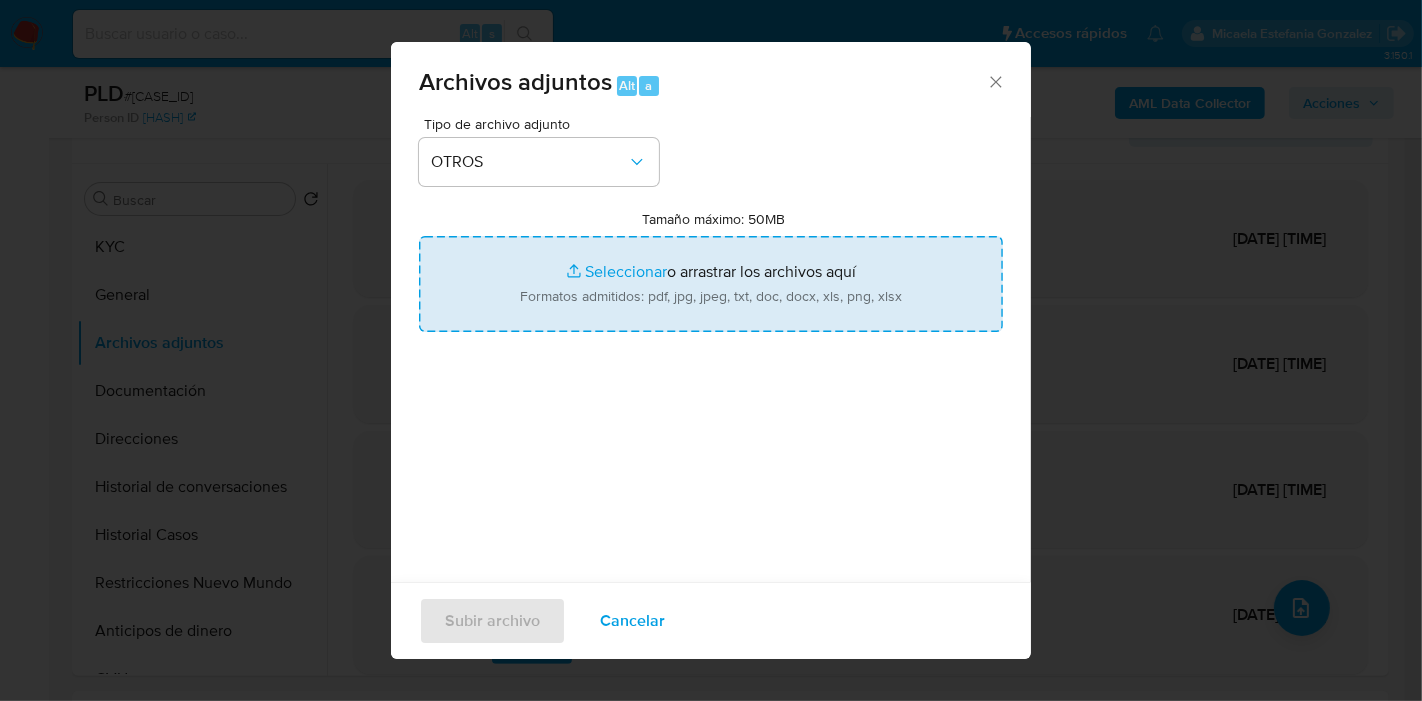 click on "Tamaño máximo: 50MB Seleccionar archivos" at bounding box center [711, 284] 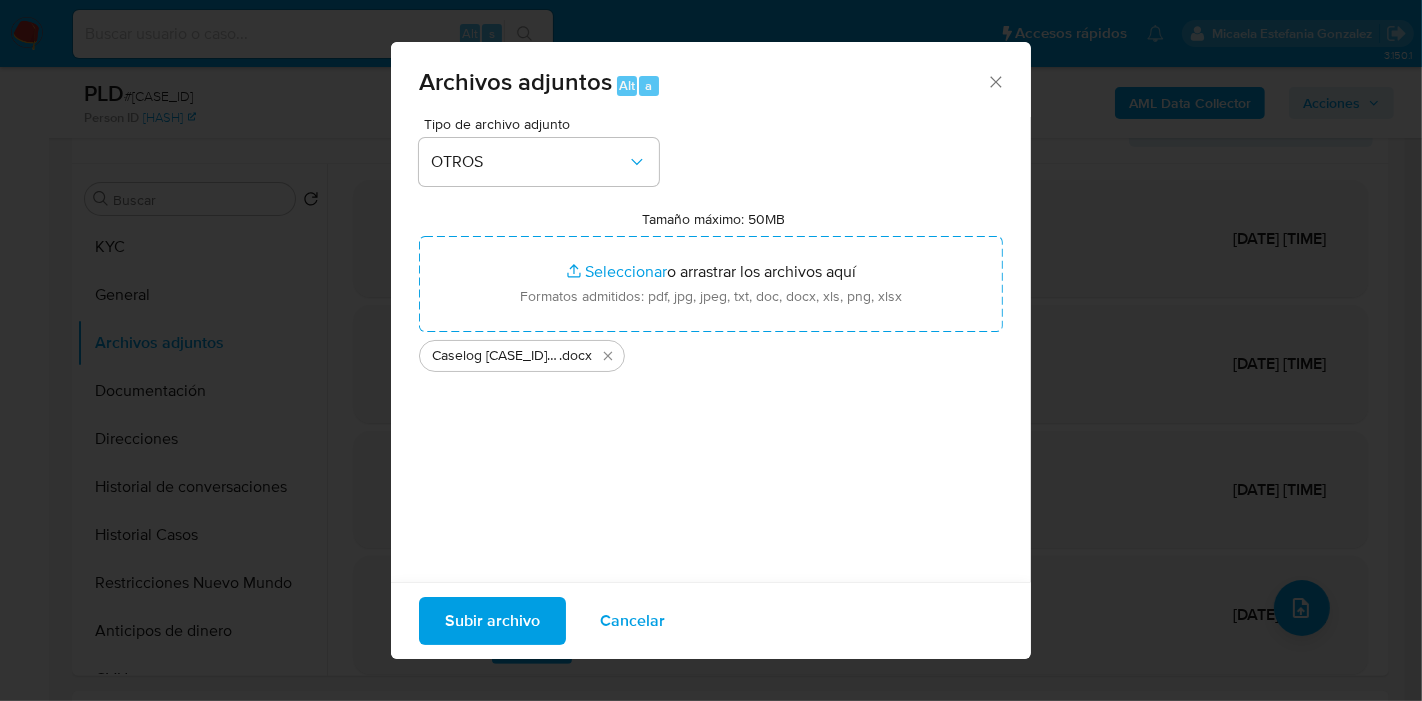 click on "Subir archivo" at bounding box center (492, 621) 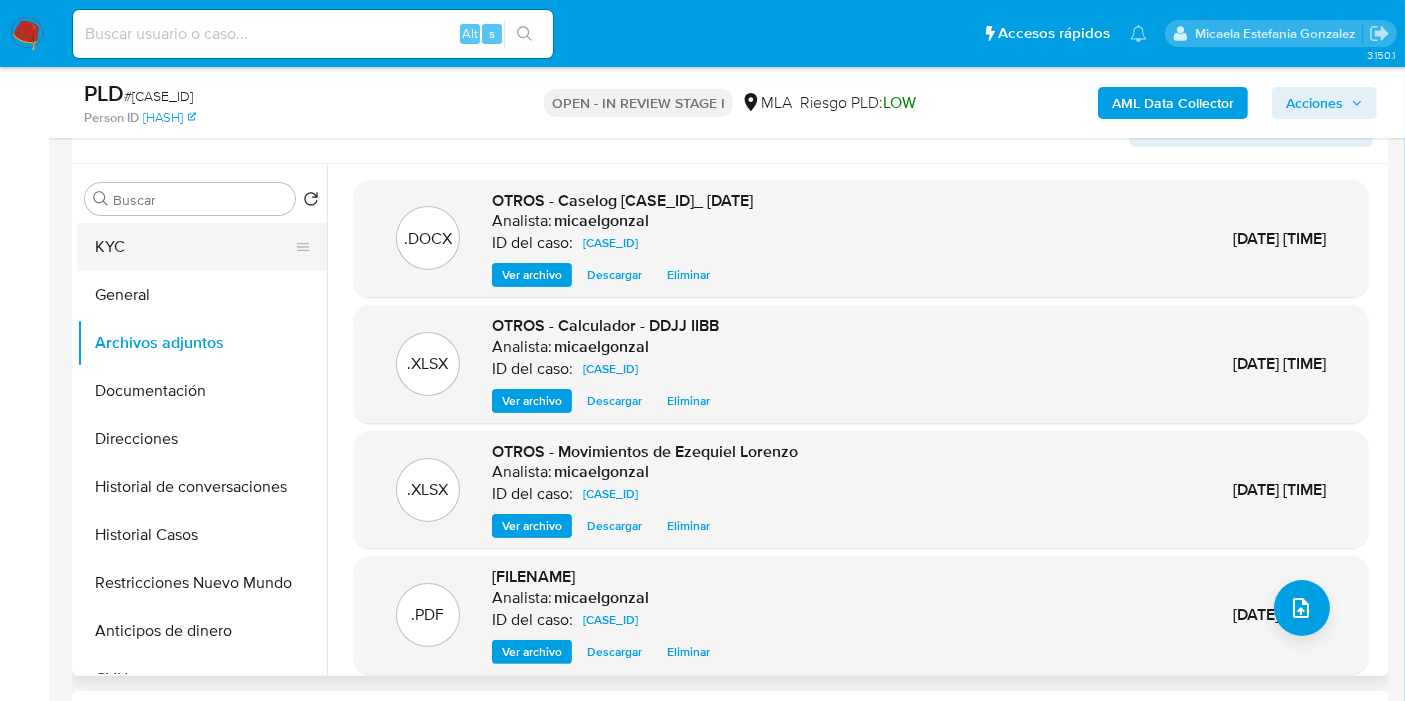 click on "KYC" at bounding box center [194, 247] 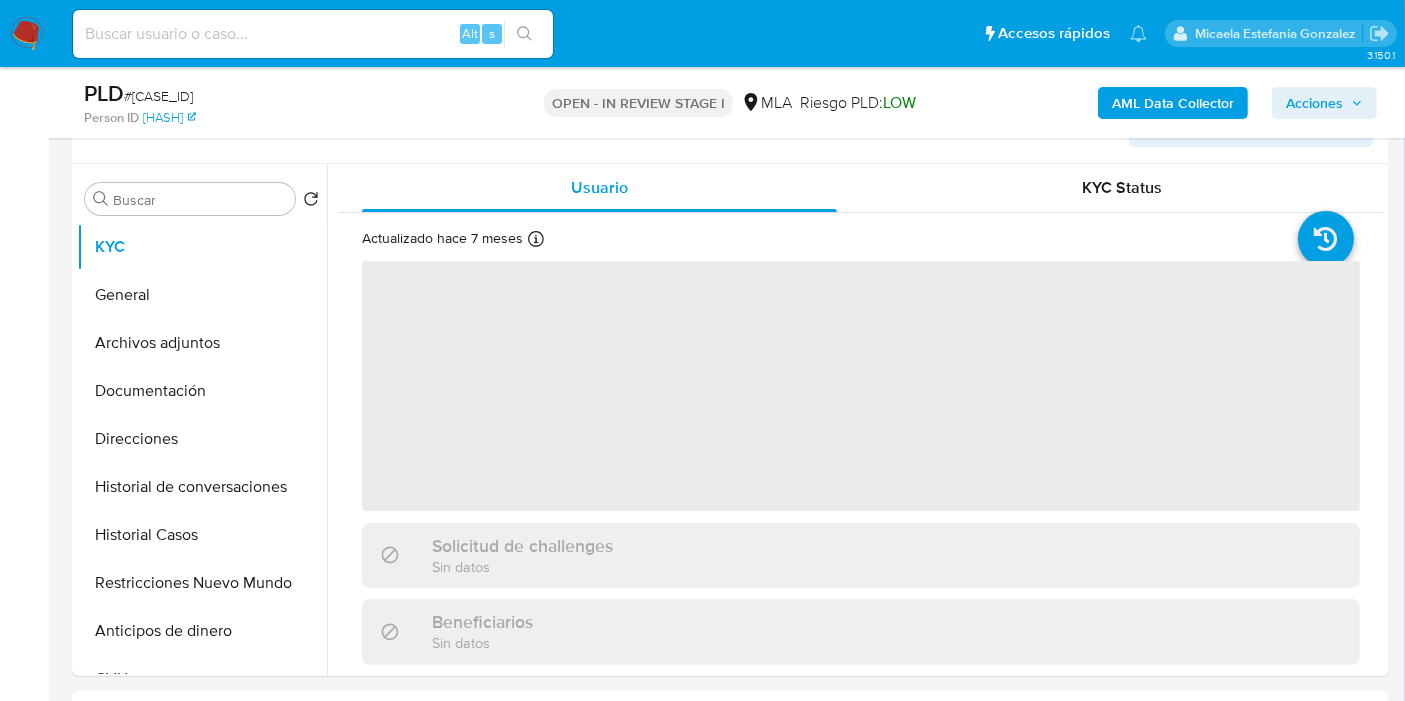 click on "Acciones" at bounding box center (1314, 103) 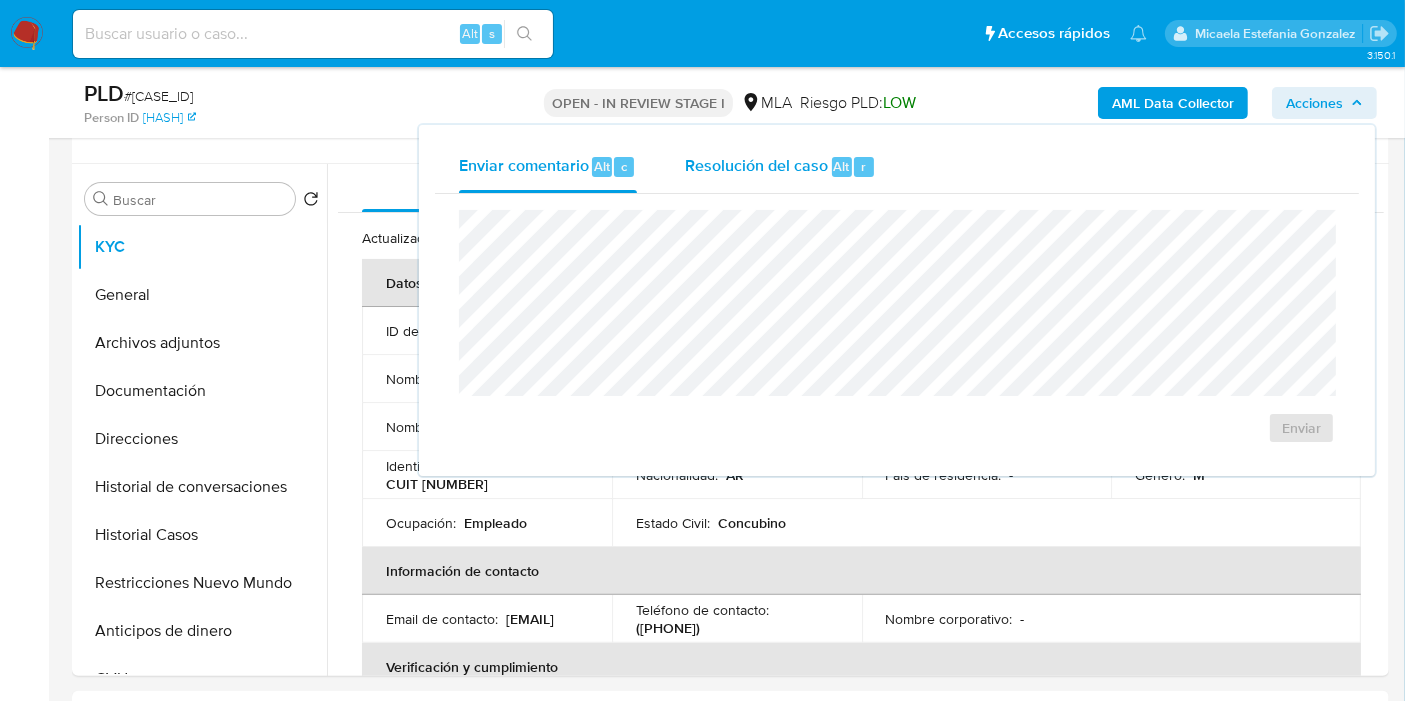 click on "Resolución del caso Alt r" at bounding box center [780, 167] 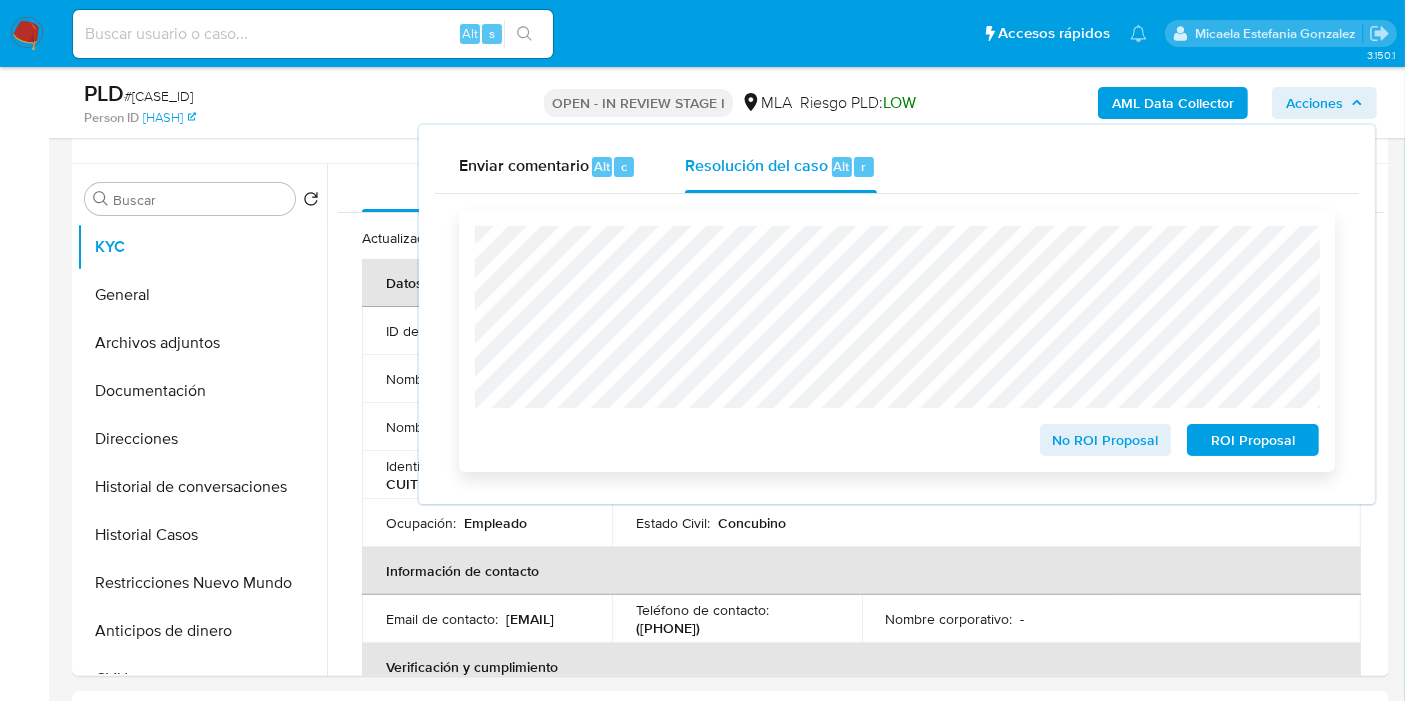 click on "No ROI Proposal" at bounding box center [1106, 440] 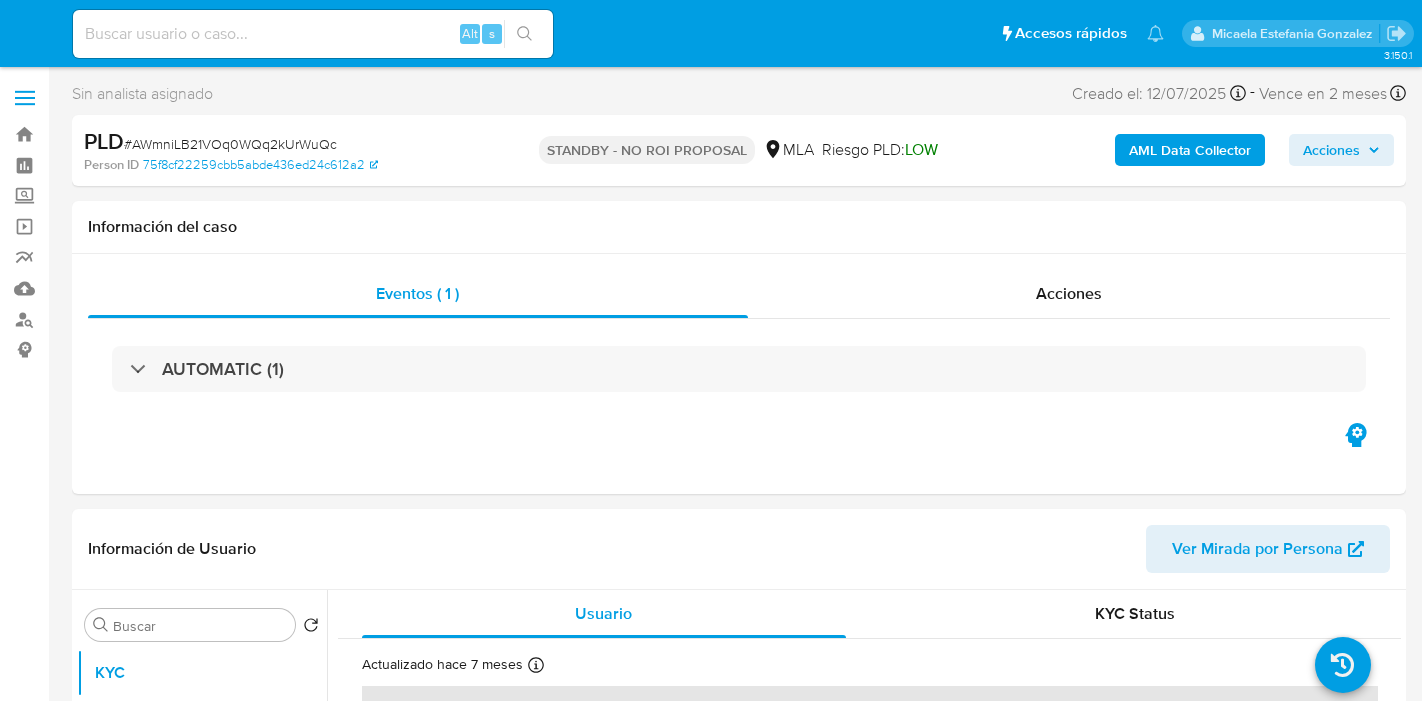 select on "10" 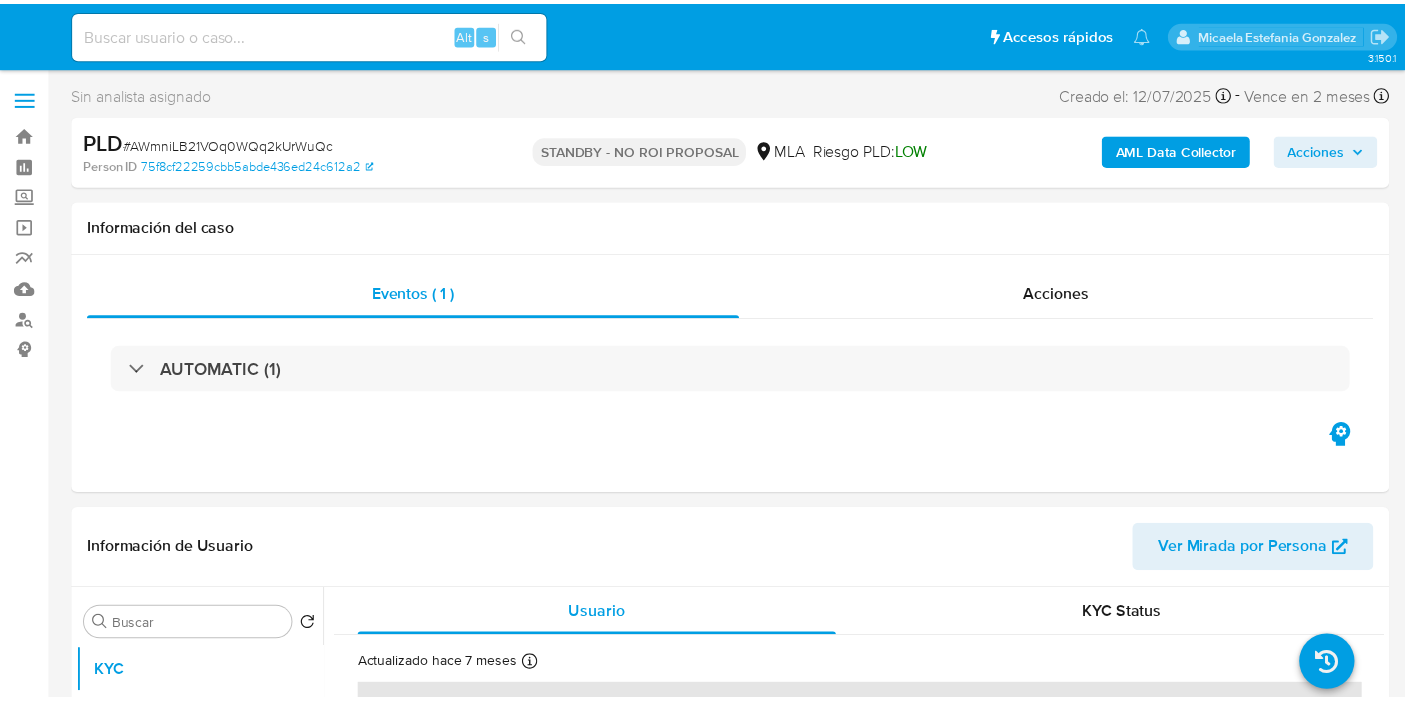 scroll, scrollTop: 0, scrollLeft: 0, axis: both 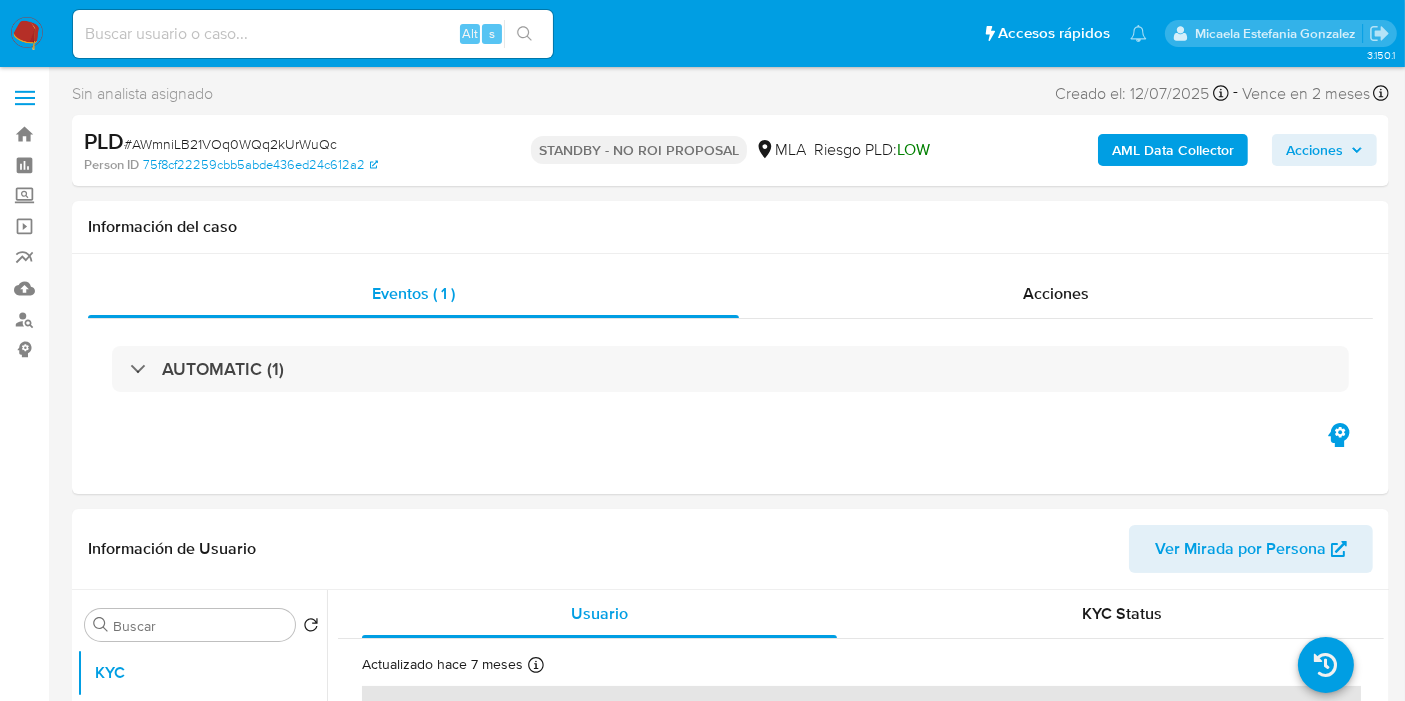 click at bounding box center [27, 34] 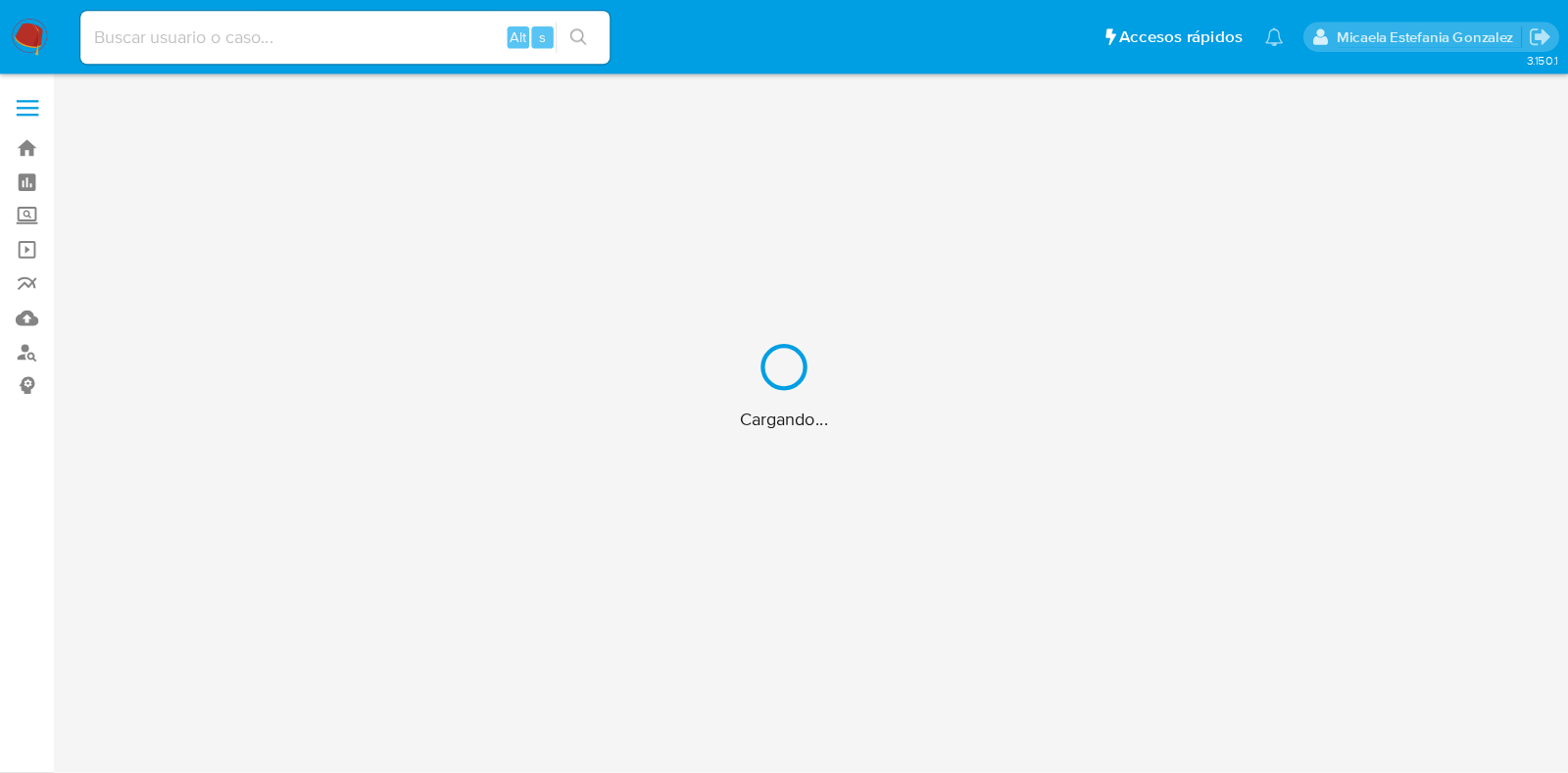 scroll, scrollTop: 0, scrollLeft: 0, axis: both 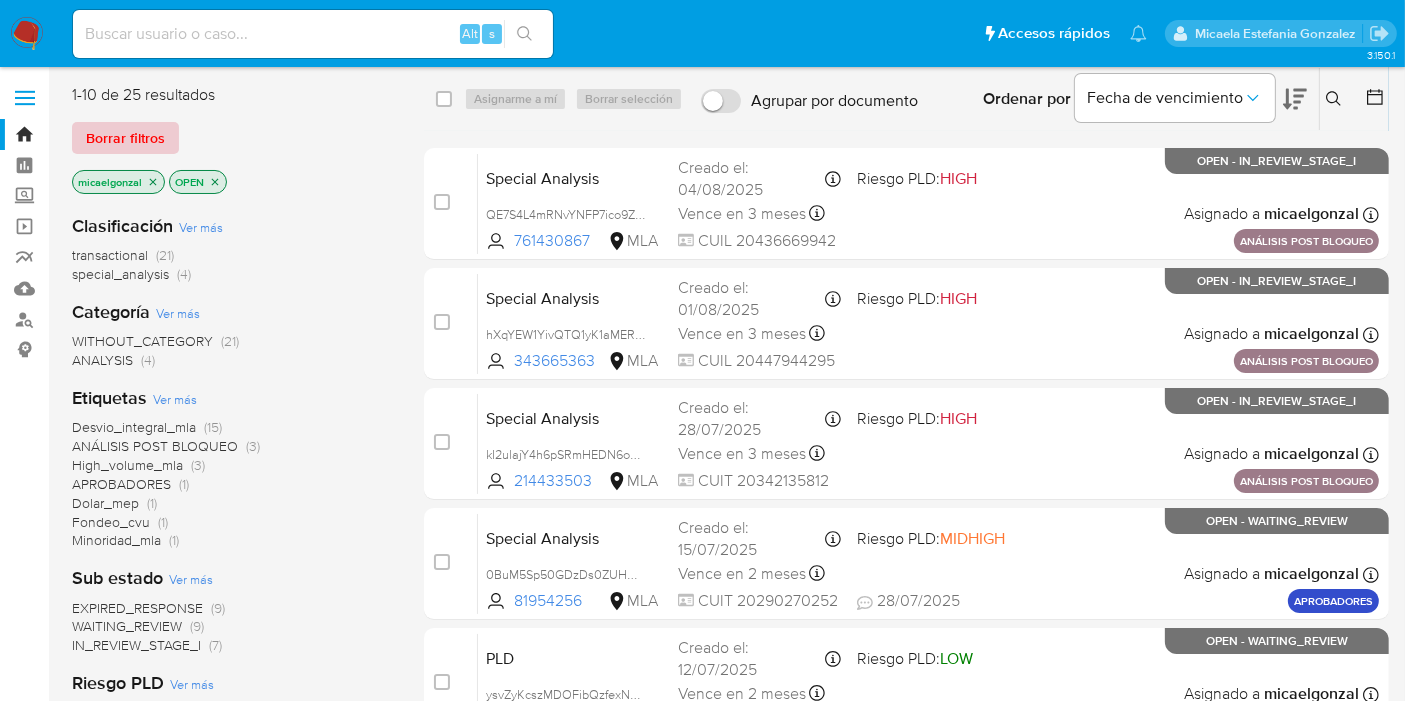 click on "Borrar filtros" at bounding box center (125, 138) 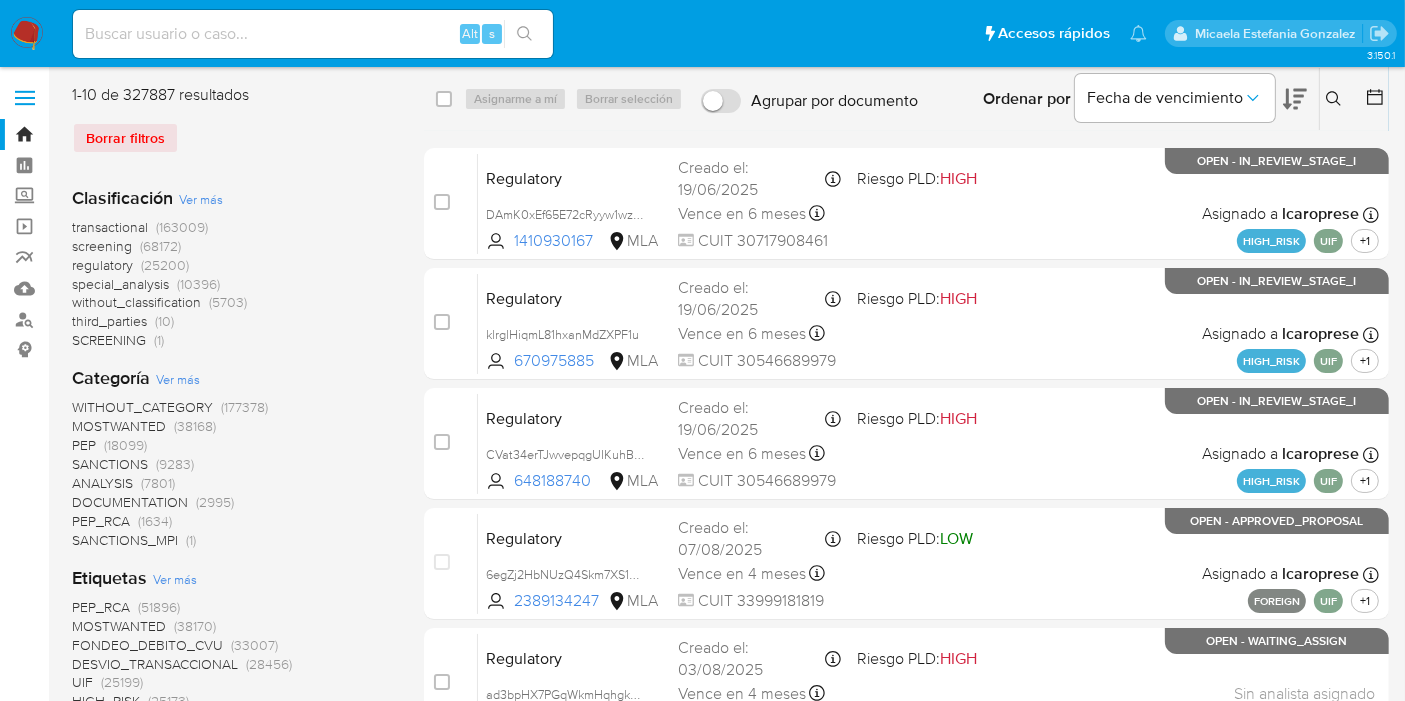 click at bounding box center [1336, 99] 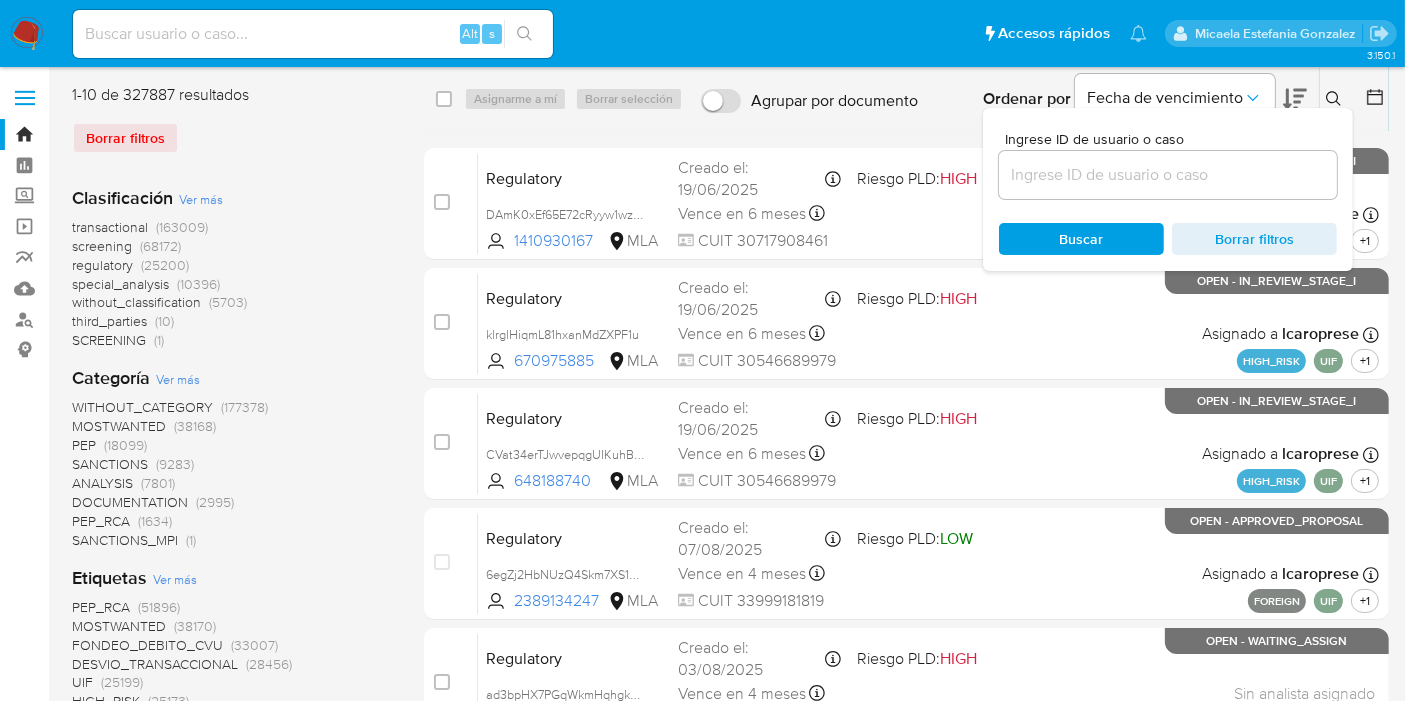 click at bounding box center (1168, 175) 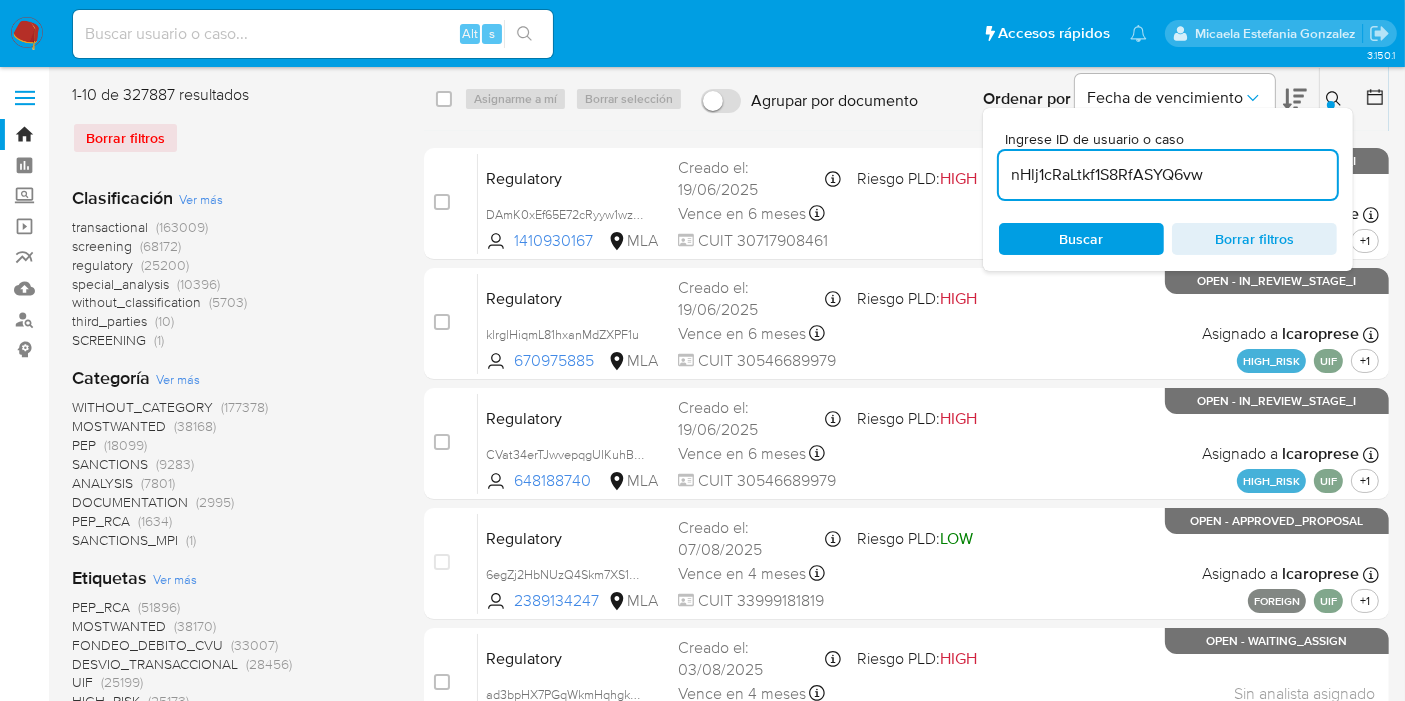 type on "nHlj1cRaLtkf1S8RfASYQ6vw" 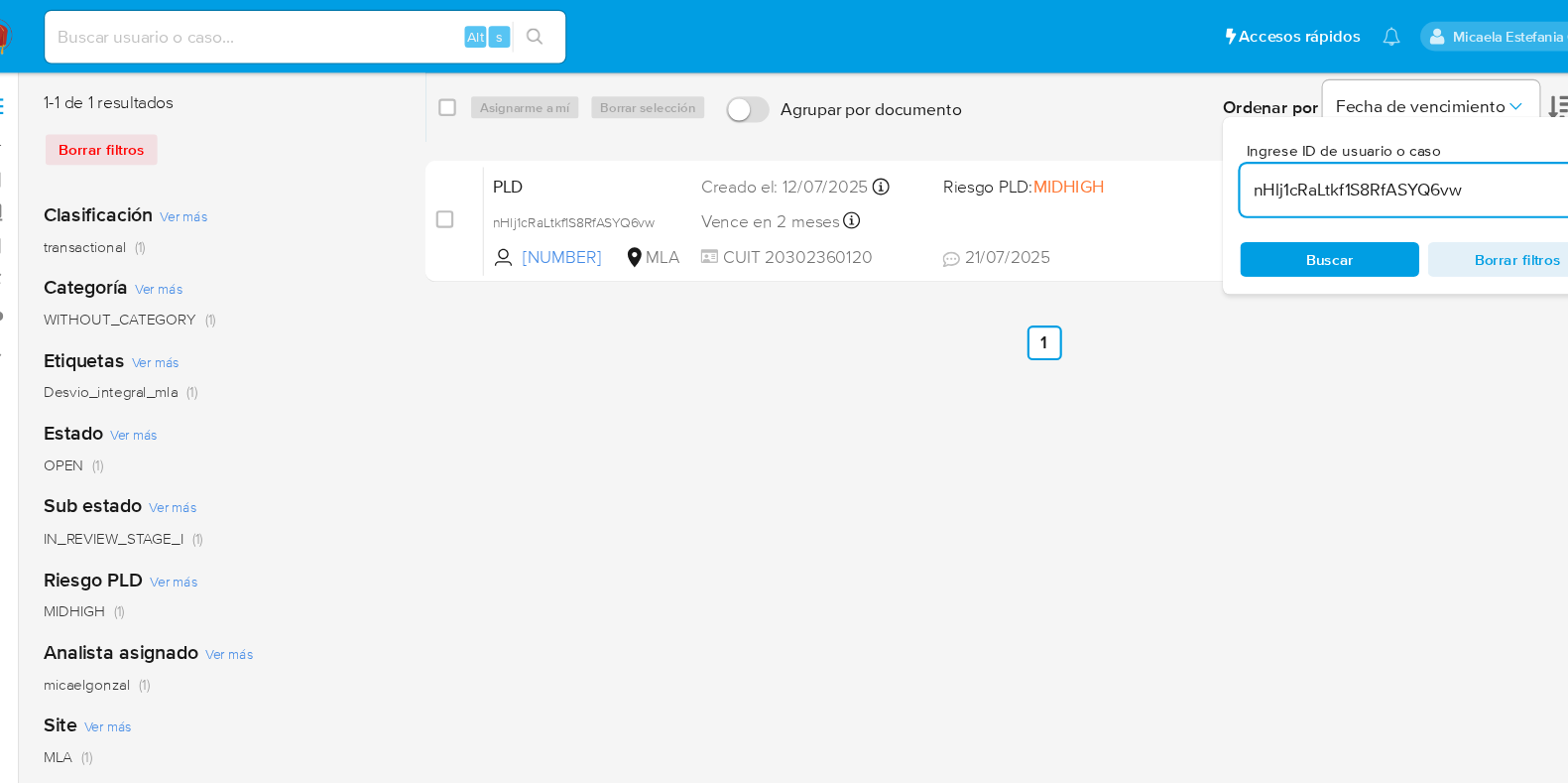 drag, startPoint x: 1219, startPoint y: 19, endPoint x: 844, endPoint y: 444, distance: 566.7892 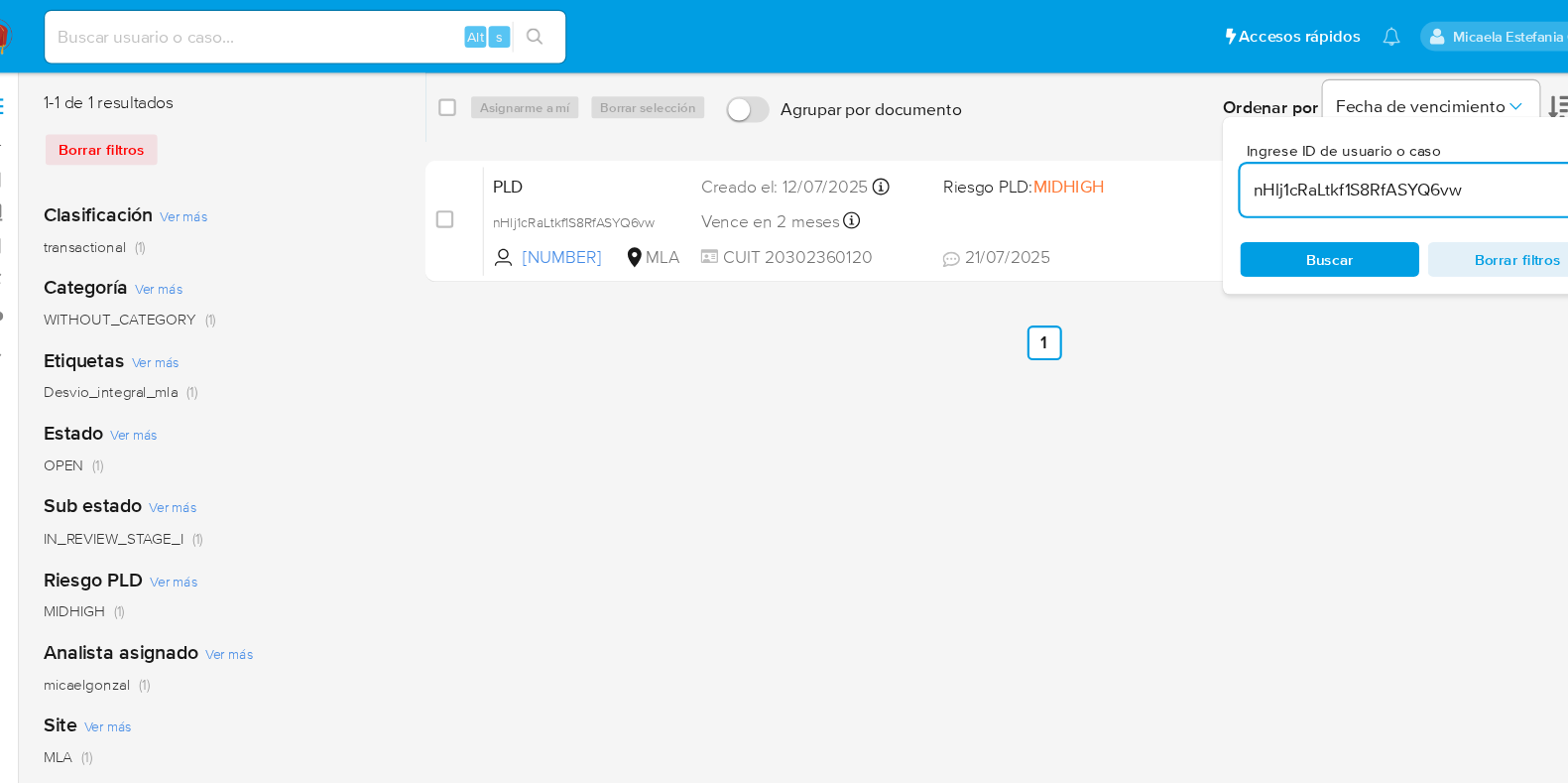 click on "1-1 de 1 resultados Borrar filtros Clasificación Ver más transactional (1) Categoría Ver más WITHOUT_CATEGORY (1) Etiquetas Ver más Desvio_integral_mla (1) Estado Ver más OPEN (1) Sub estado Ver más IN_REVIEW_STAGE_I (1) Riesgo PLD Ver más MIDHIGH (1) Analista asignado Ver más [USERNAME] (1) Site Ver más MLA (1) select-all-cases-checkbox Asignarme a mí Borrar selección Agrupar por documento Ordenar por Fecha de vencimiento   No es posible ordenar los resultados mientras se encuentren agrupados. Ingrese ID de usuario o caso [USERNAME] Buscar Borrar filtros case-item-checkbox   No es posible asignar el caso PLD [USERNAME] [NUMBER] MLA Riesgo PLD:  MIDHIGH Creado el: [DATE]   Creado el: [DATE] [TIME] Vence en 2 meses   Vence el [DATE] [TIME] CUIT   [NUMBER] [DATE]   [DATE] [TIME] Asignado a   [USERNAME]   Asignado el: [DATE] [TIME] Desvio_integral_mla OPEN - IN_REVIEW_STAGE_I  Anterior 1 Siguiente" at bounding box center (811, 511) 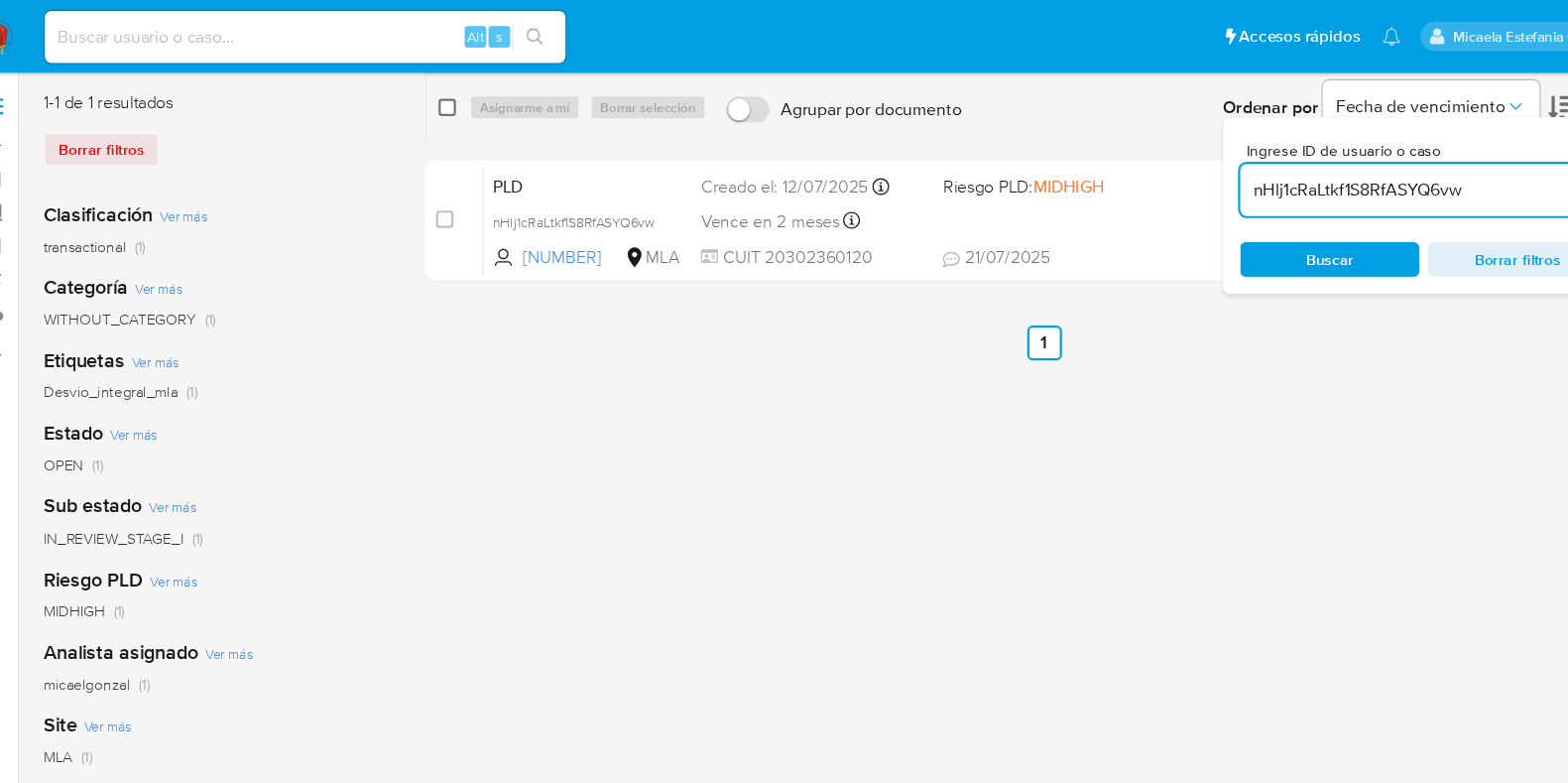 click at bounding box center (440, 98) 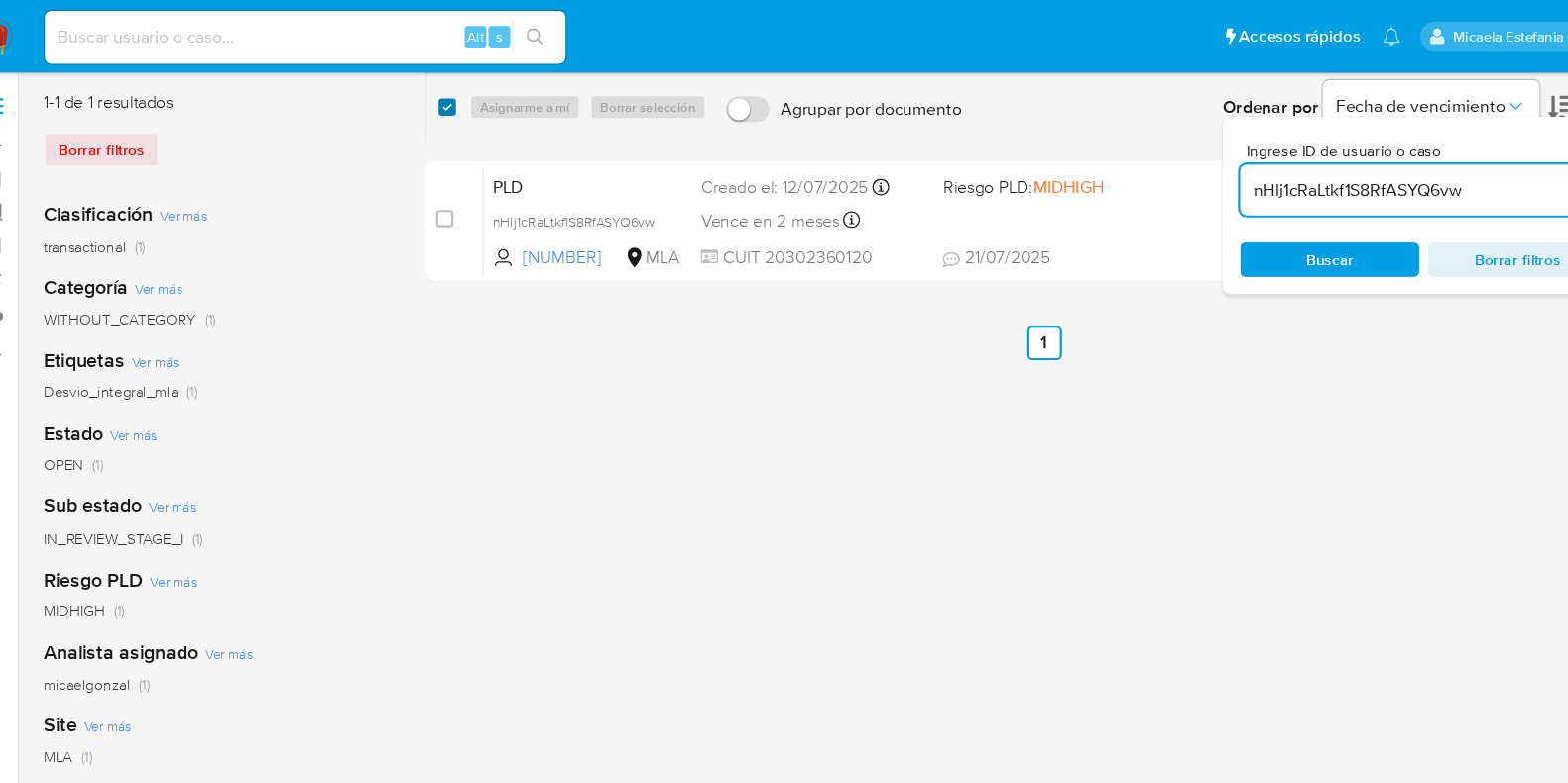 checkbox on "true" 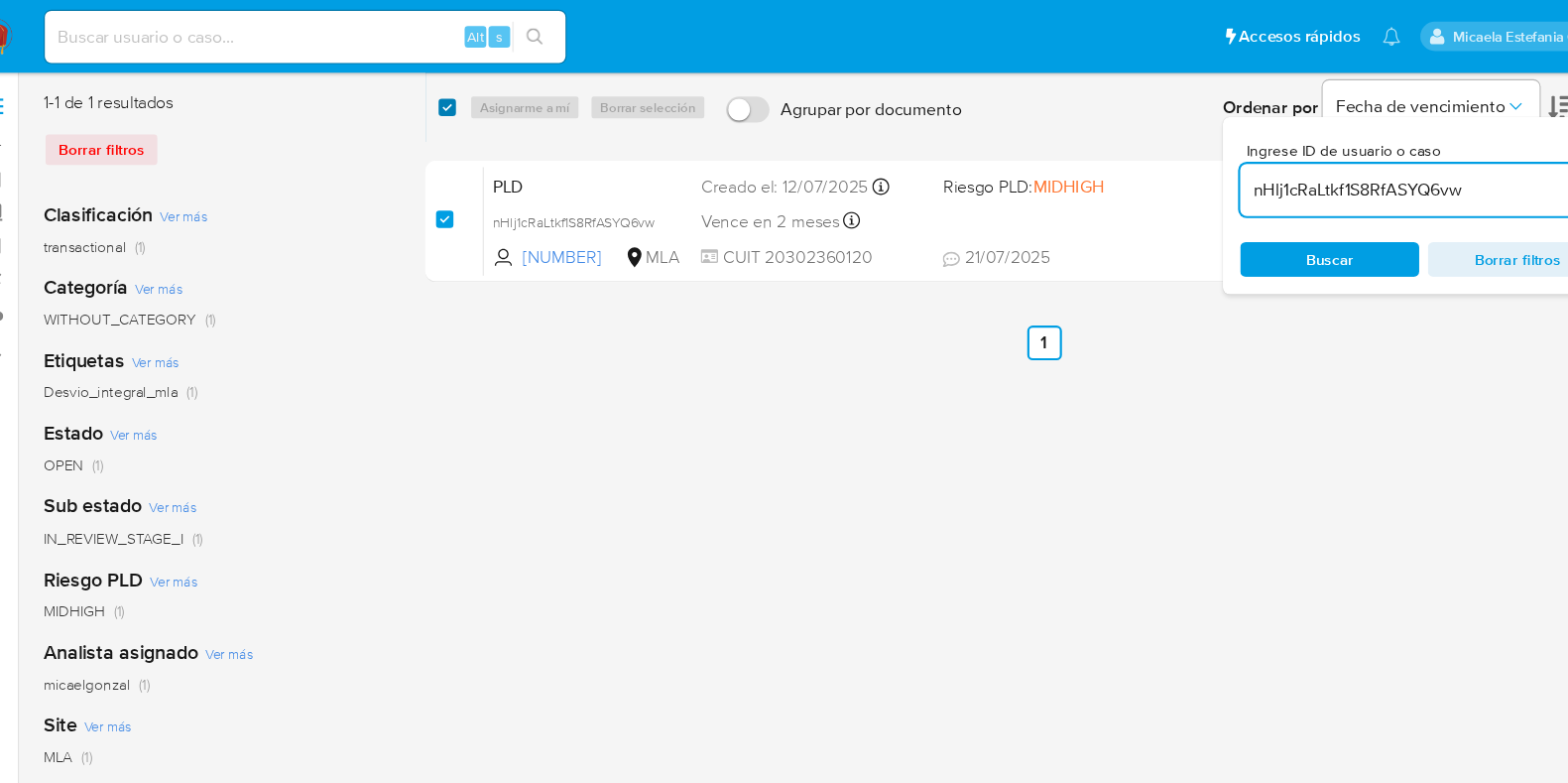 checkbox on "true" 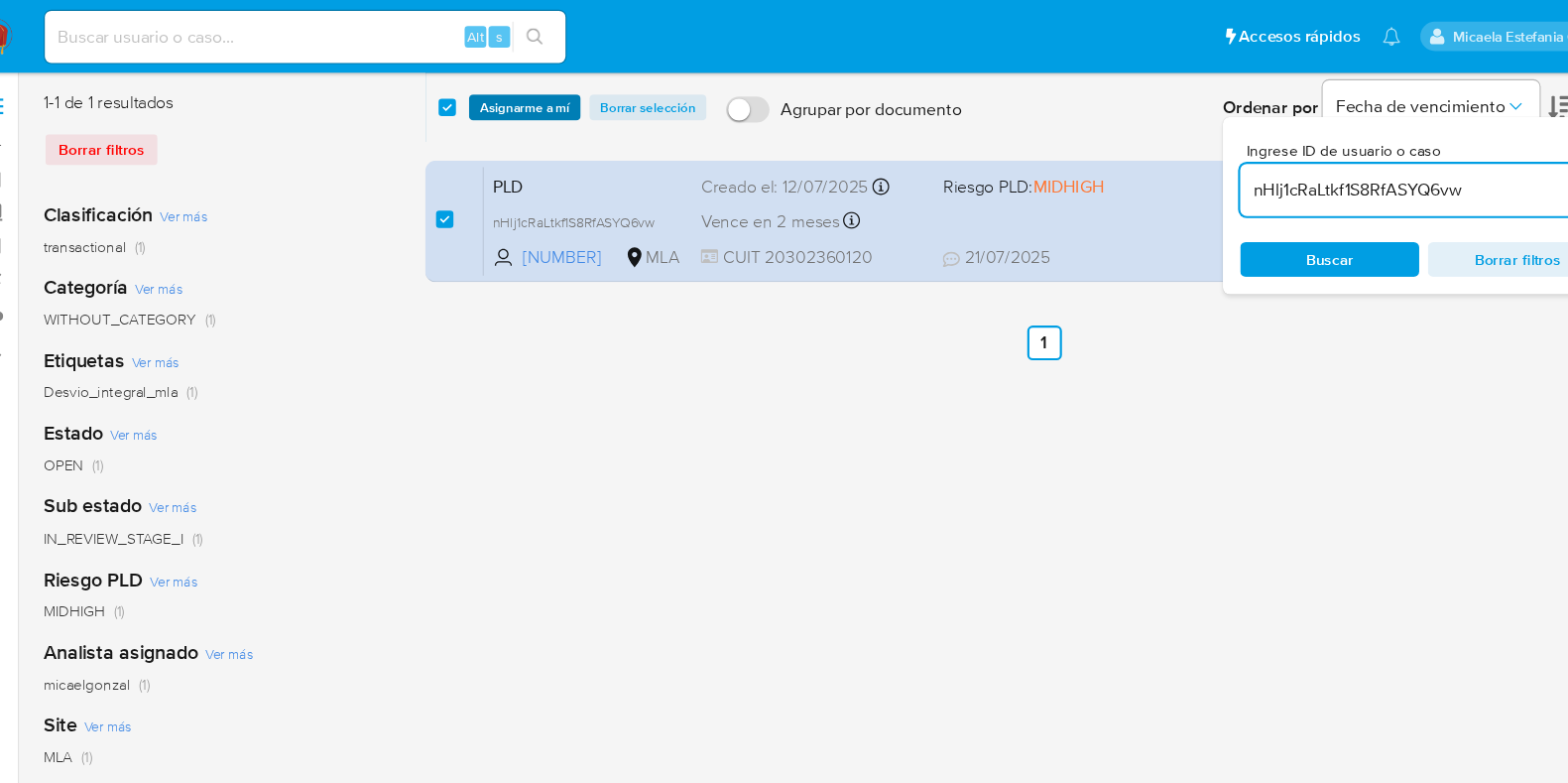 click on "Asignarme a mí" at bounding box center (511, 98) 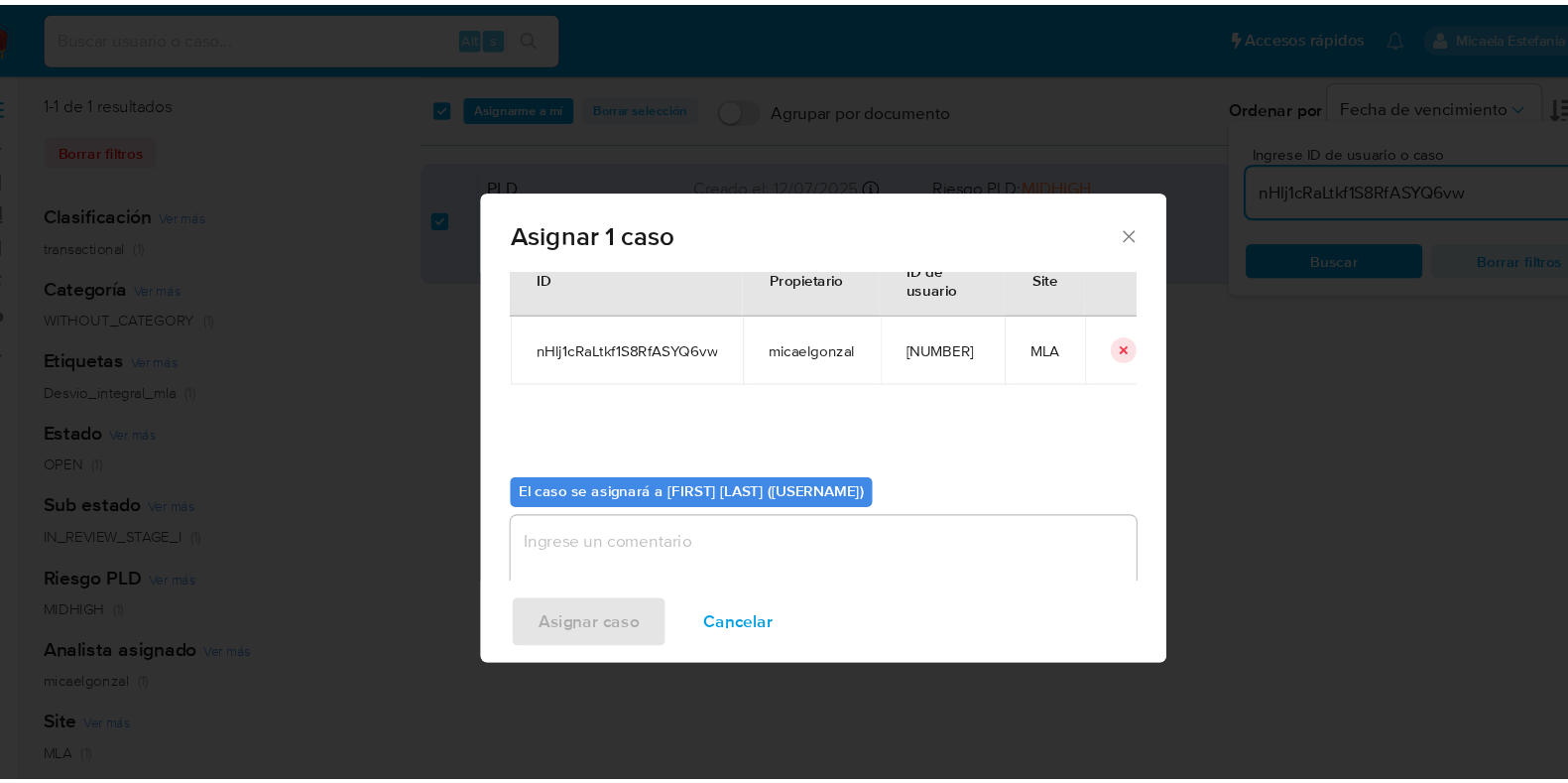 scroll, scrollTop: 102, scrollLeft: 0, axis: vertical 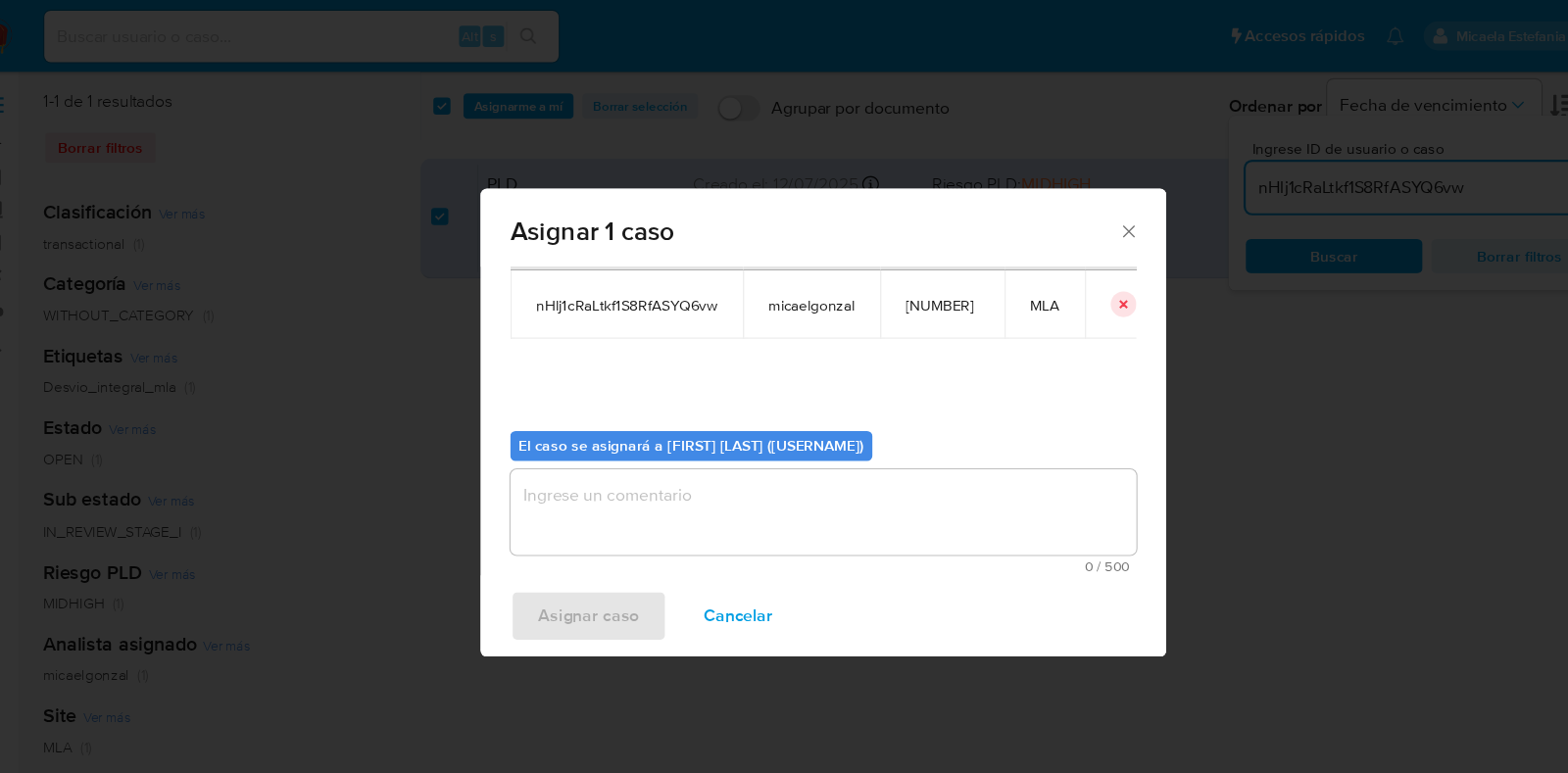click on "Casos a asignar: ID Propietario ID de usuario Site [USERNAME] [USERNAME] [NUMBER] MLA     El caso se asignará a
[FIRST] [LAST] ([USERNAME]) 0 / 500 500 caracteres restantes" at bounding box center (784, 385) 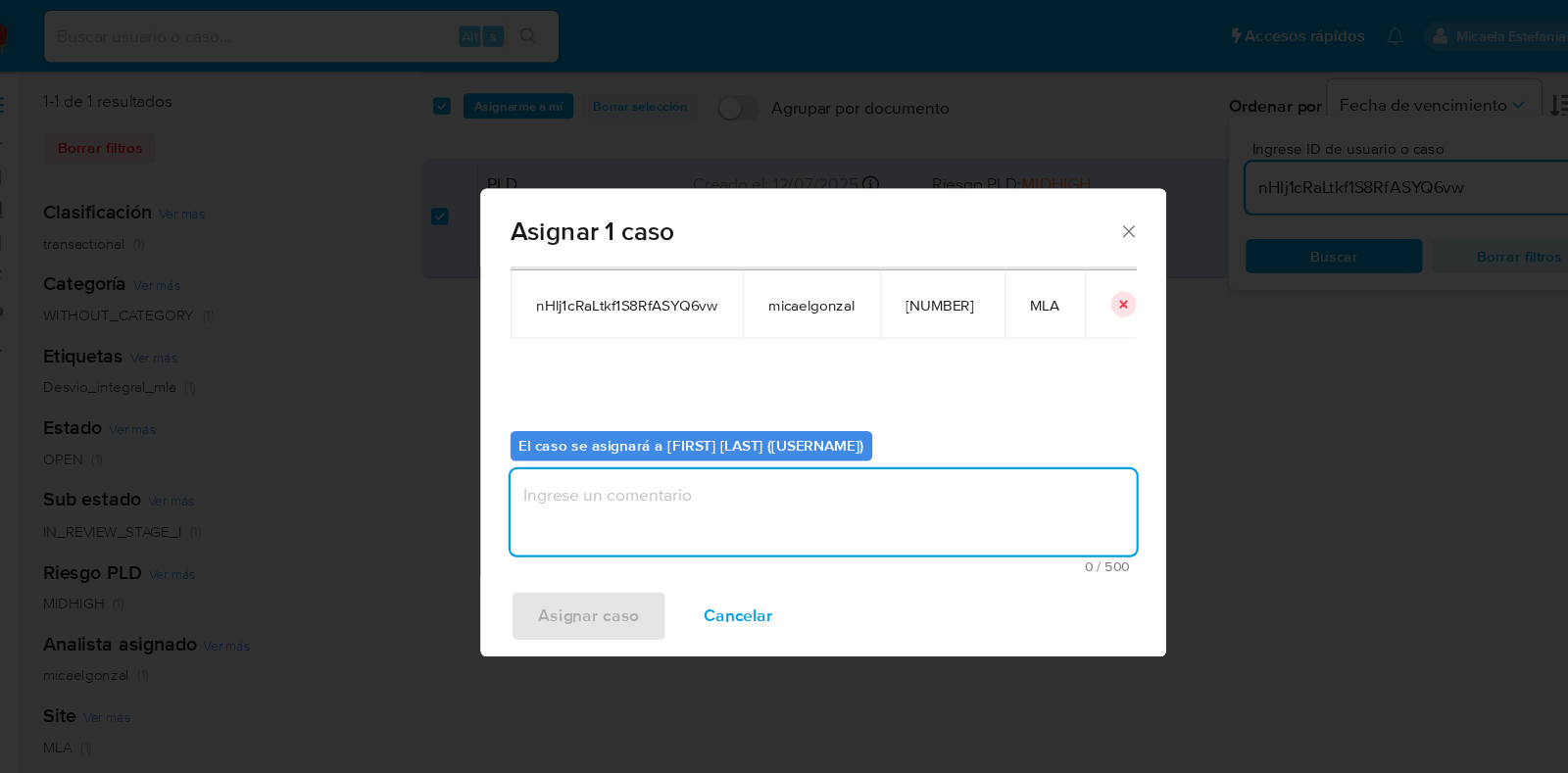 click at bounding box center [784, 468] 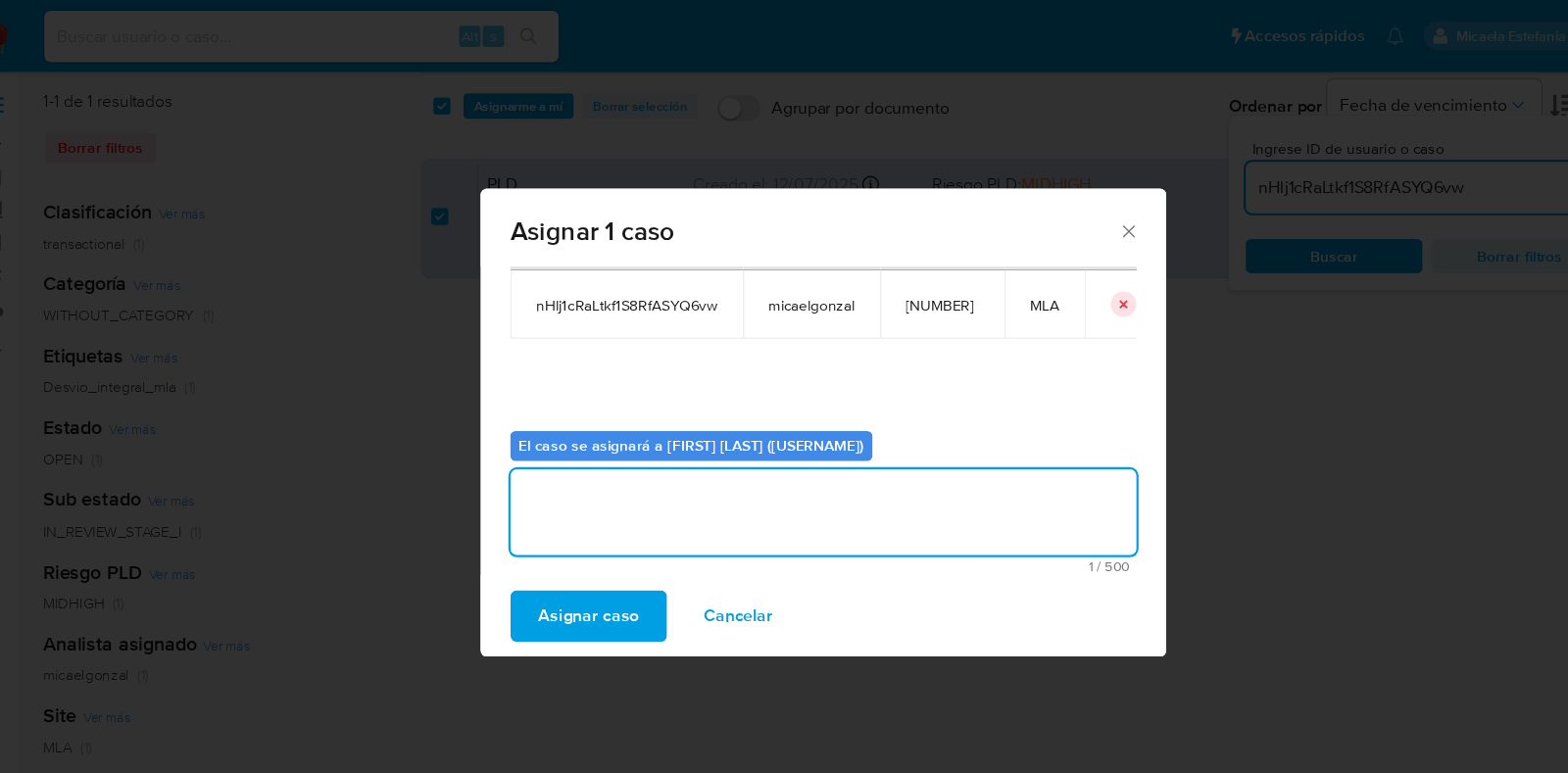 click on "Asignar caso" at bounding box center [569, 563] 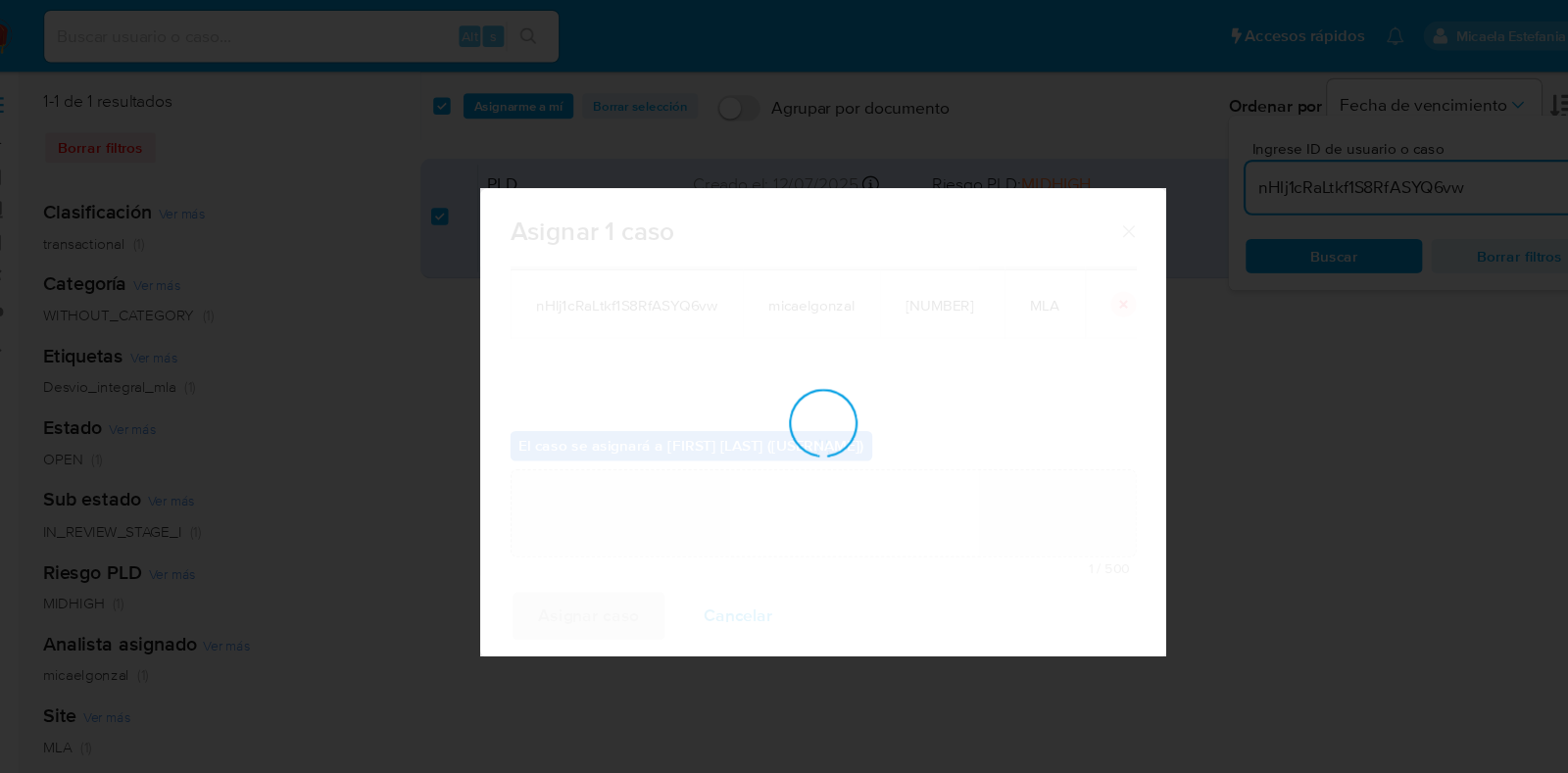 type 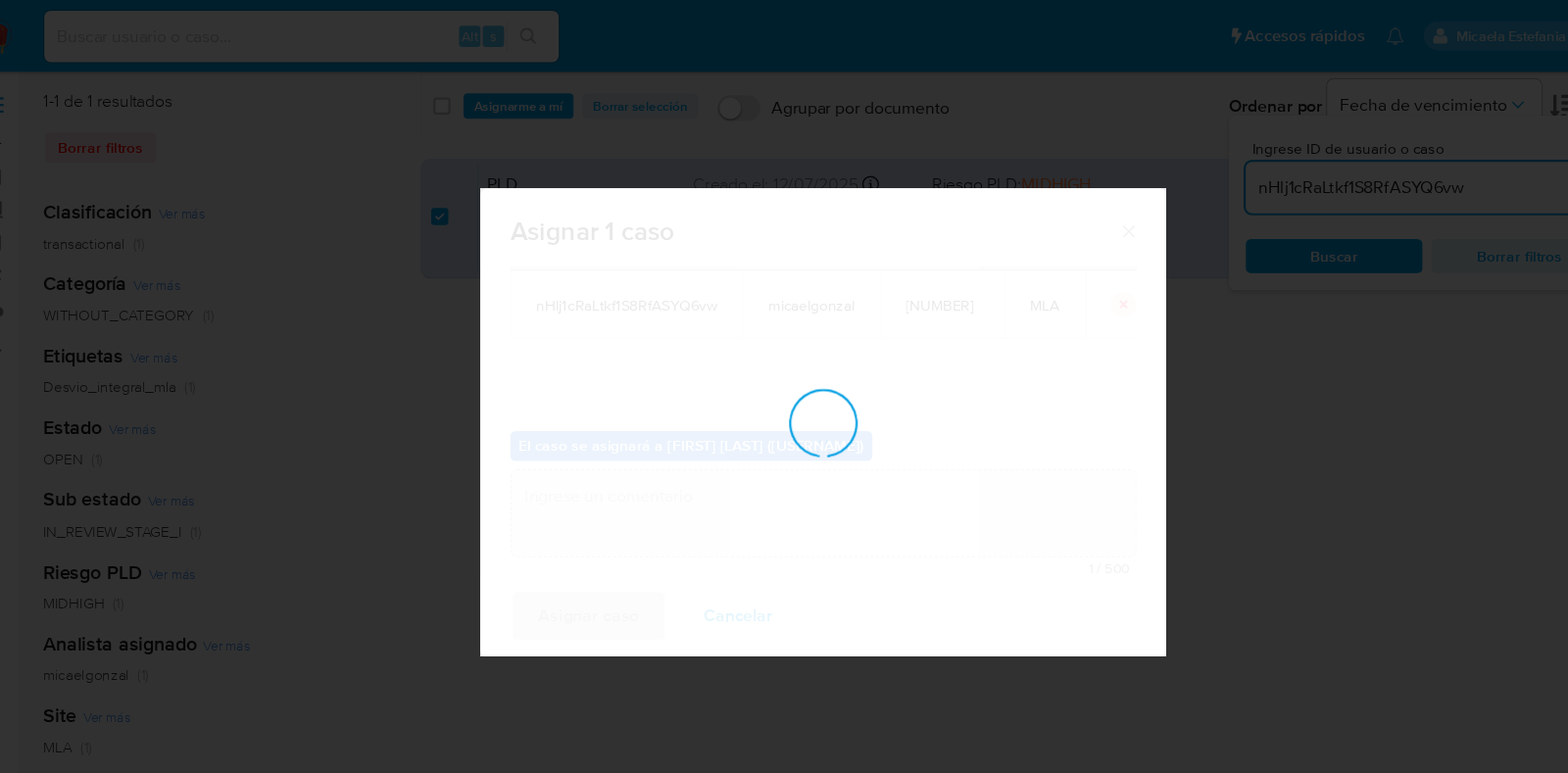 checkbox on "false" 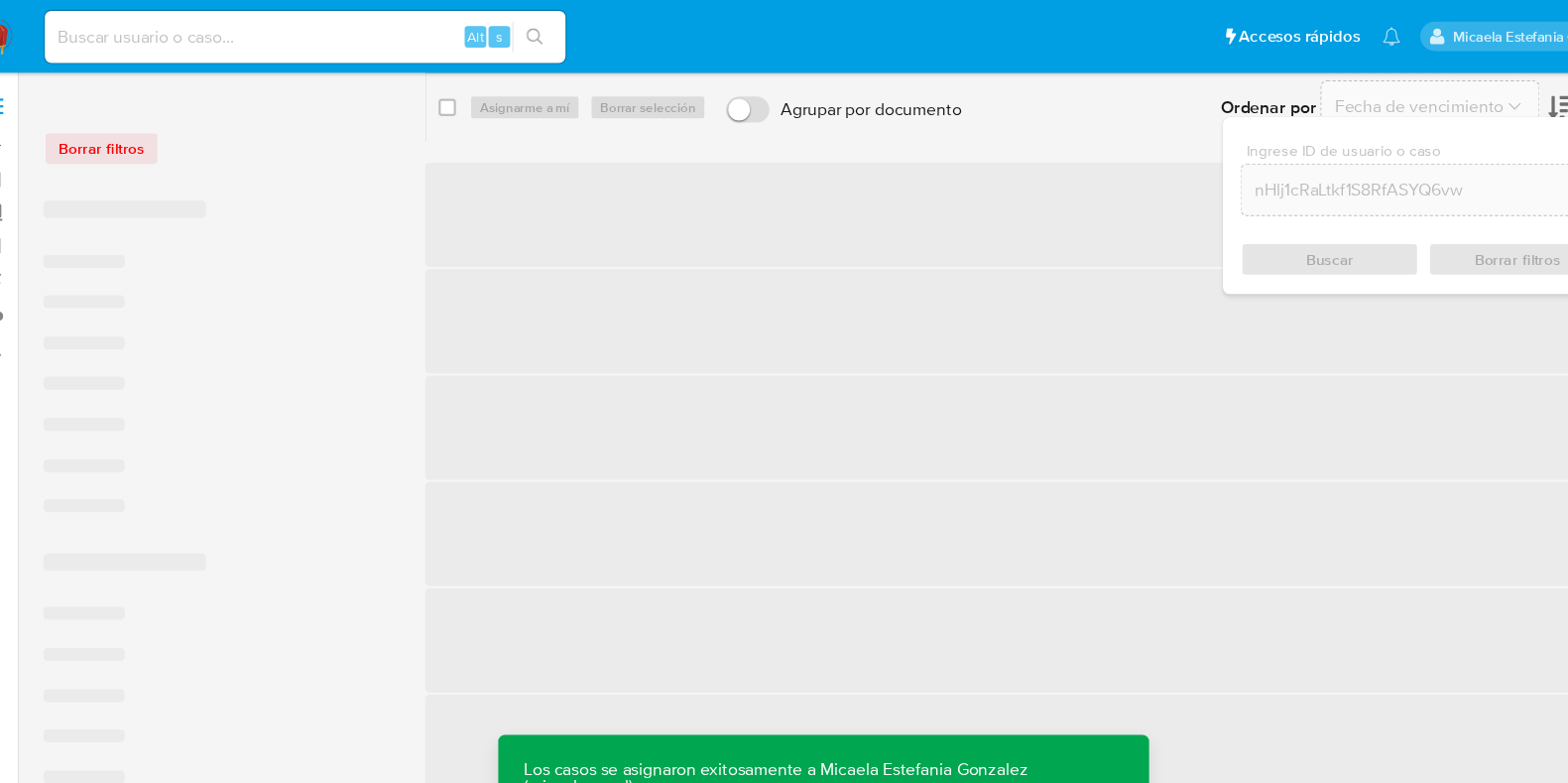 click at bounding box center (27, 34) 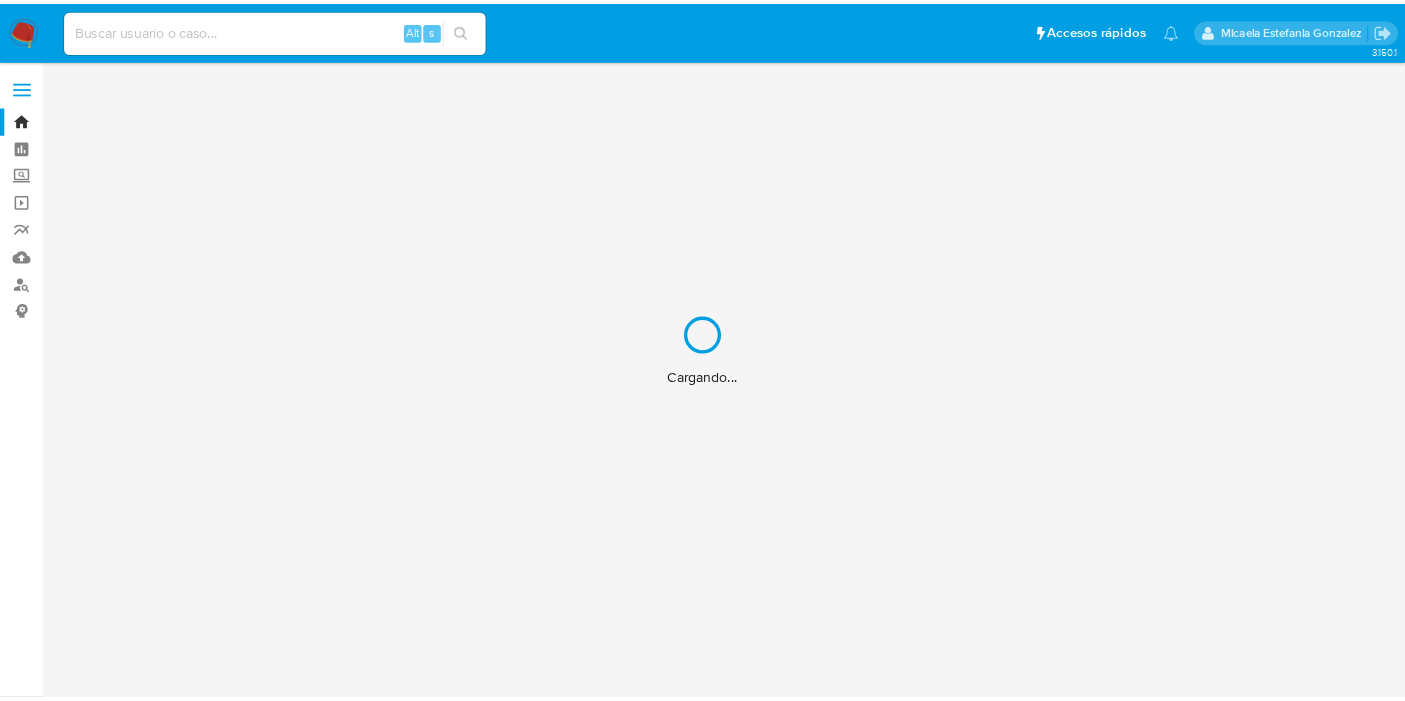 scroll, scrollTop: 0, scrollLeft: 0, axis: both 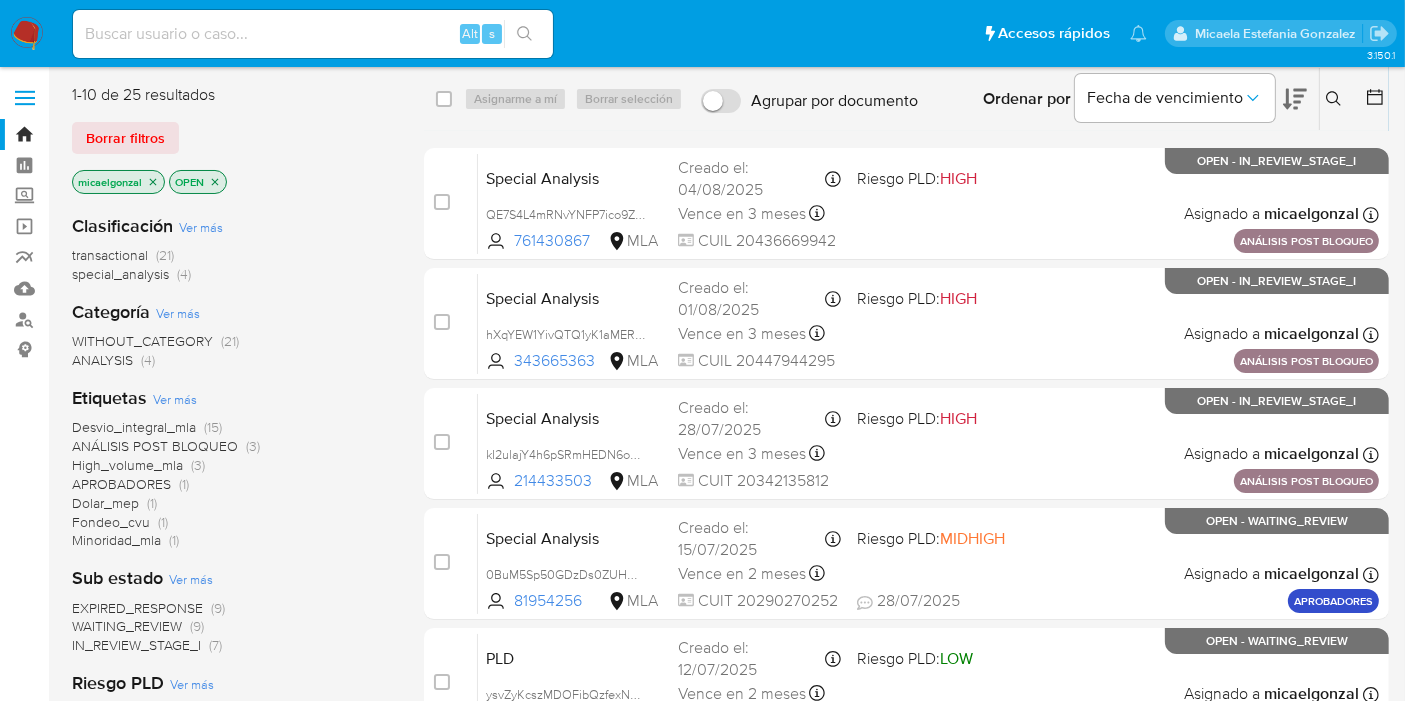 drag, startPoint x: 0, startPoint y: 0, endPoint x: 346, endPoint y: 86, distance: 356.5277 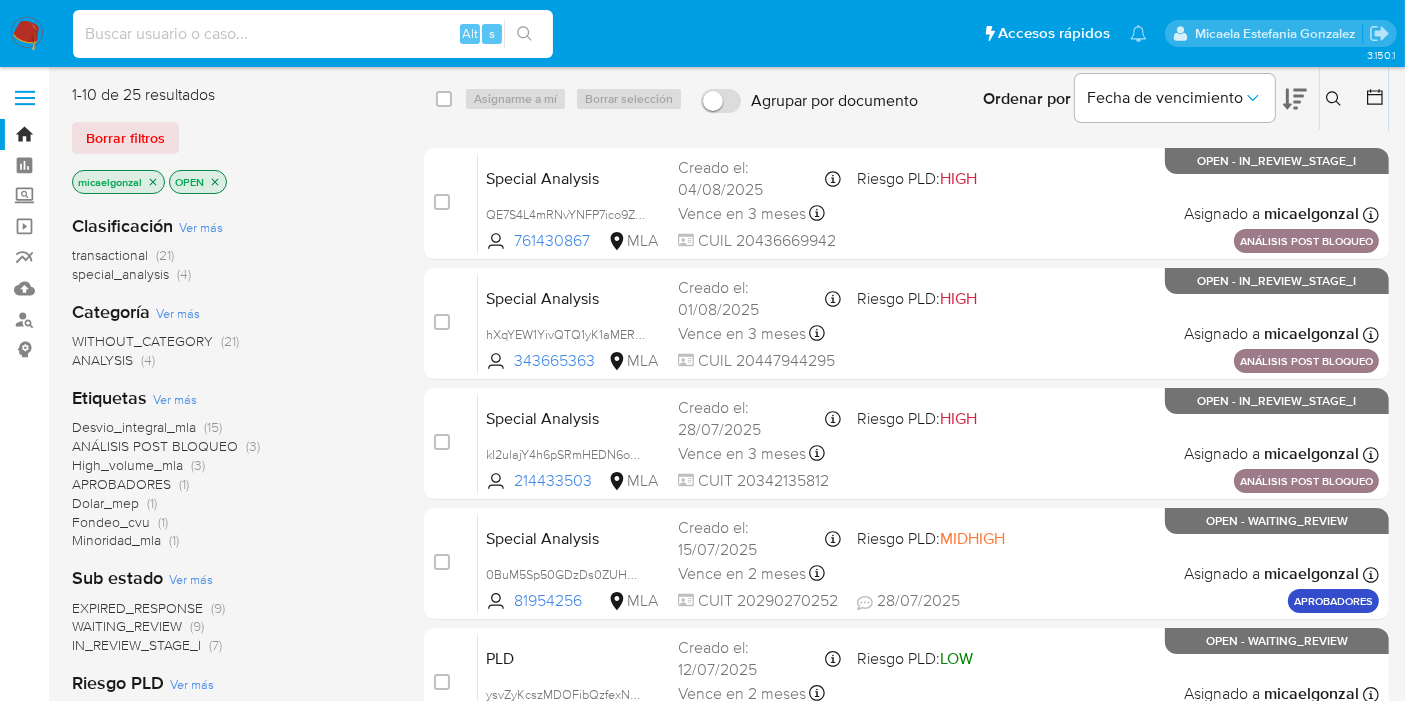click at bounding box center [313, 34] 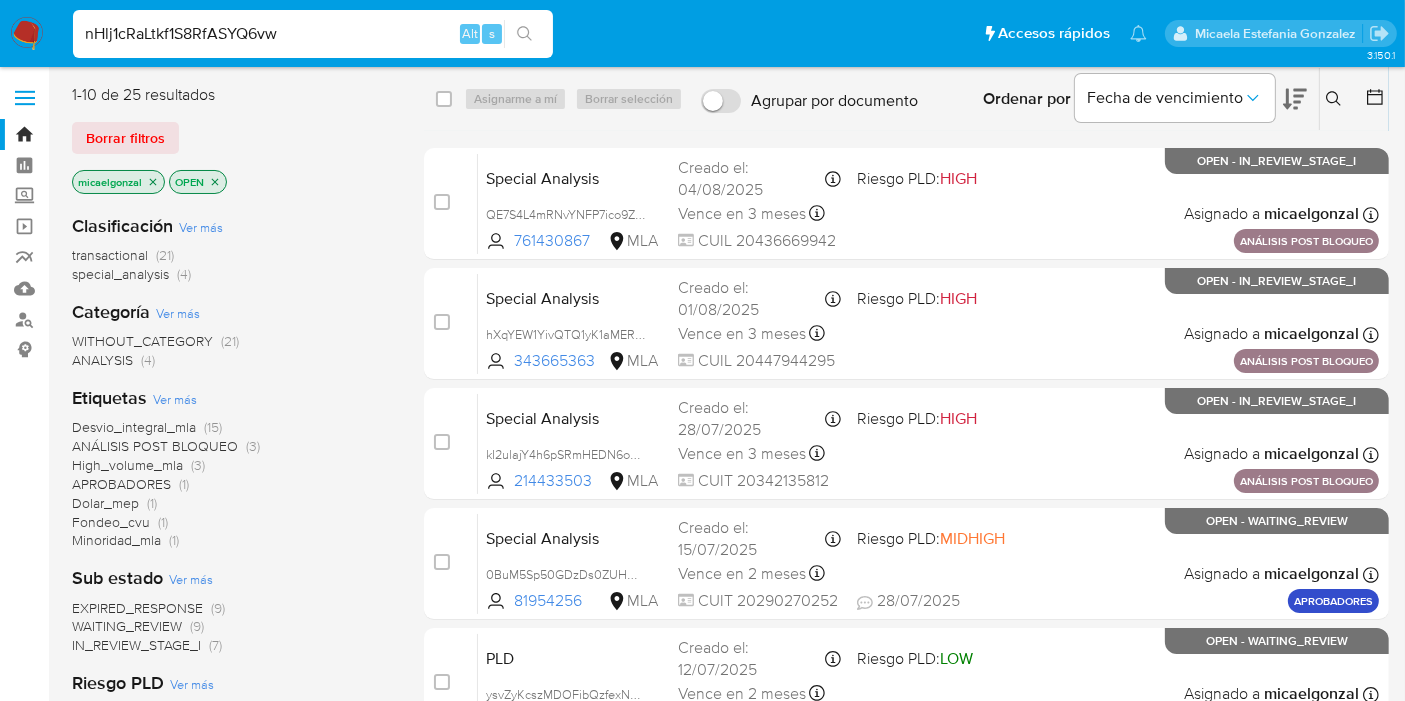 type on "nHlj1cRaLtkf1S8RfASYQ6vw" 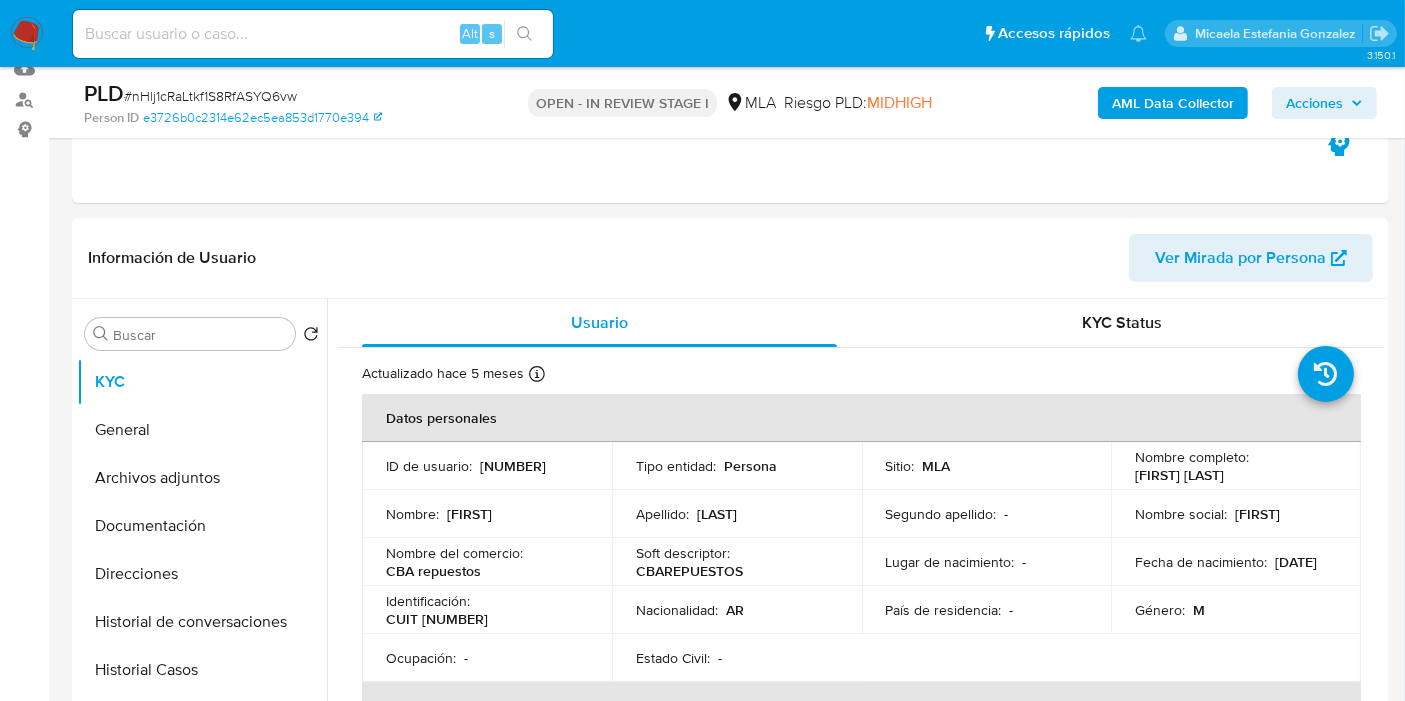 scroll, scrollTop: 266, scrollLeft: 0, axis: vertical 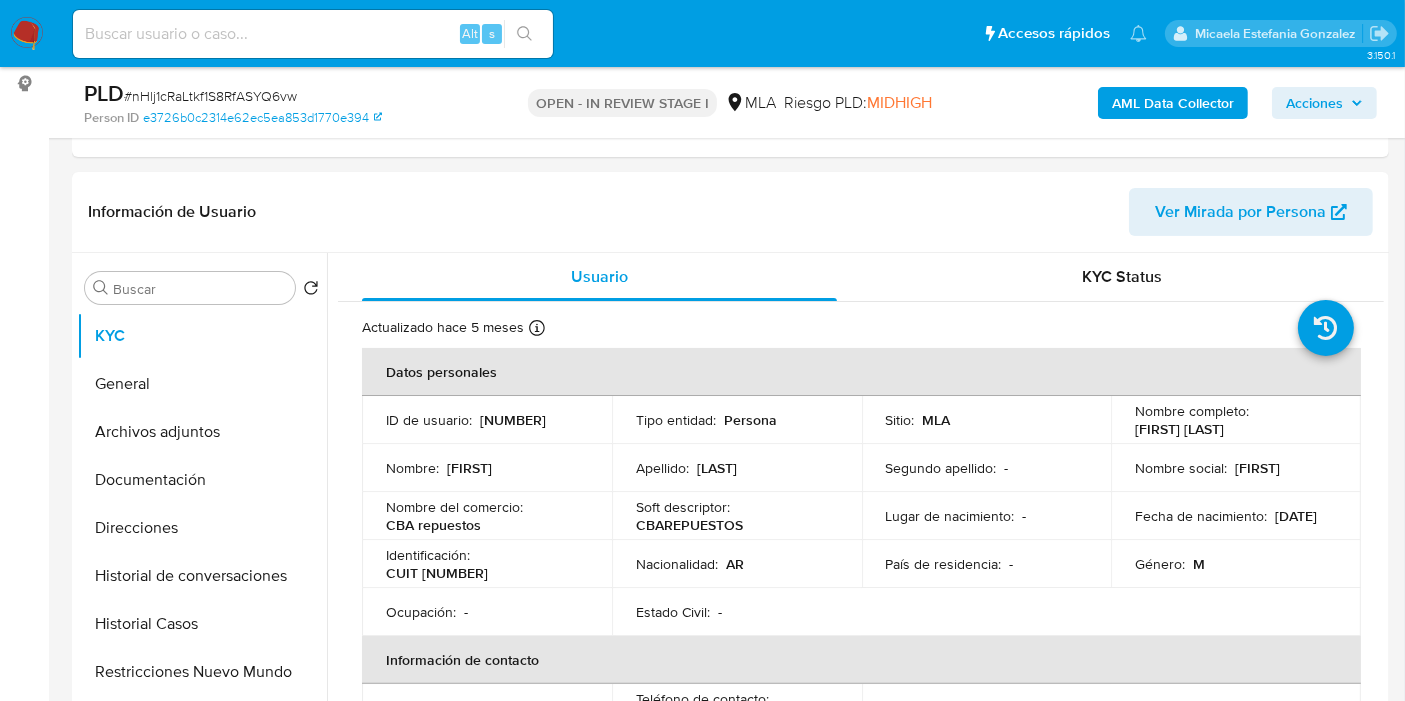 select on "10" 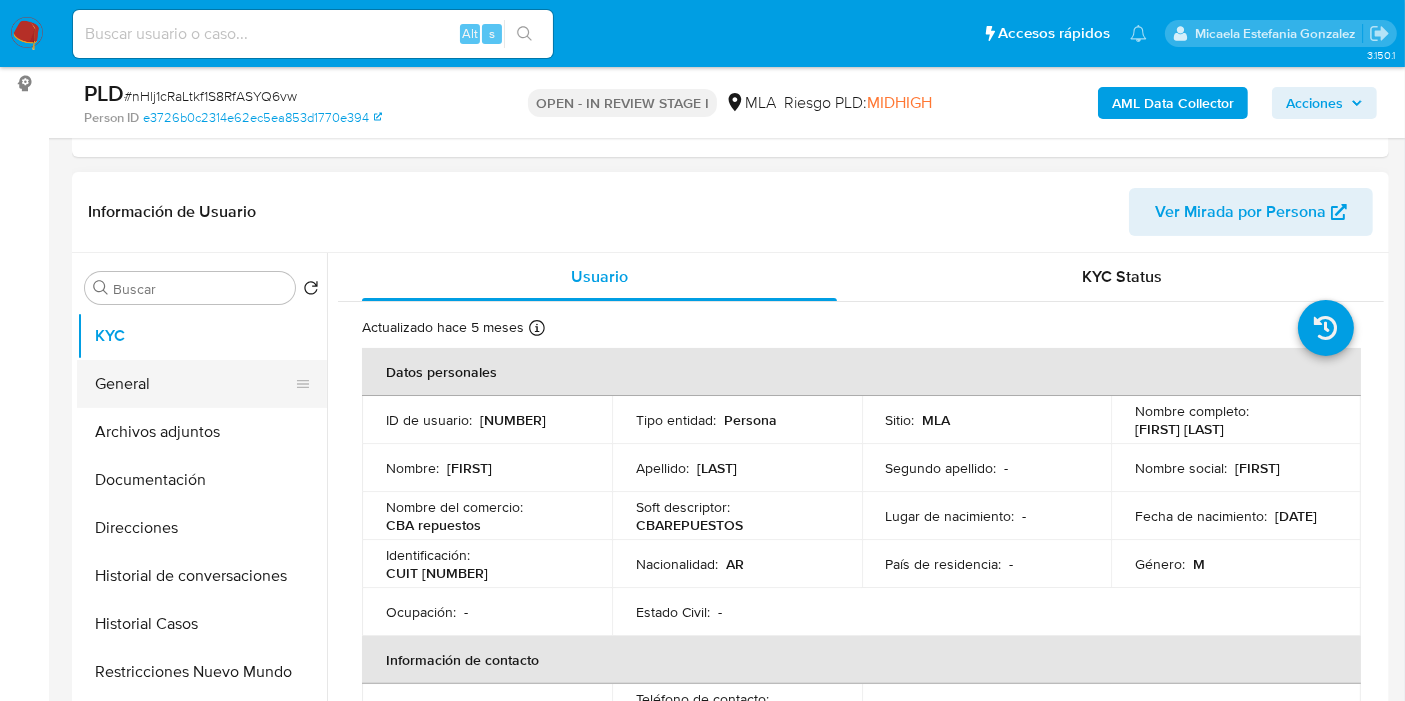 click on "General" at bounding box center [194, 384] 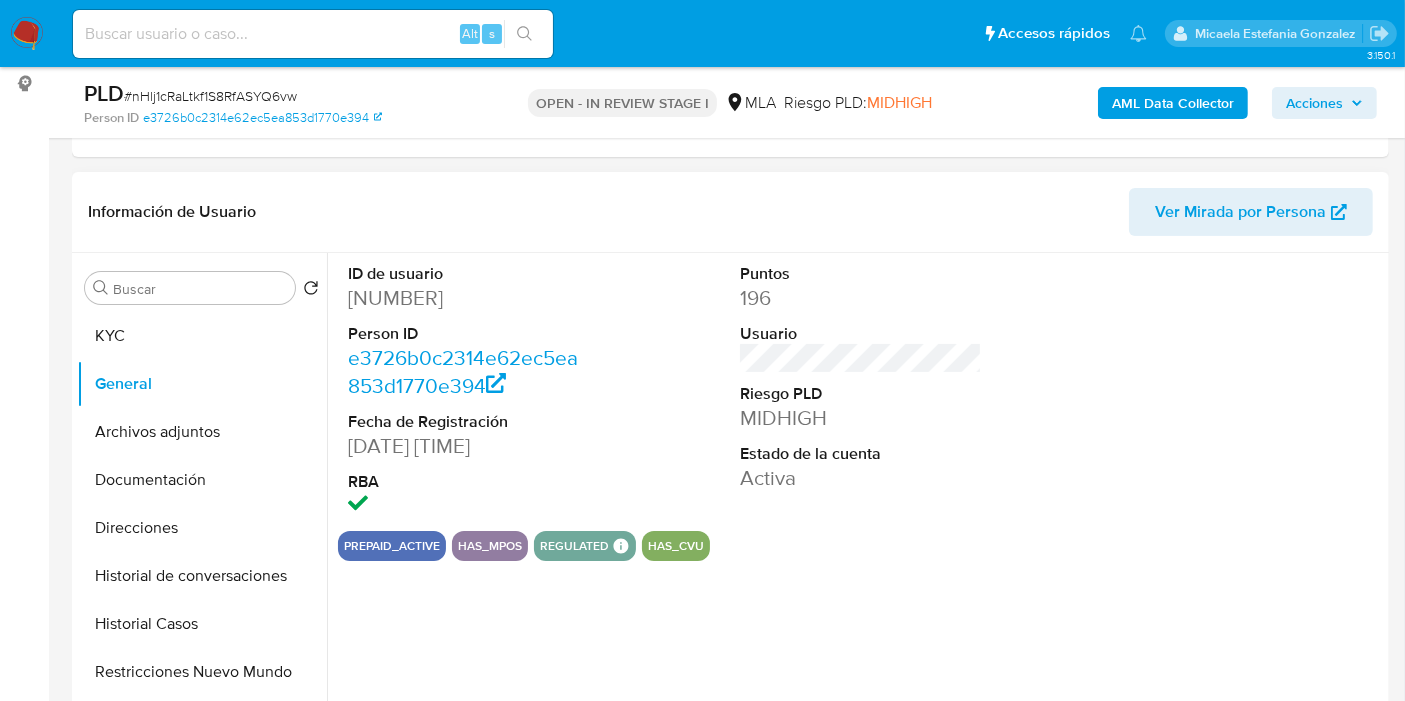 click on "[NUMBER]" at bounding box center (469, 298) 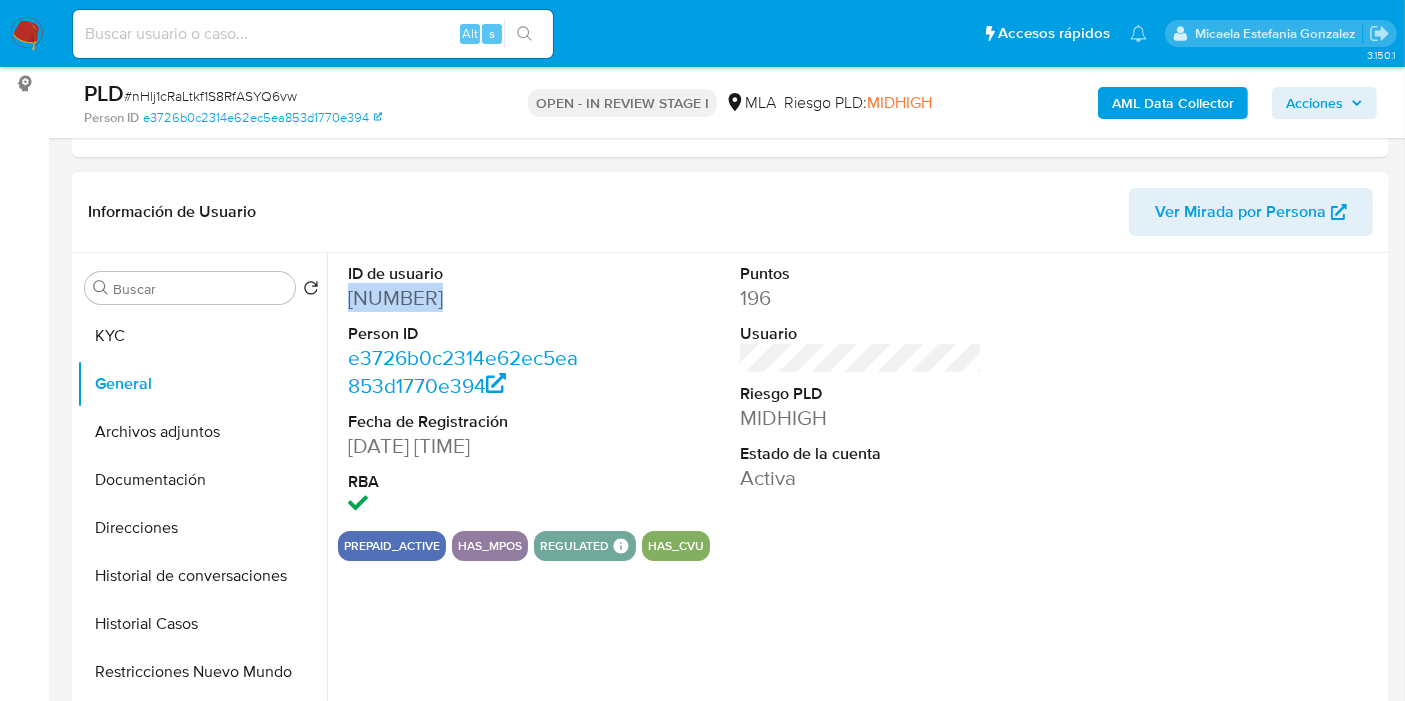 click on "[NUMBER]" at bounding box center [469, 298] 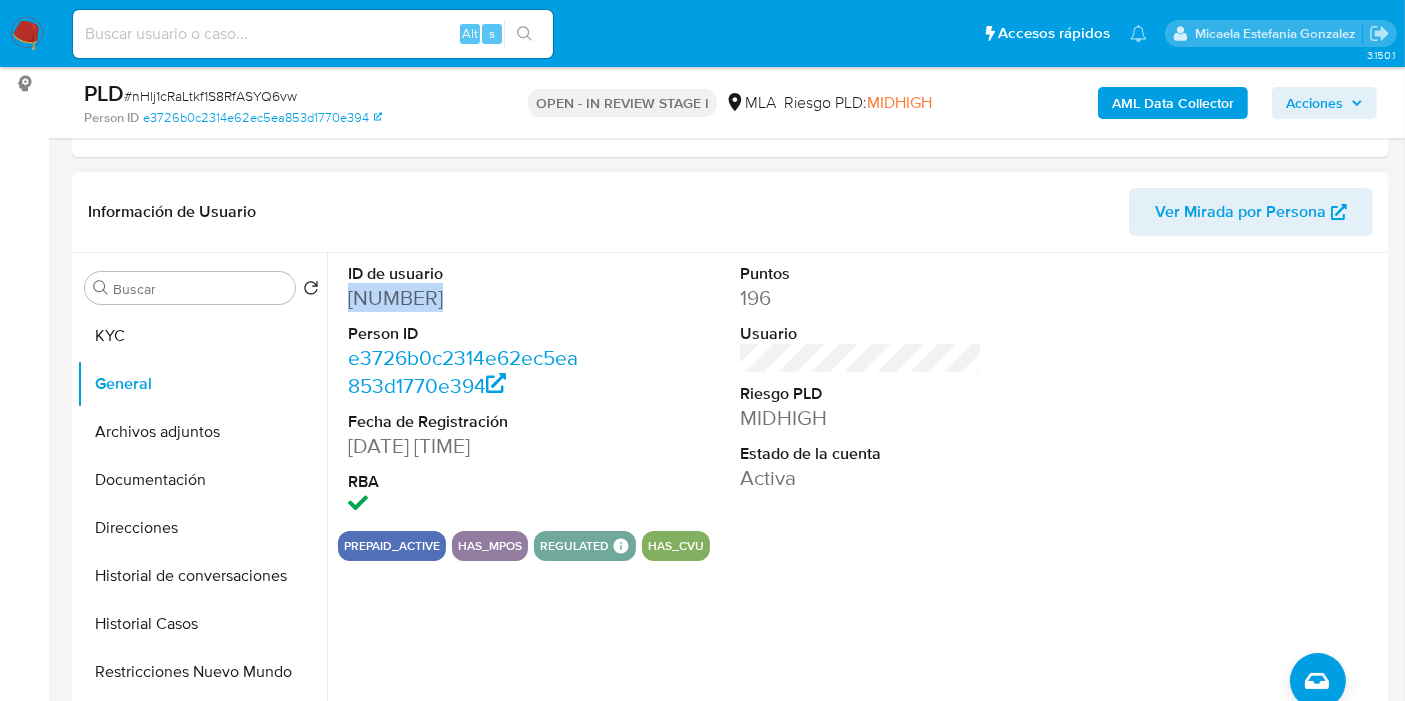 copy on "[NUMBER]" 